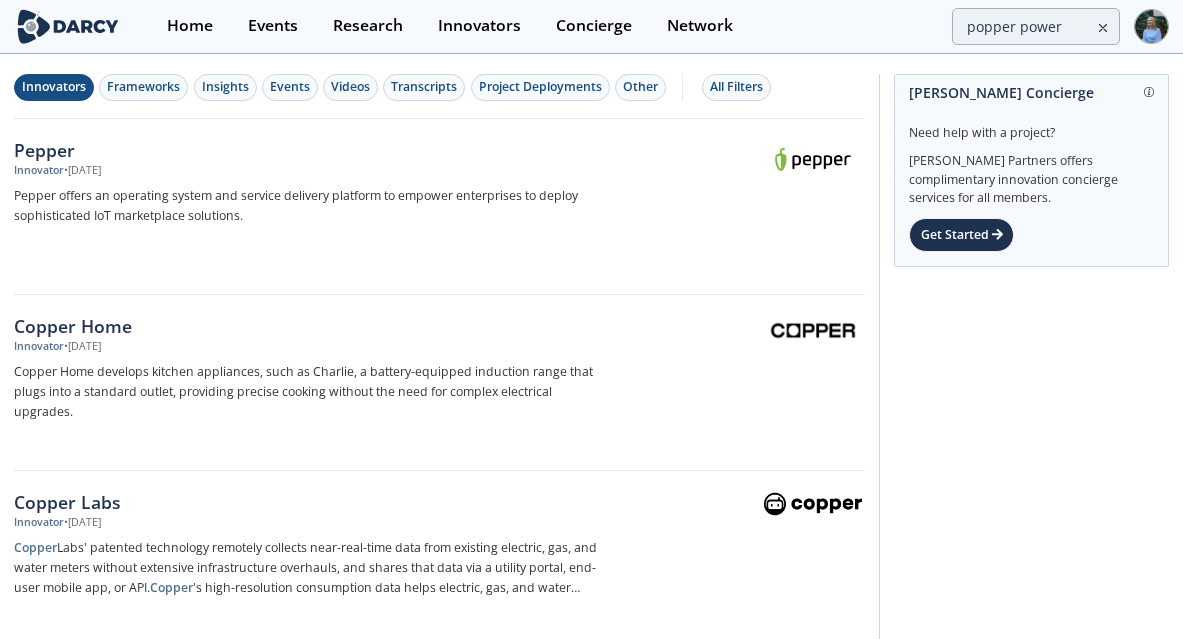 scroll, scrollTop: 0, scrollLeft: 0, axis: both 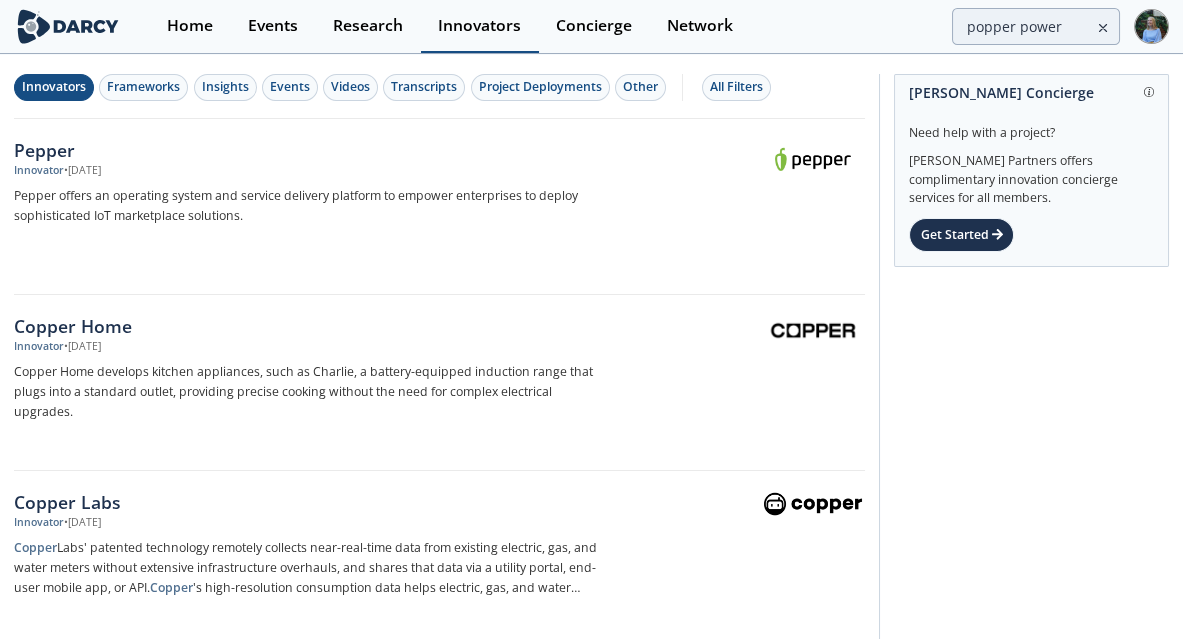 click on "Innovators" at bounding box center (479, 26) 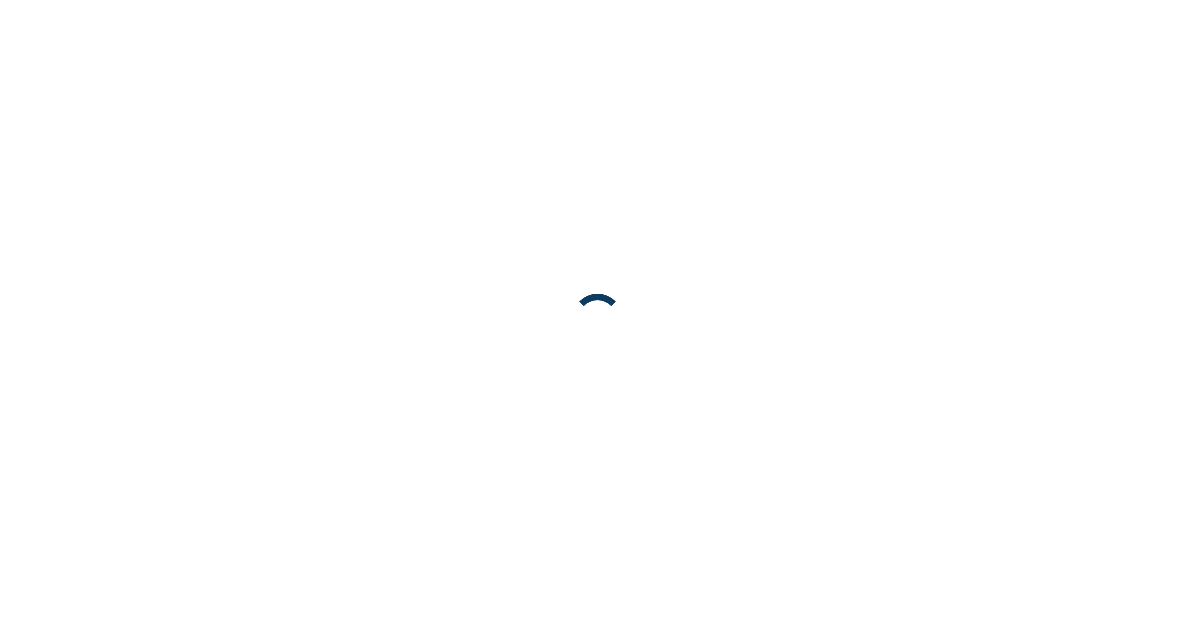 scroll, scrollTop: 0, scrollLeft: 0, axis: both 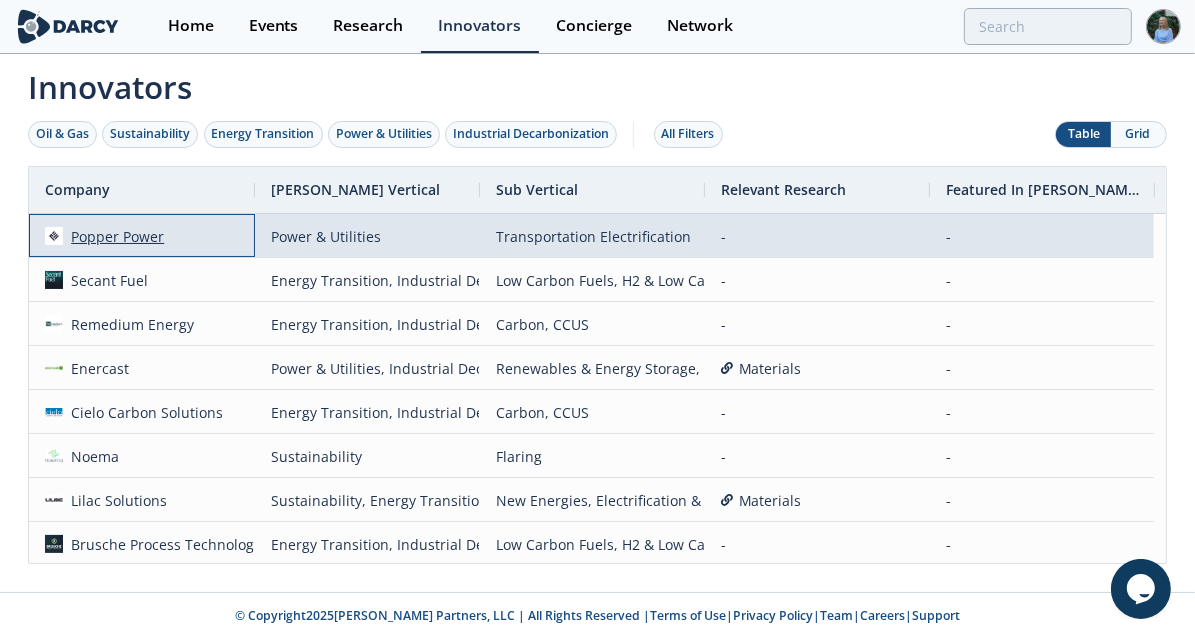 click on "Popper Power" at bounding box center [114, 236] 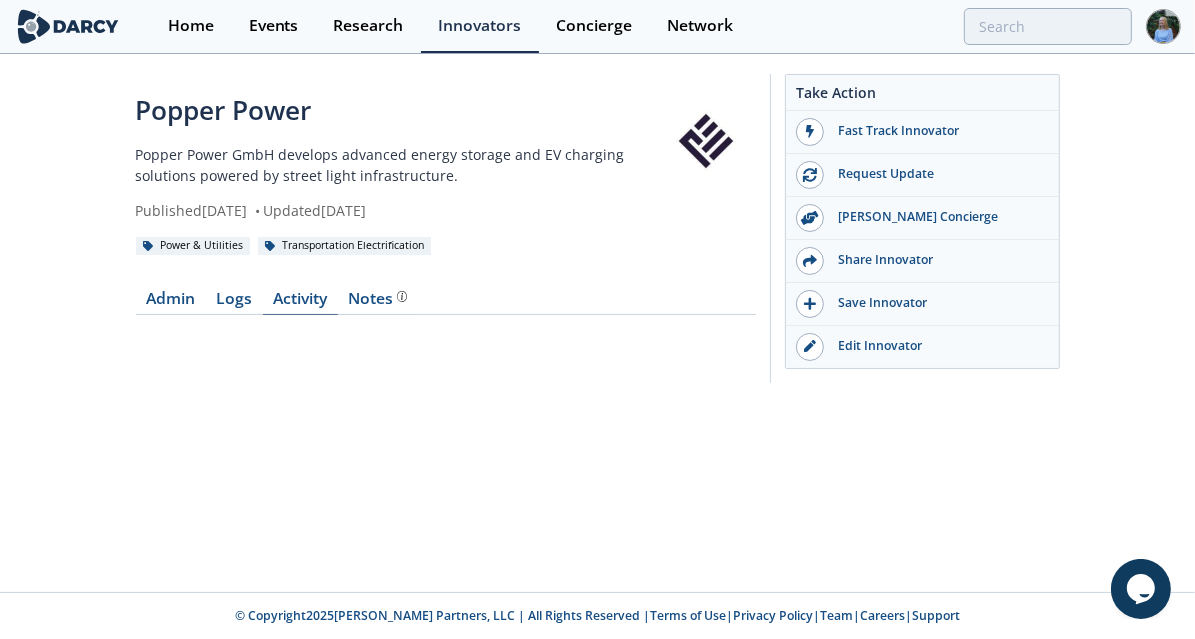 click on "Activity" at bounding box center [300, 303] 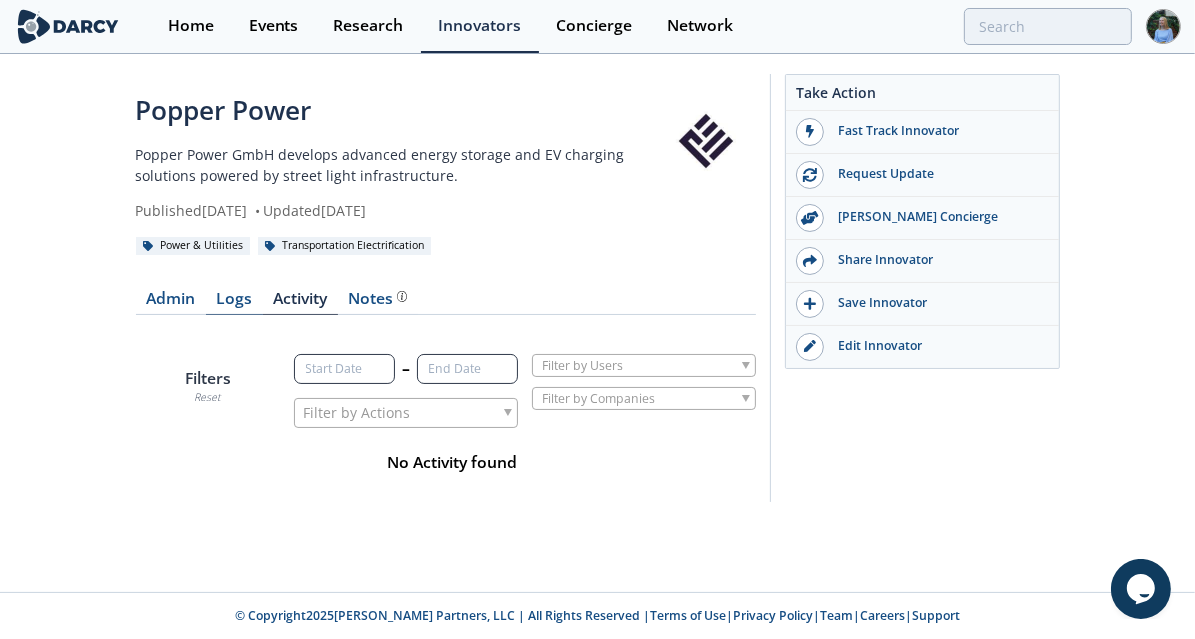 click on "Logs" at bounding box center (234, 303) 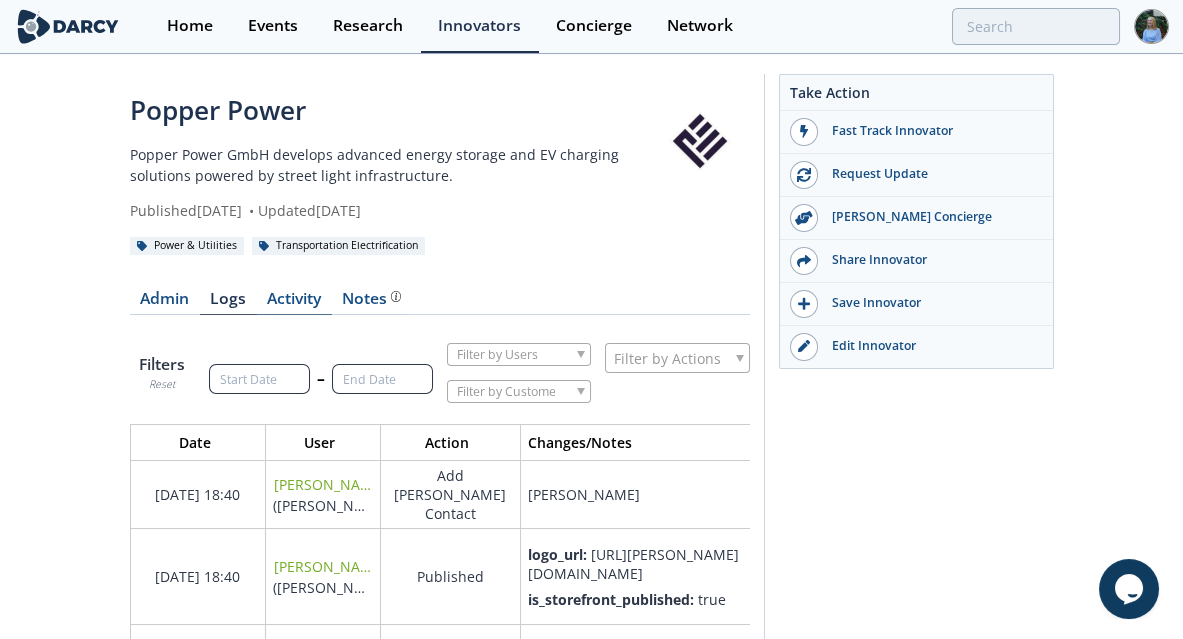 scroll, scrollTop: 10, scrollLeft: 10, axis: both 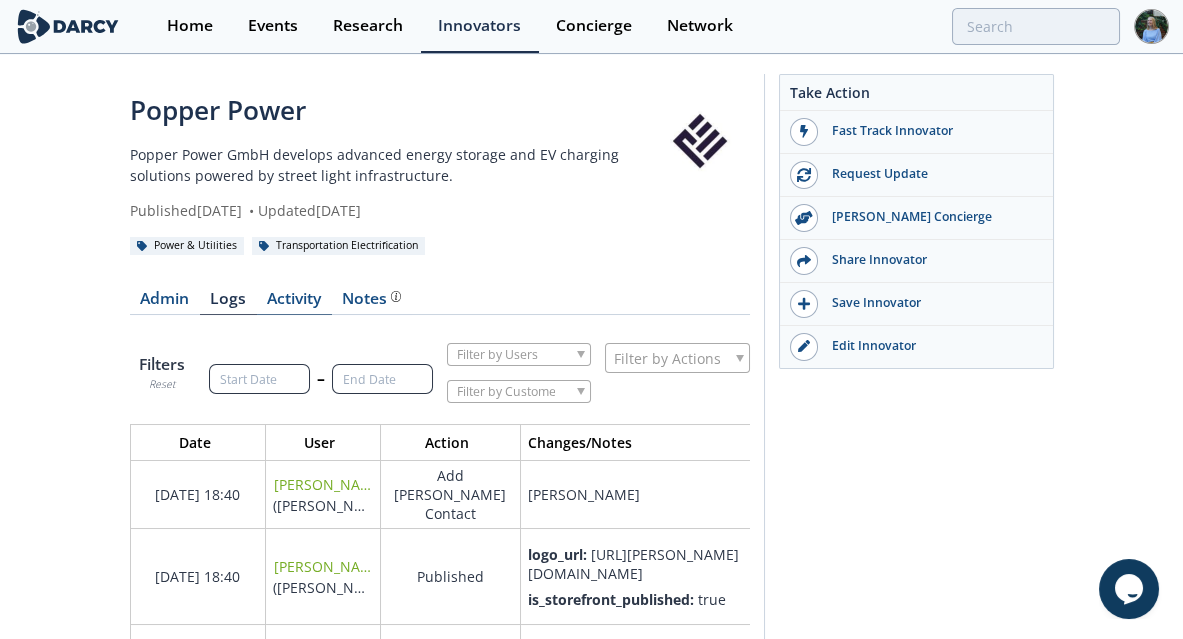 click on "Activity" at bounding box center [294, 303] 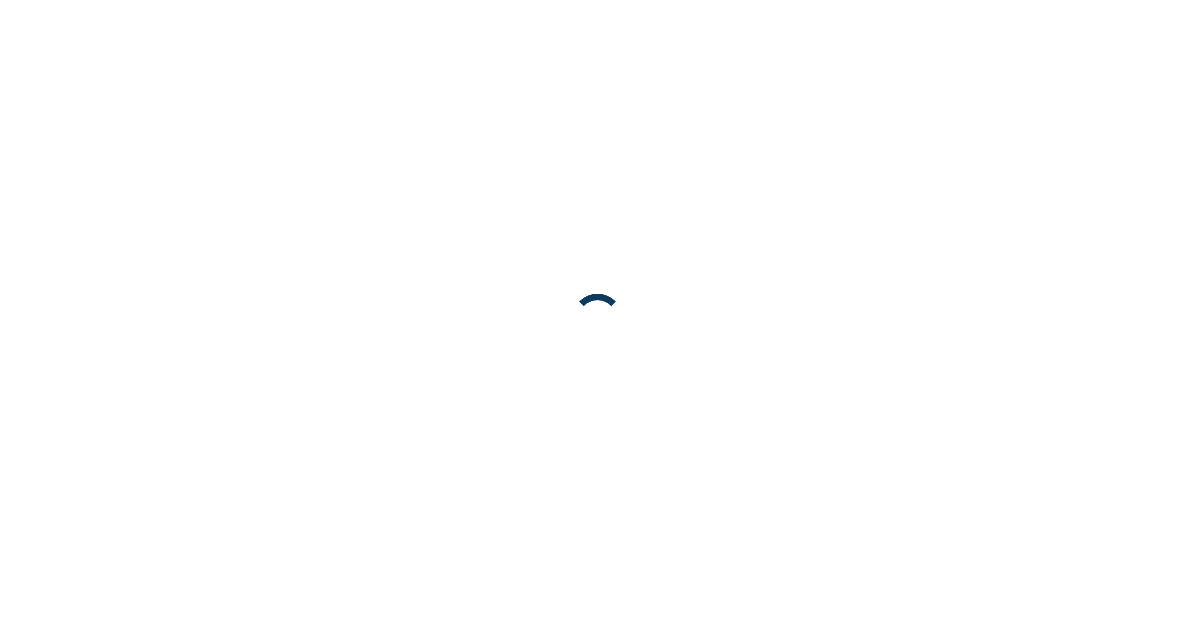 scroll, scrollTop: 0, scrollLeft: 0, axis: both 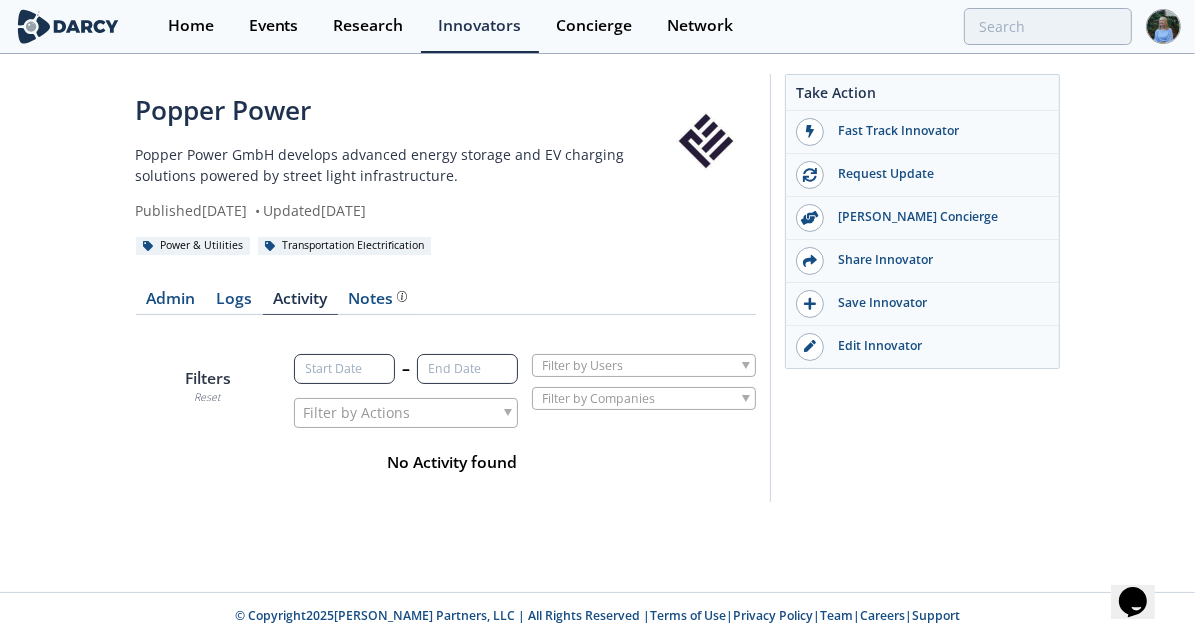 click on "Admin
Logs
Activity
Notes
Filters
Reset
–
Filter by Actions
No Activity found" at bounding box center (446, 379) 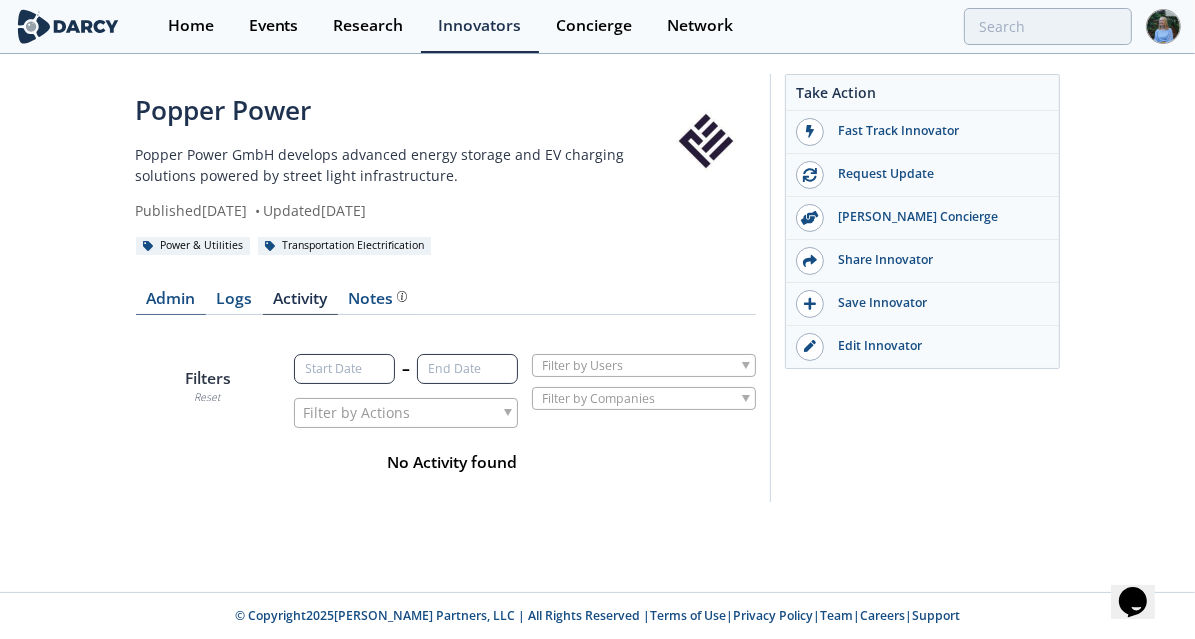 click on "Admin" at bounding box center (171, 303) 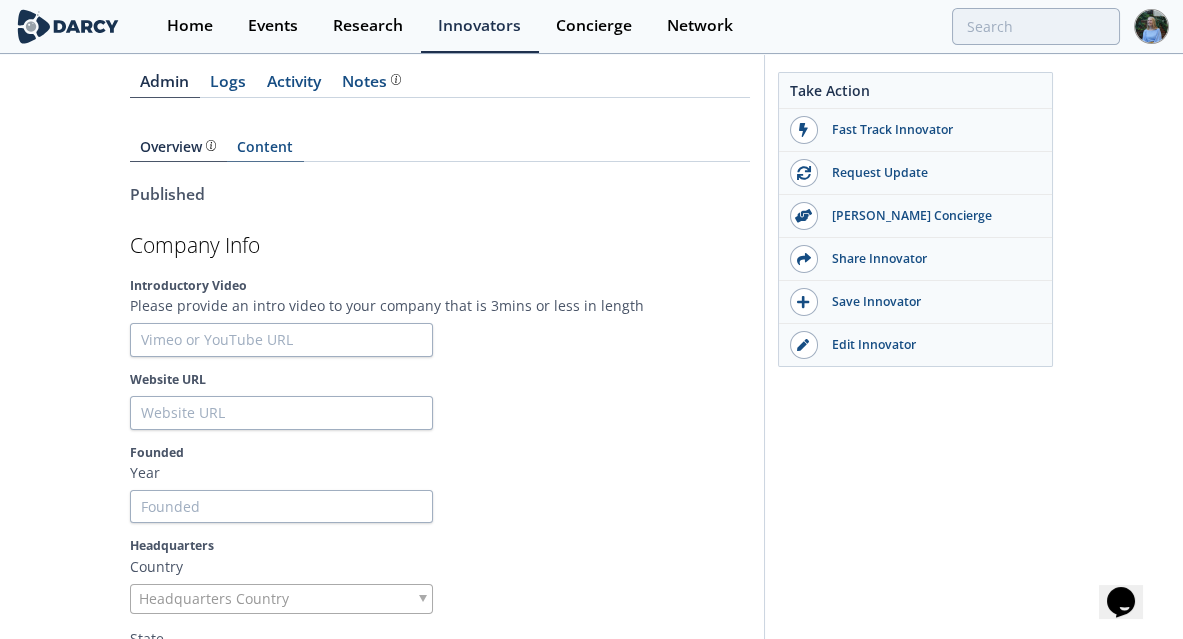 scroll, scrollTop: 240, scrollLeft: 0, axis: vertical 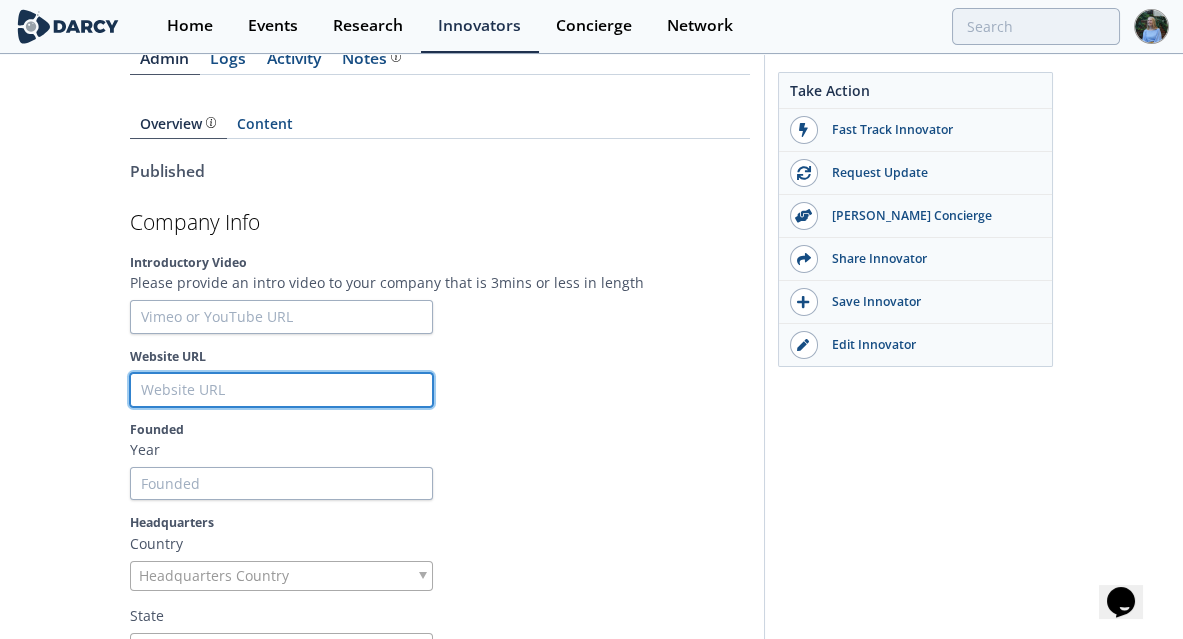 click on "Website URL" at bounding box center [281, 390] 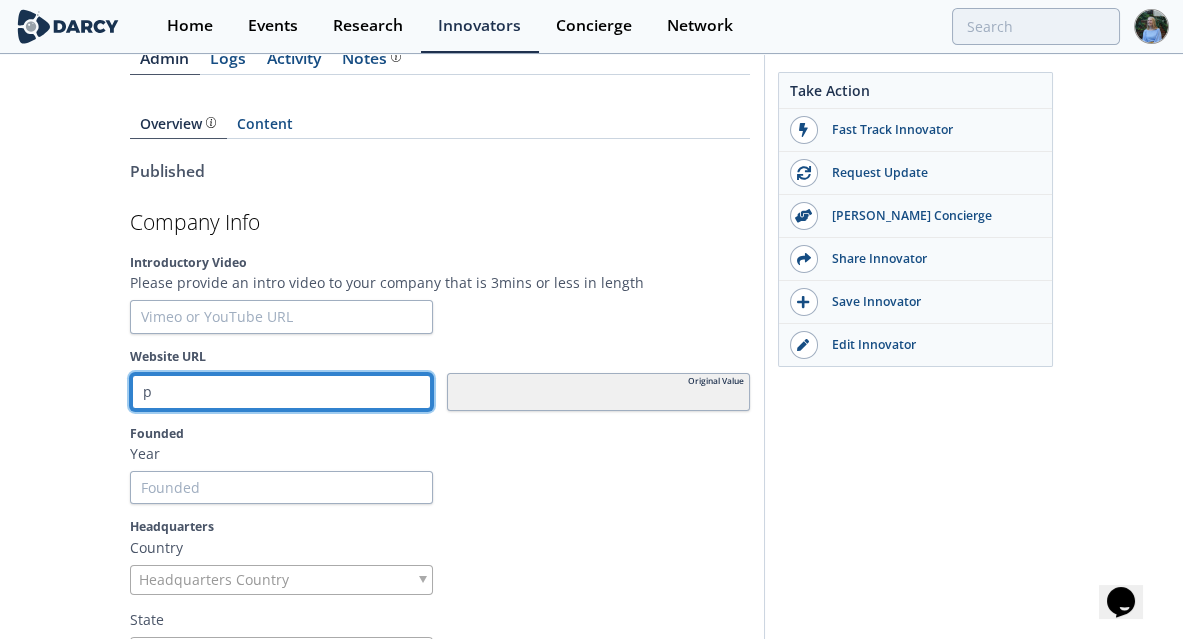 type on "po" 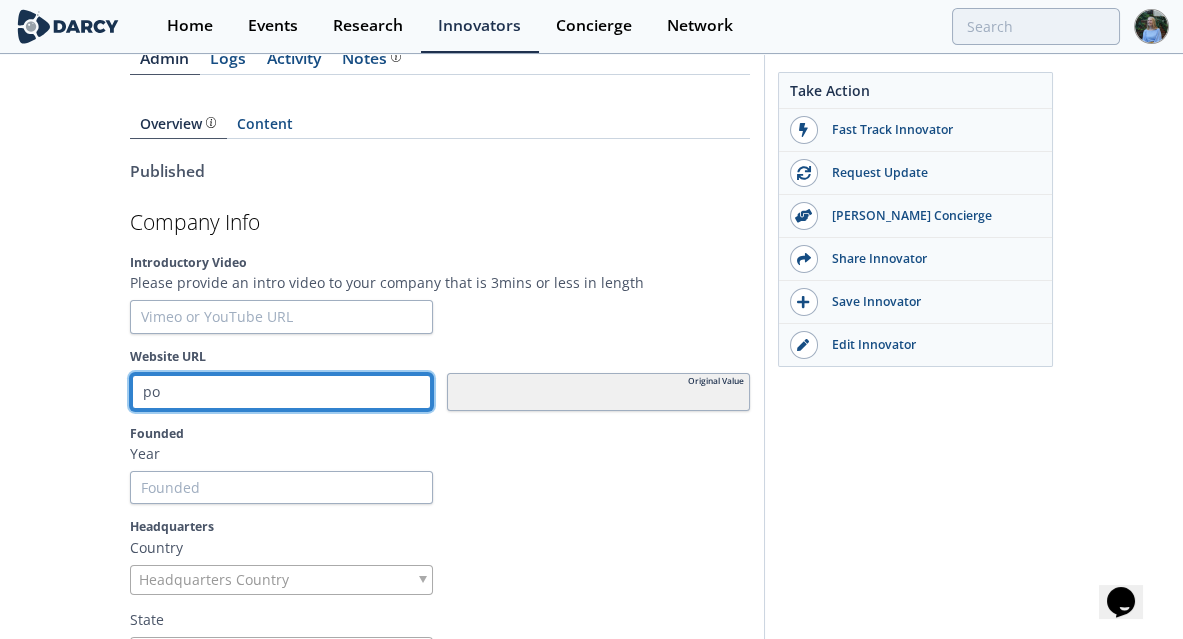 type 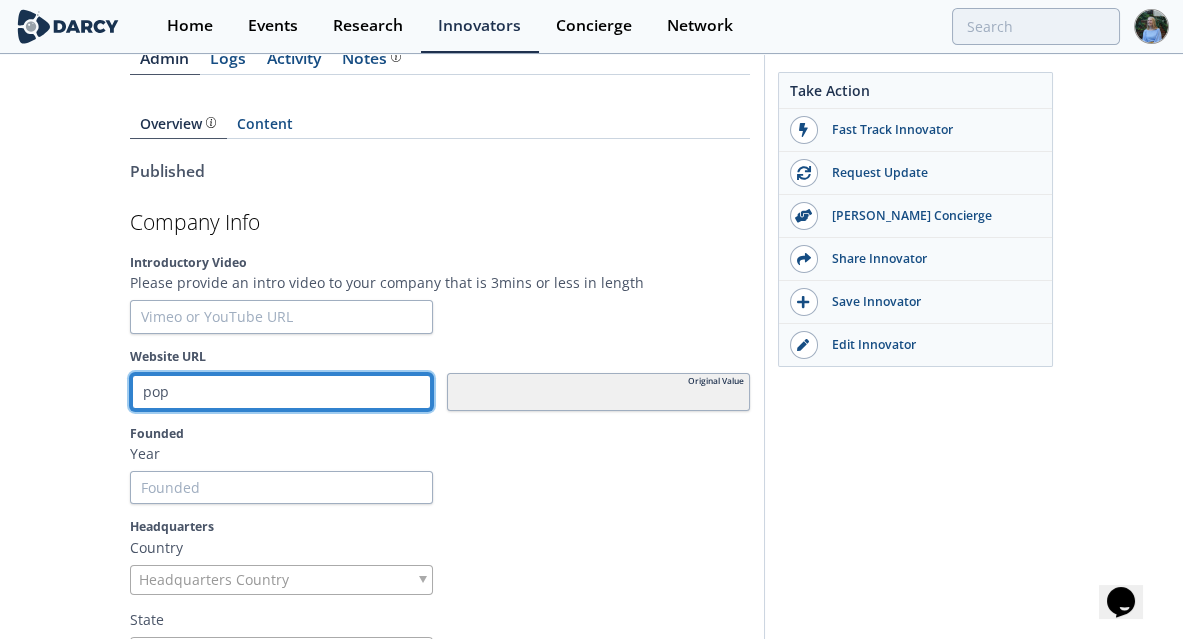 type on "[PERSON_NAME]" 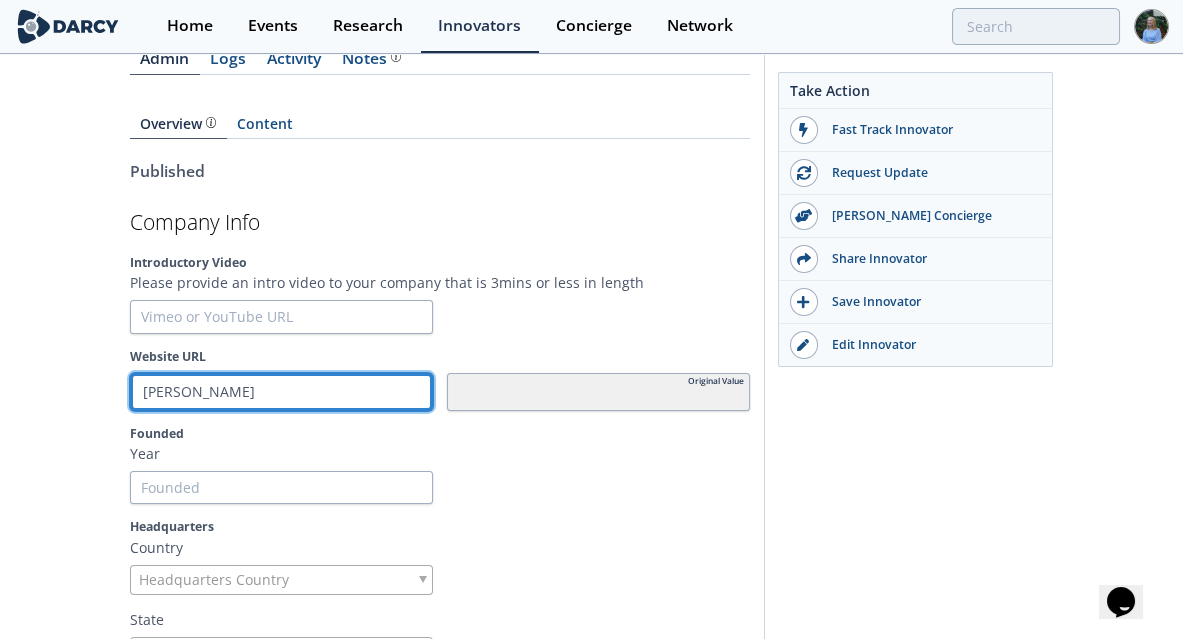 type on "poppw" 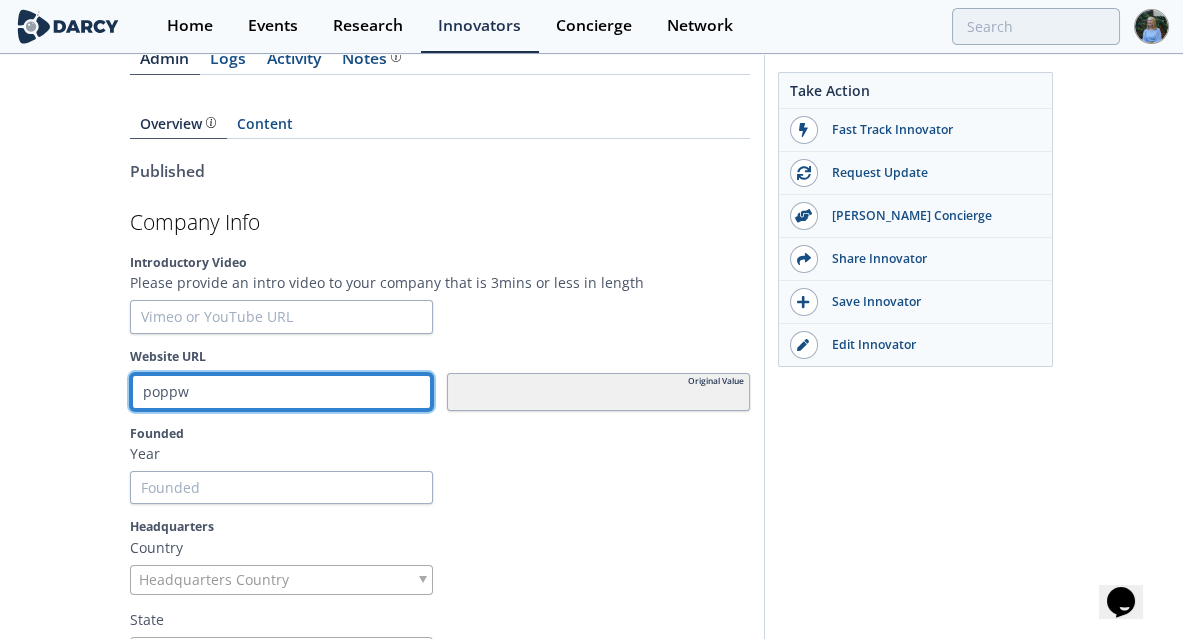 type on "poppwe" 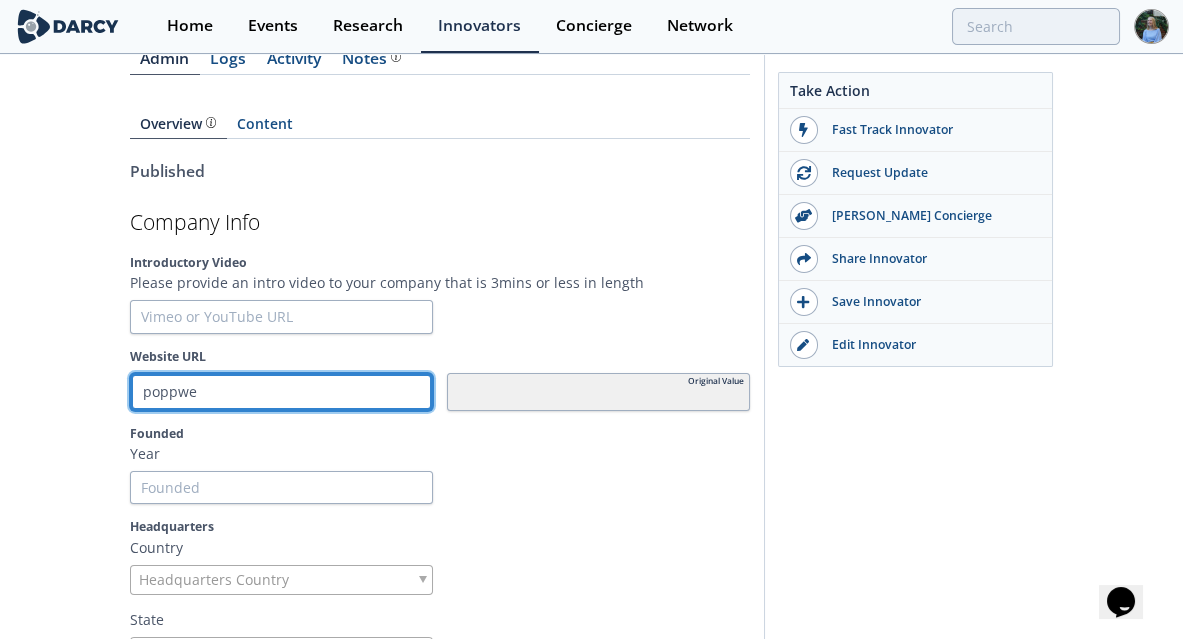 type on "poppw" 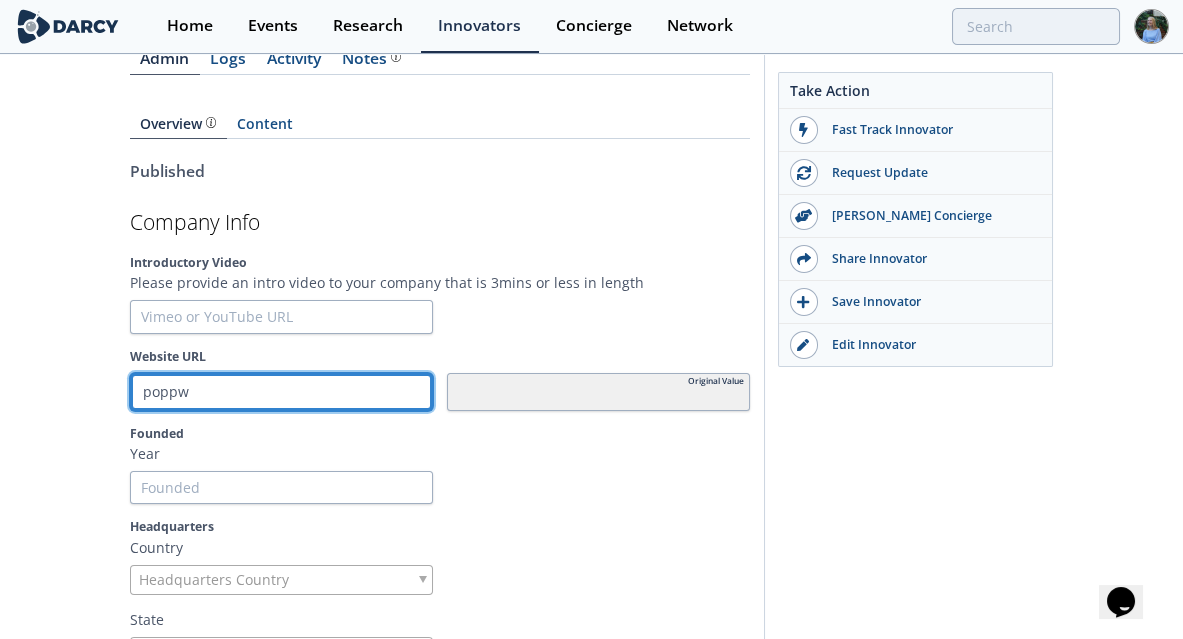type on "[PERSON_NAME]" 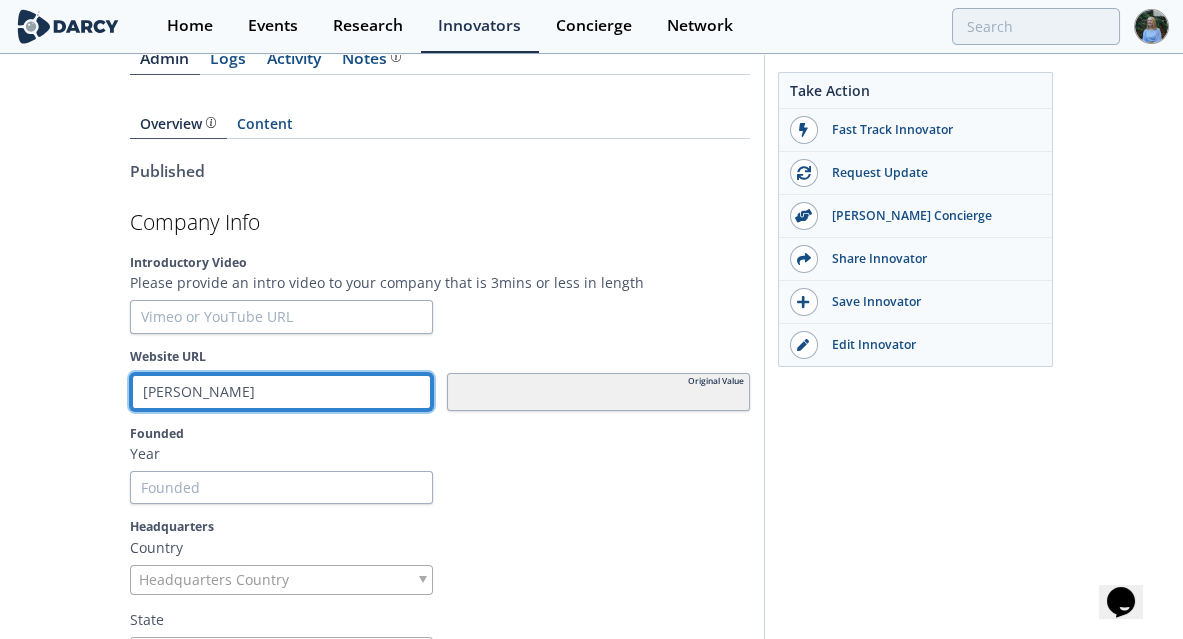 type on "[PERSON_NAME]" 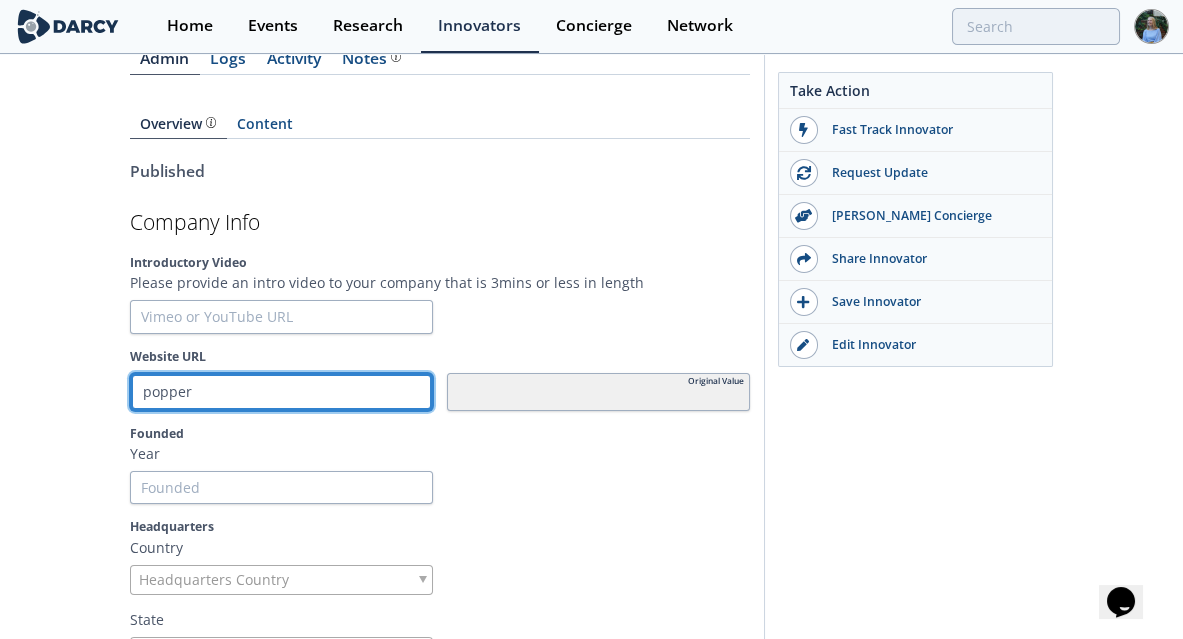 type on "popperp" 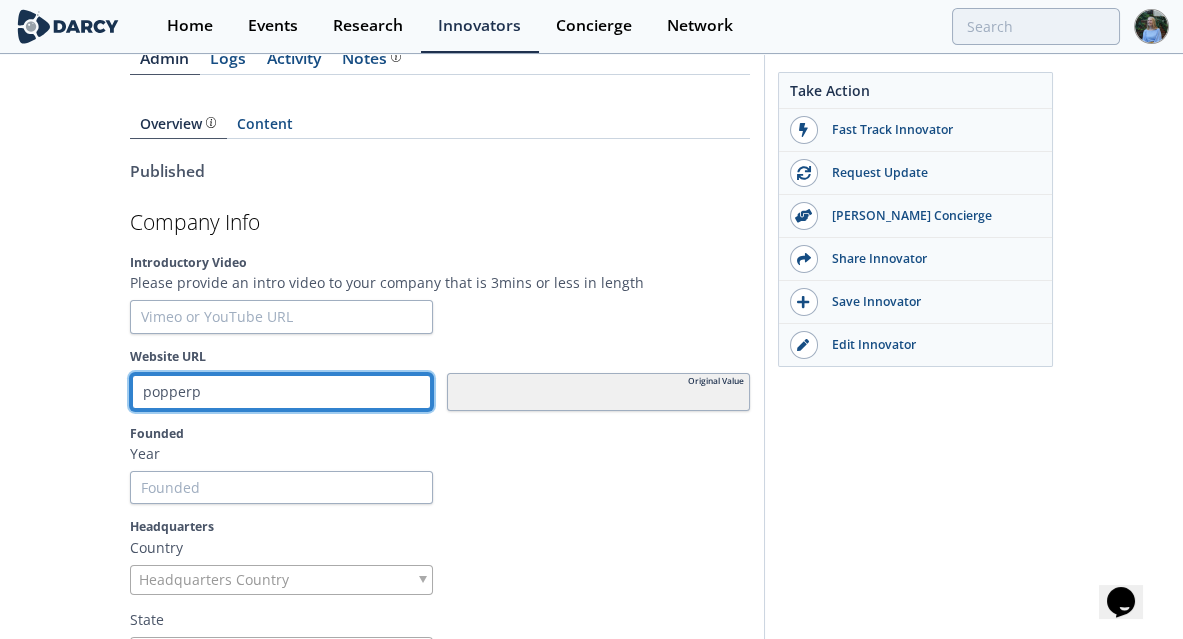 type on "popperpo" 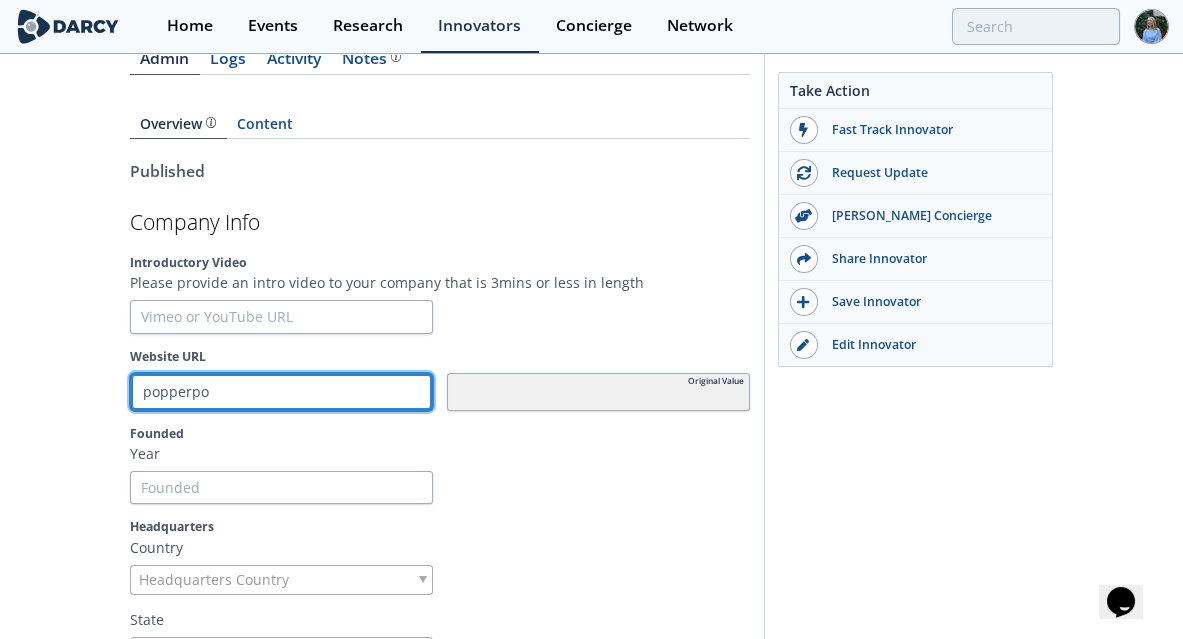 type on "popperpow" 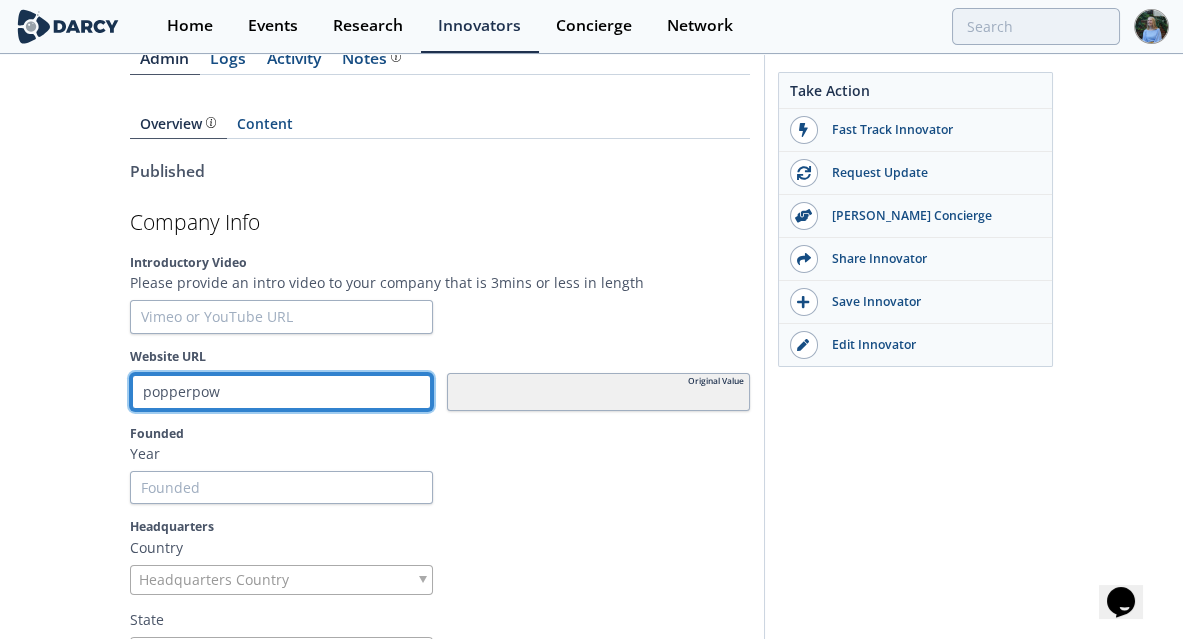 type on "popperpowe" 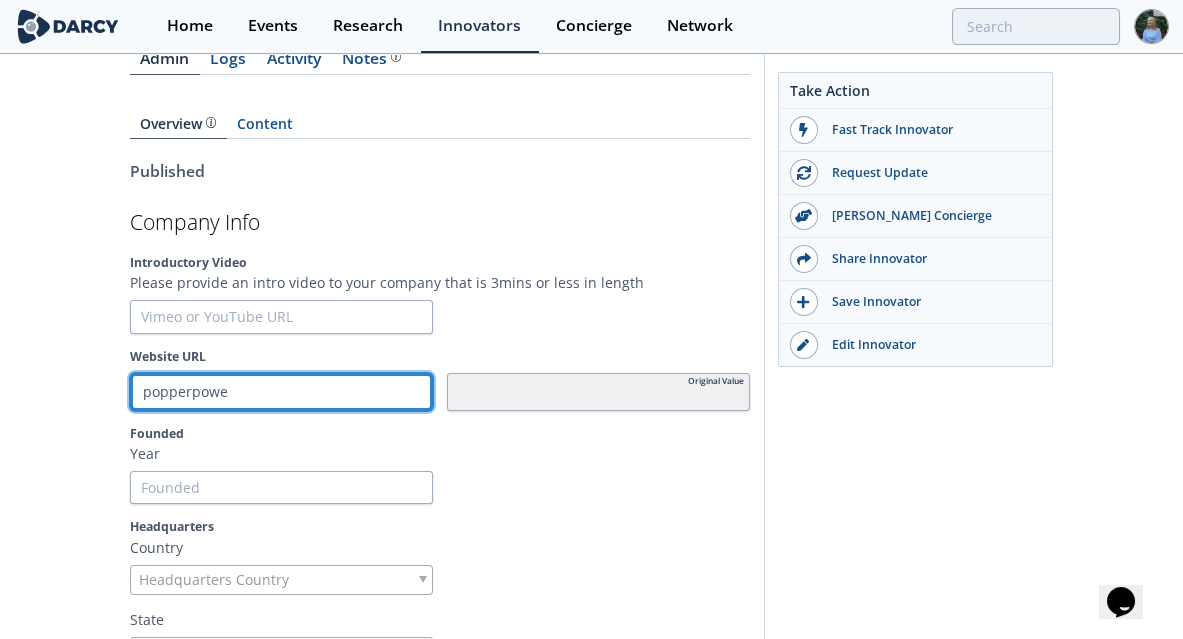 type on "popperpower" 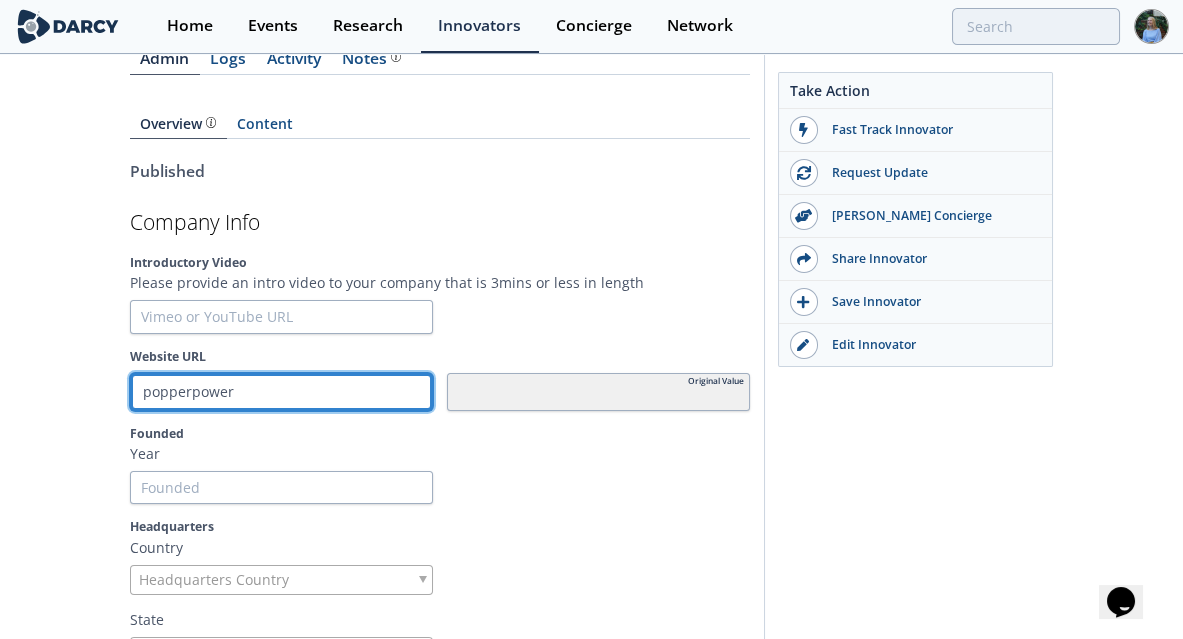 type on "popperpower." 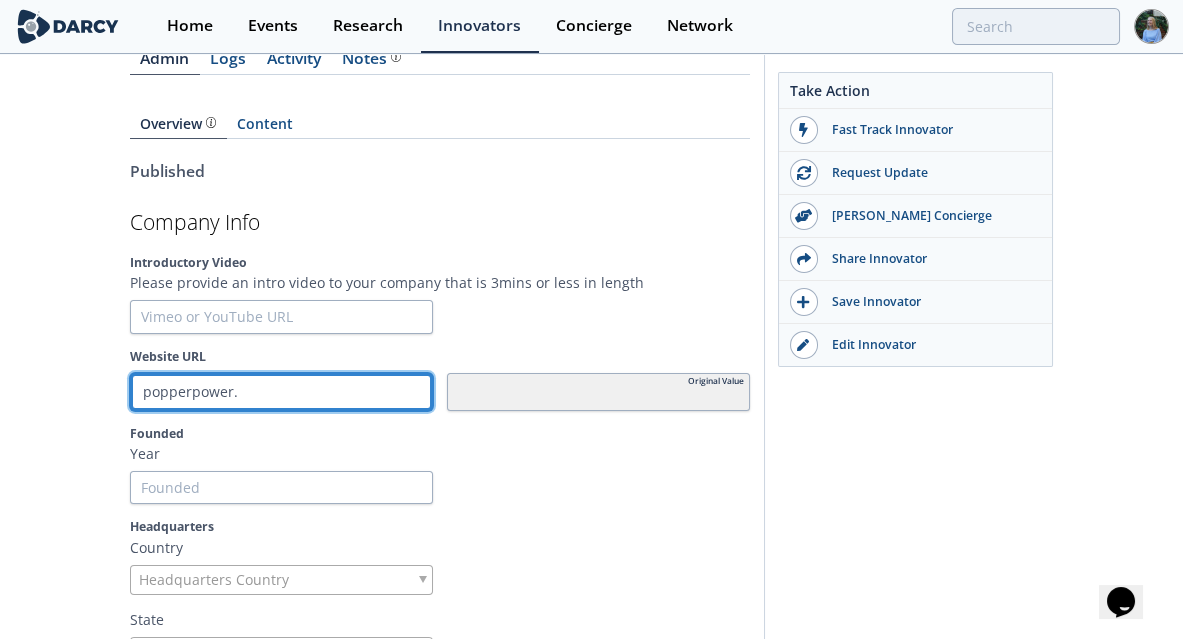 type on "popperpower.c" 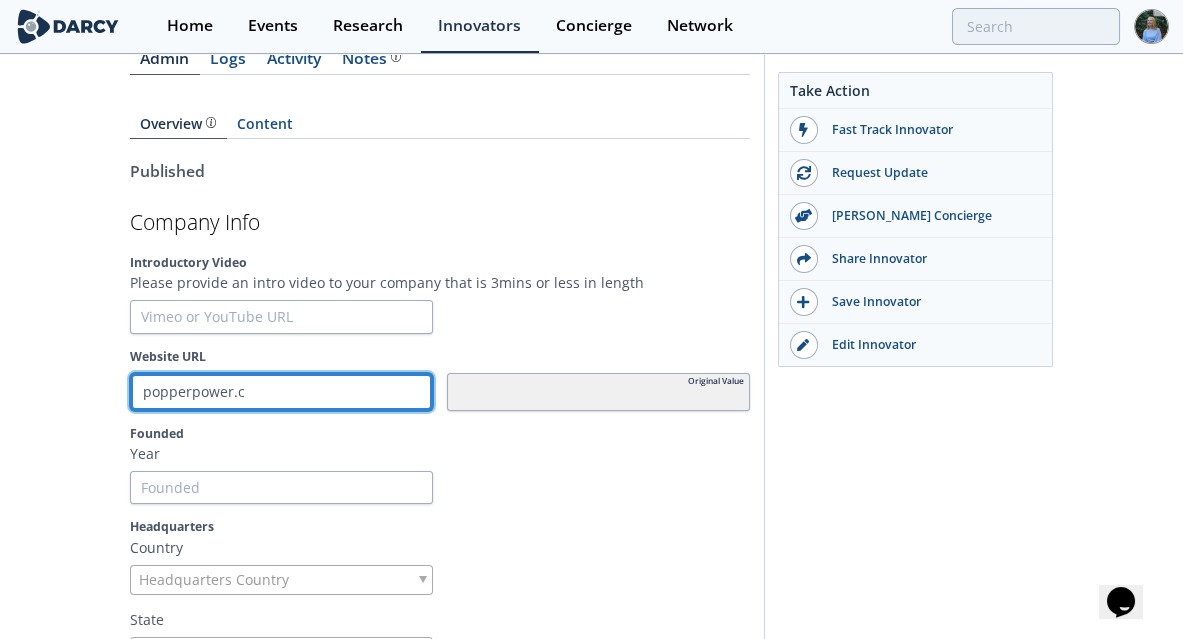 type on "[DOMAIN_NAME]" 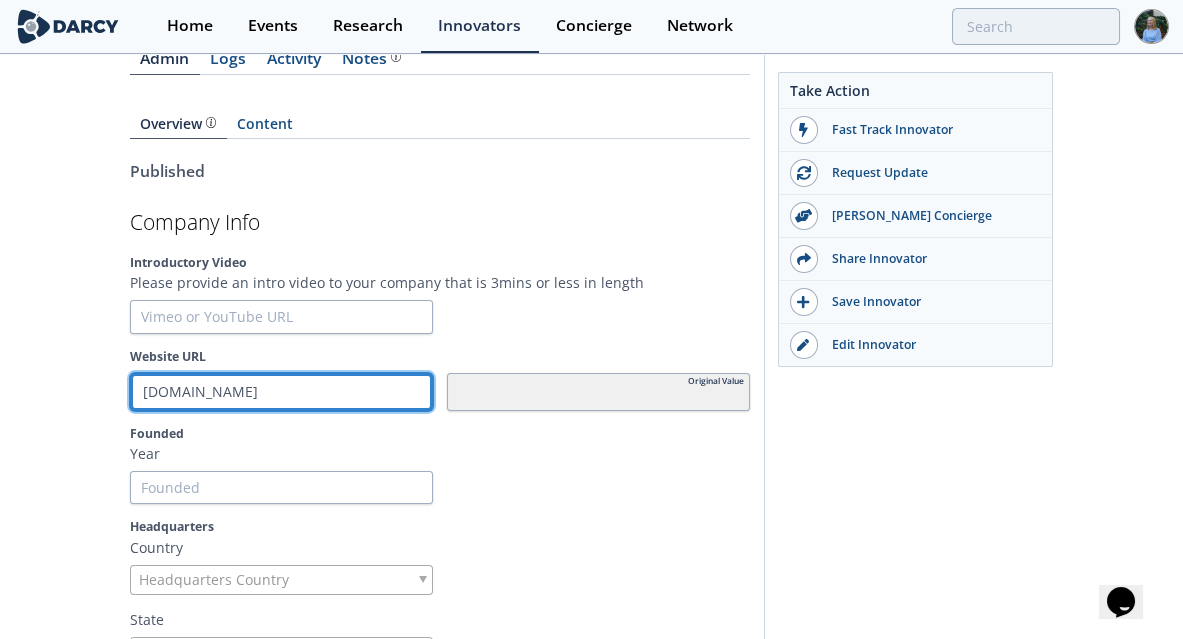type on "[DOMAIN_NAME]" 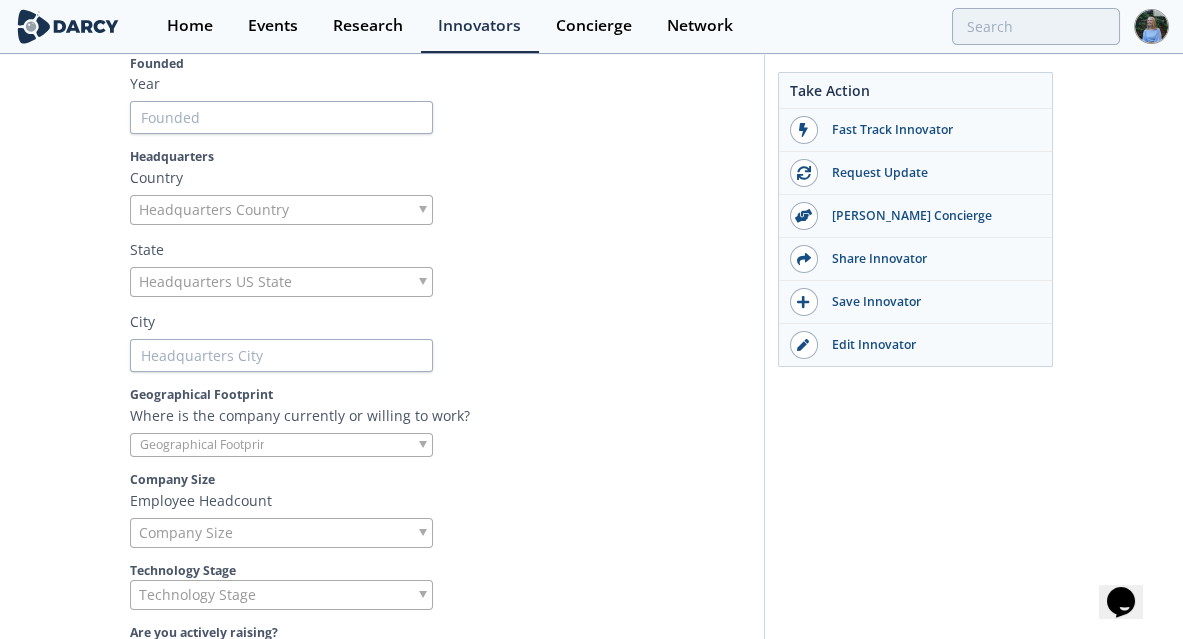 scroll, scrollTop: 640, scrollLeft: 0, axis: vertical 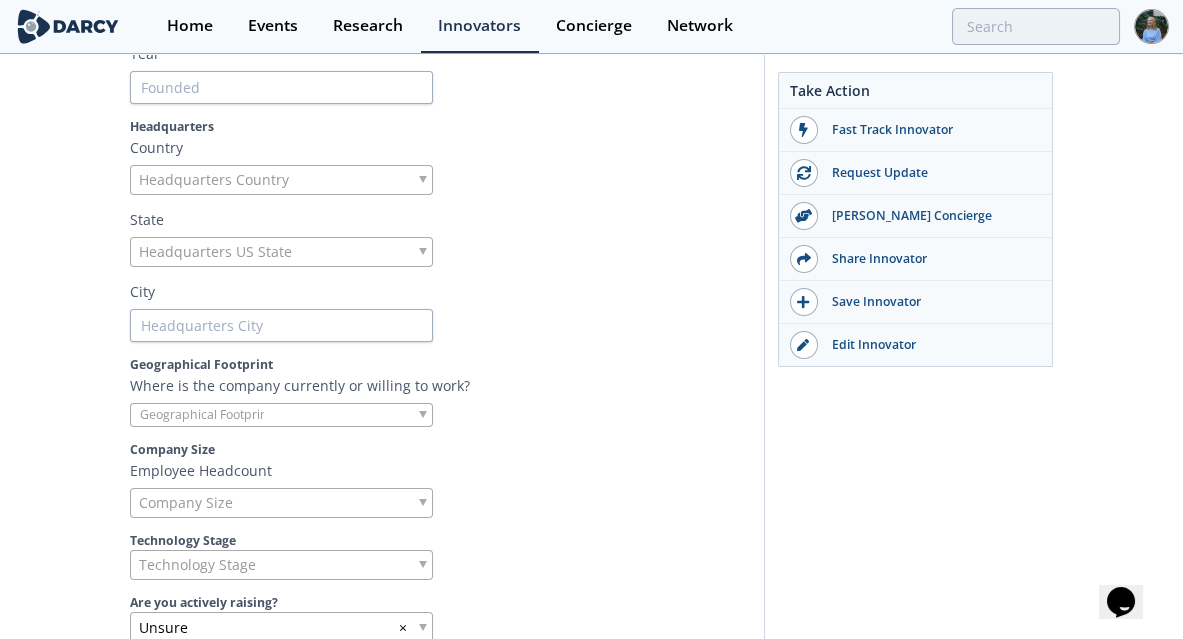 type on "[DOMAIN_NAME]" 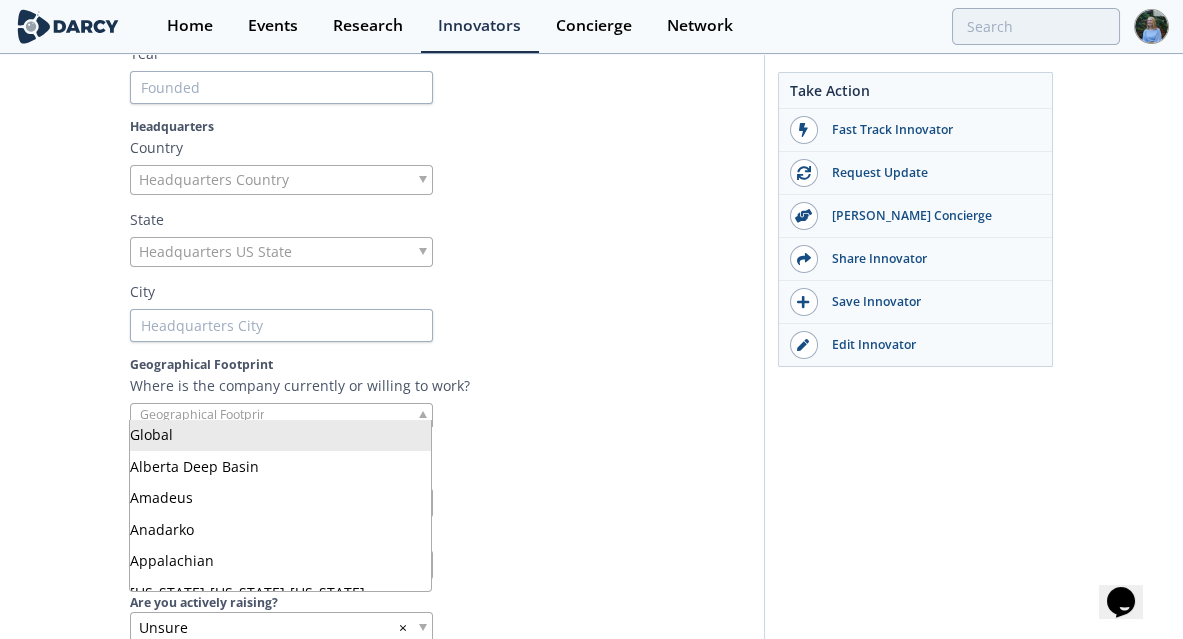 click on "Geographical Footprint
Where is the company currently or willing to work?" at bounding box center [440, 391] 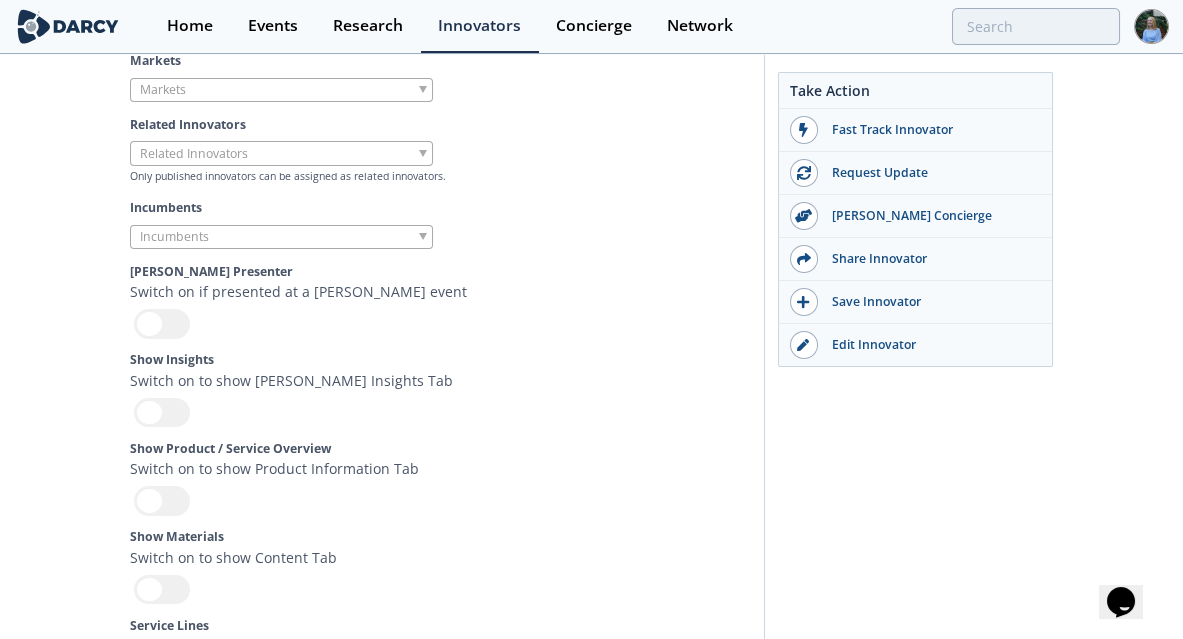 scroll, scrollTop: 5879, scrollLeft: 0, axis: vertical 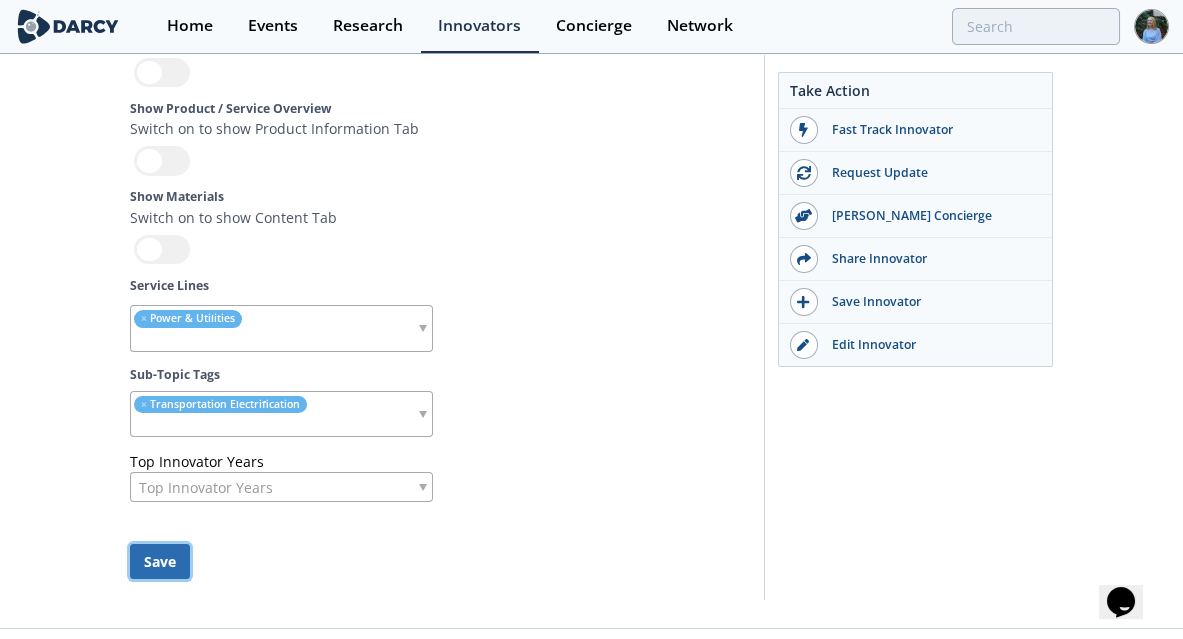 click on "Save" at bounding box center (160, 561) 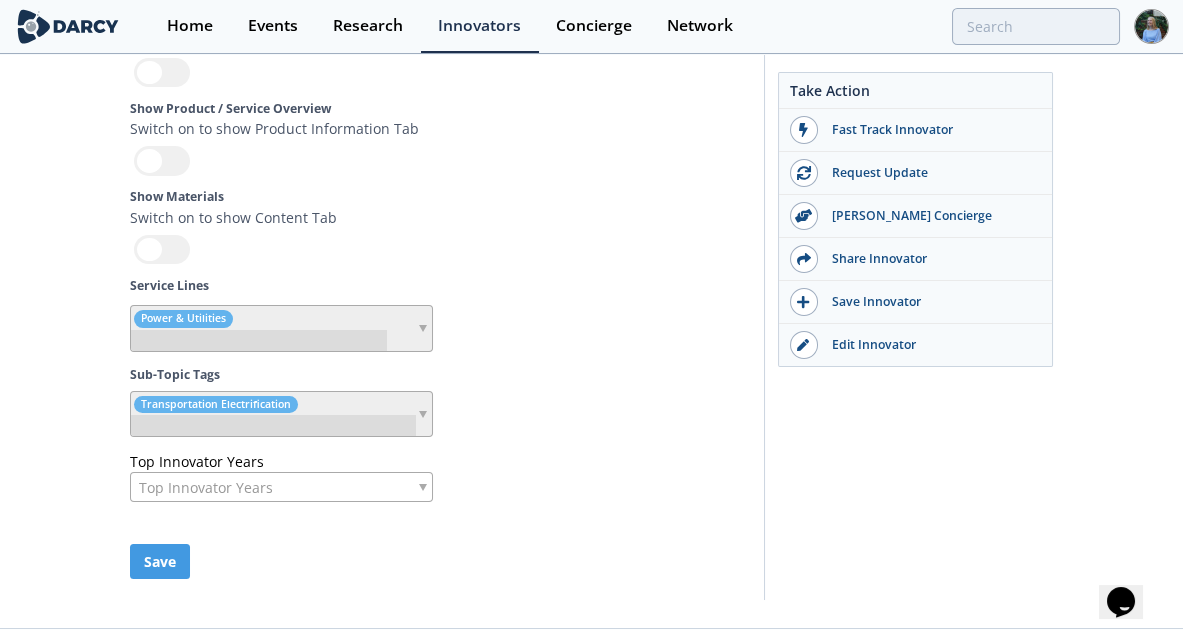 type 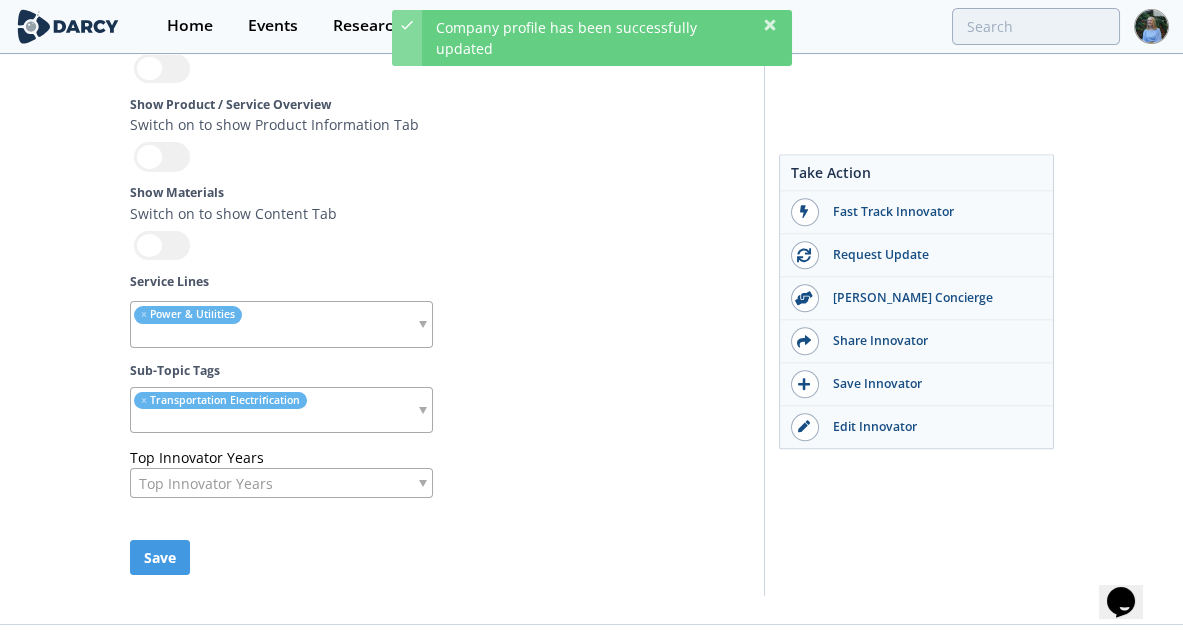 scroll, scrollTop: 5875, scrollLeft: 0, axis: vertical 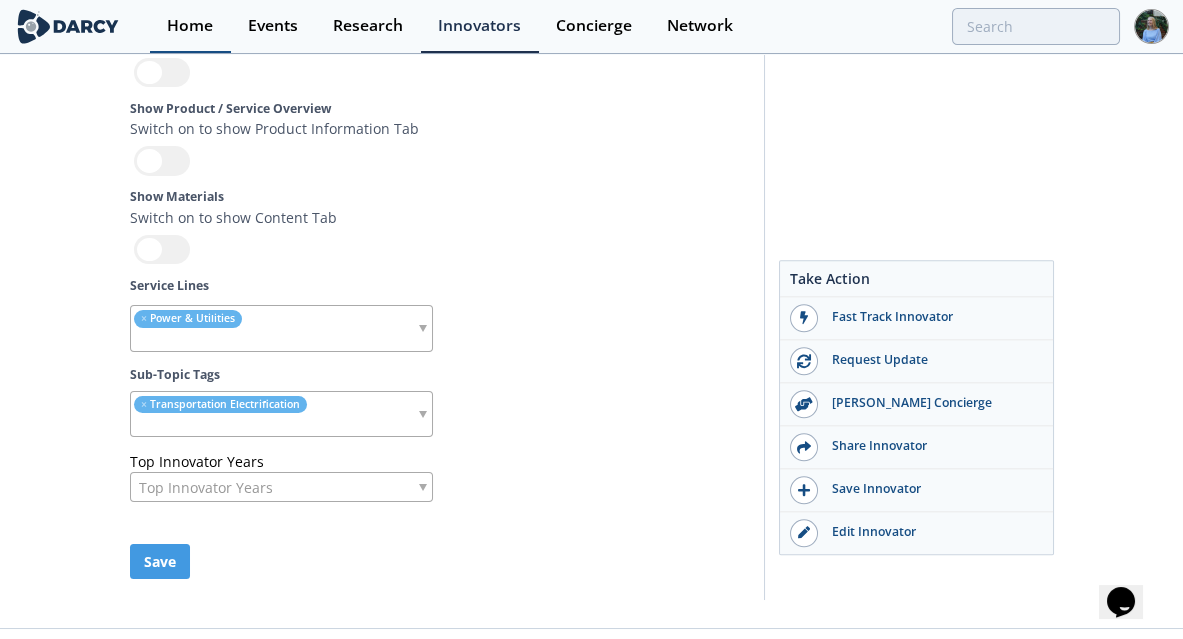 click on "Home" at bounding box center [190, 26] 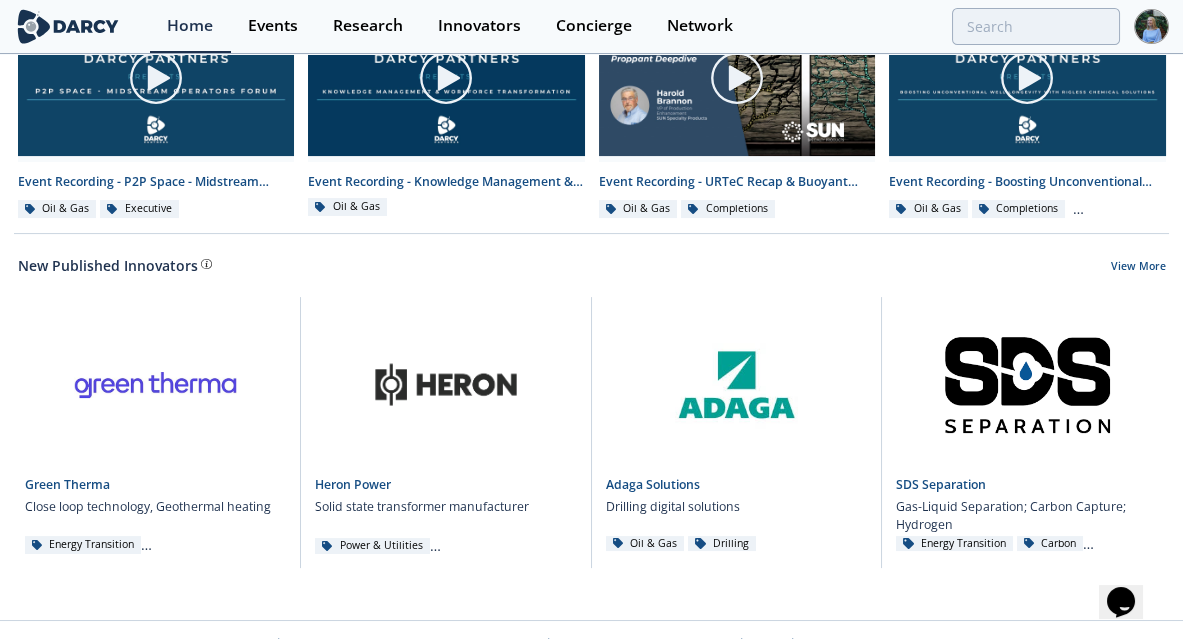 scroll, scrollTop: 1150, scrollLeft: 0, axis: vertical 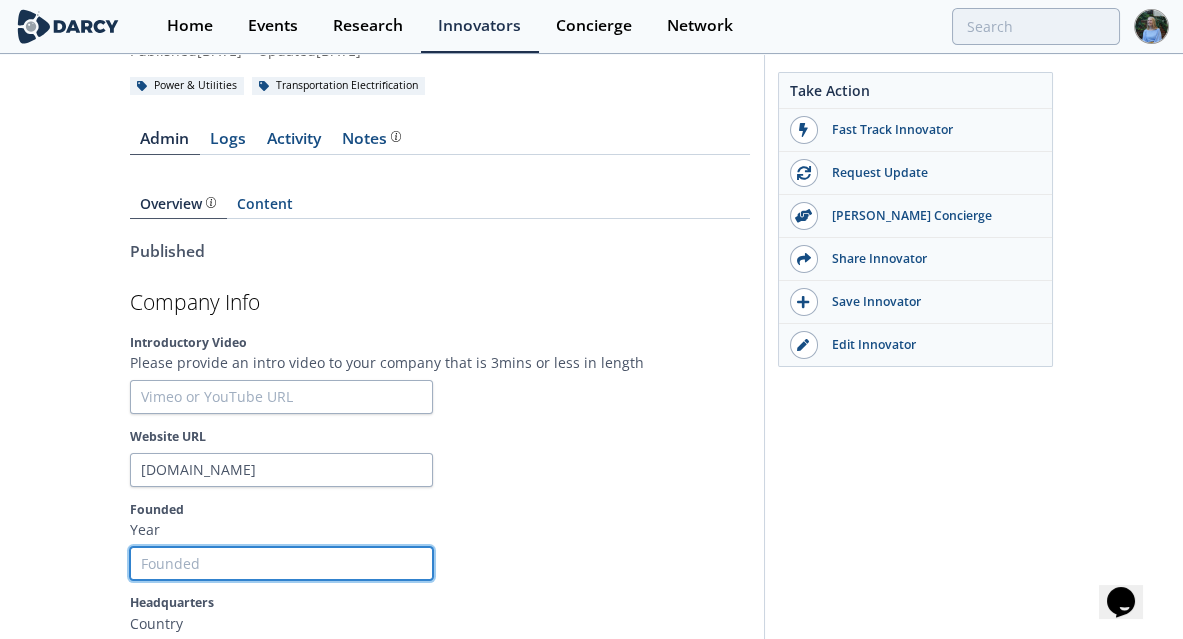 click on "Founded" at bounding box center [281, 564] 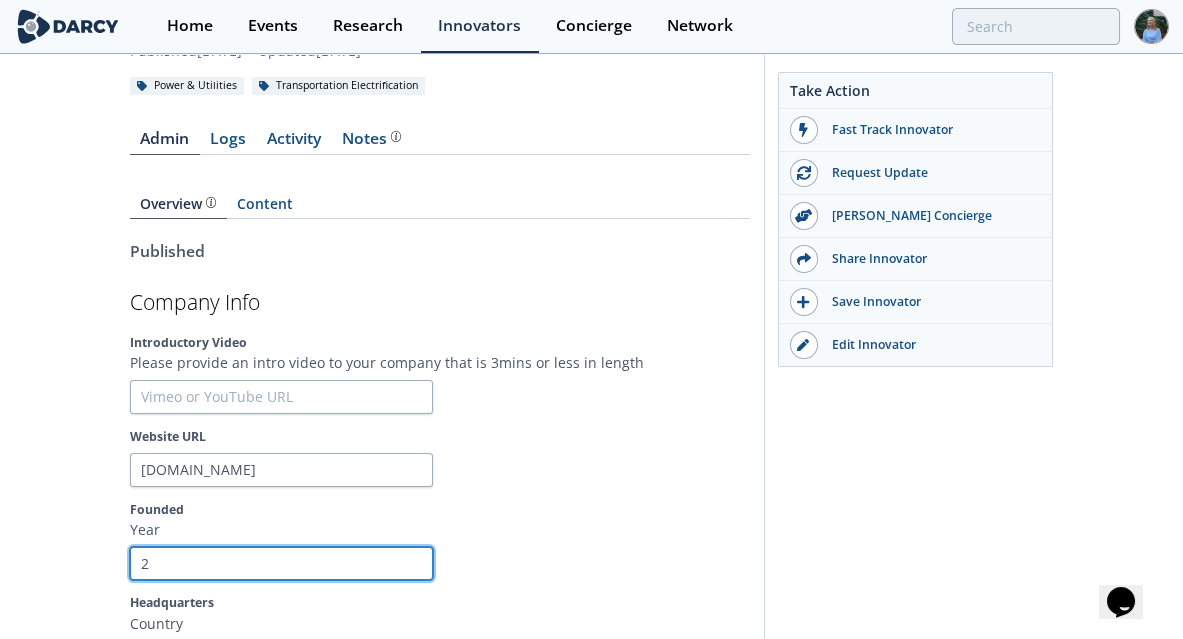 type 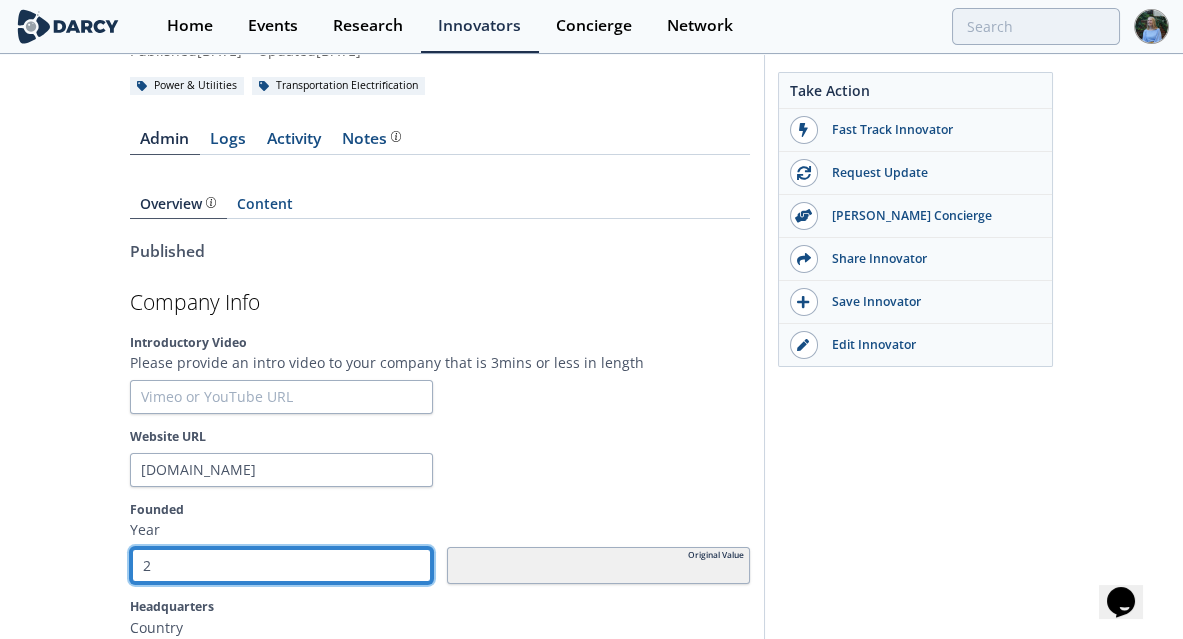 type on "20" 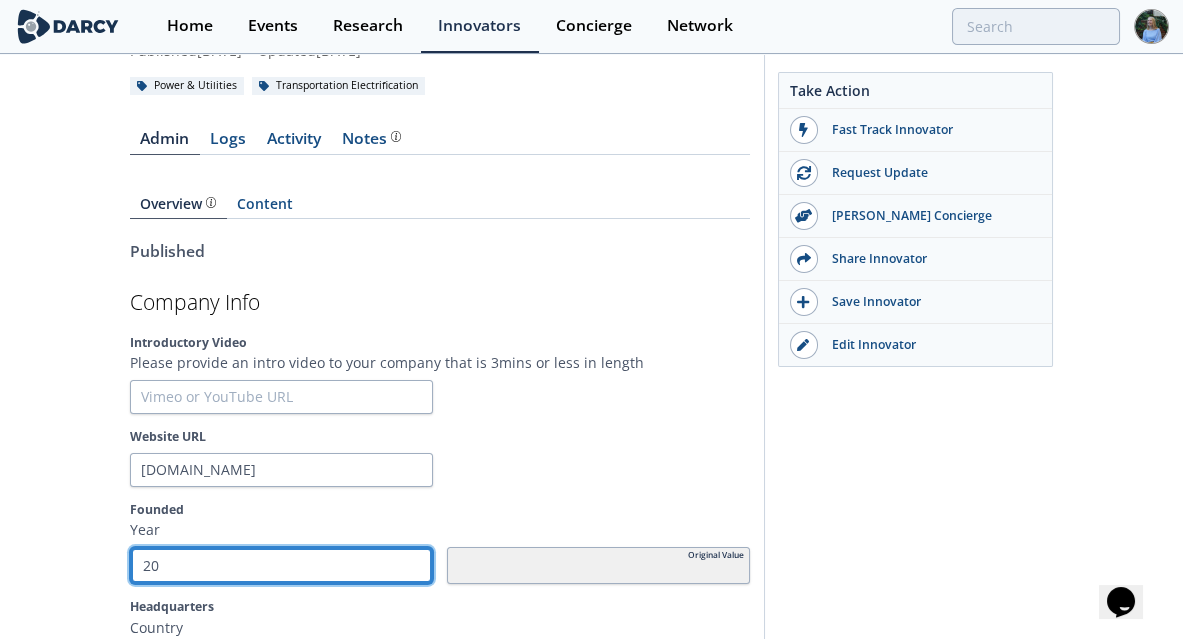 type on "202" 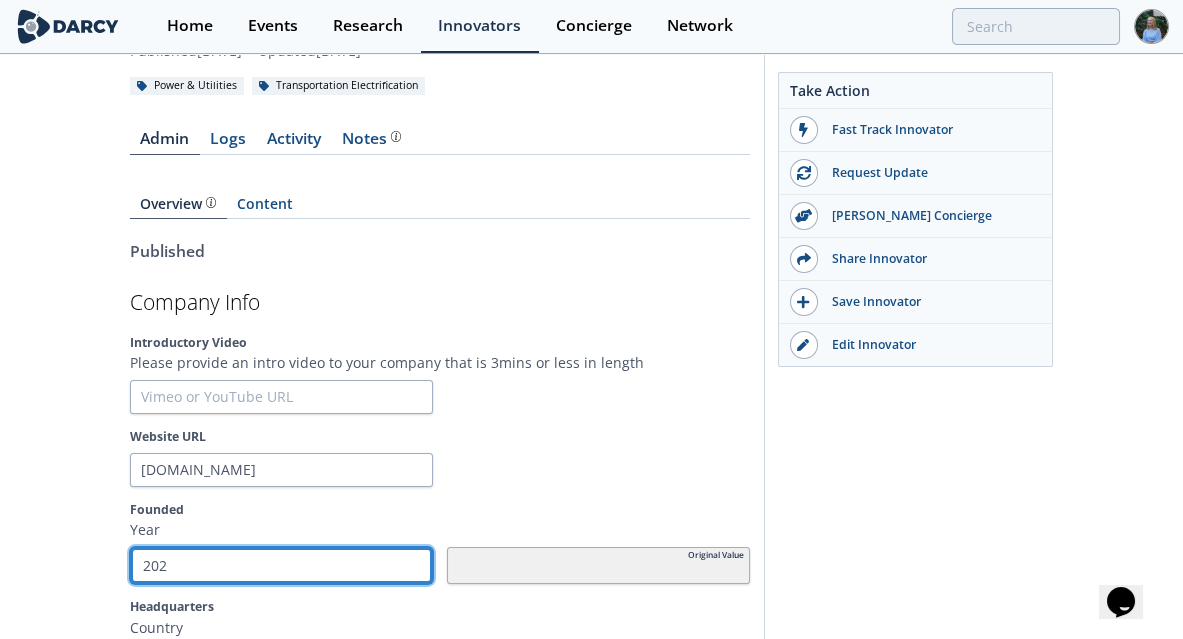 type on "2025" 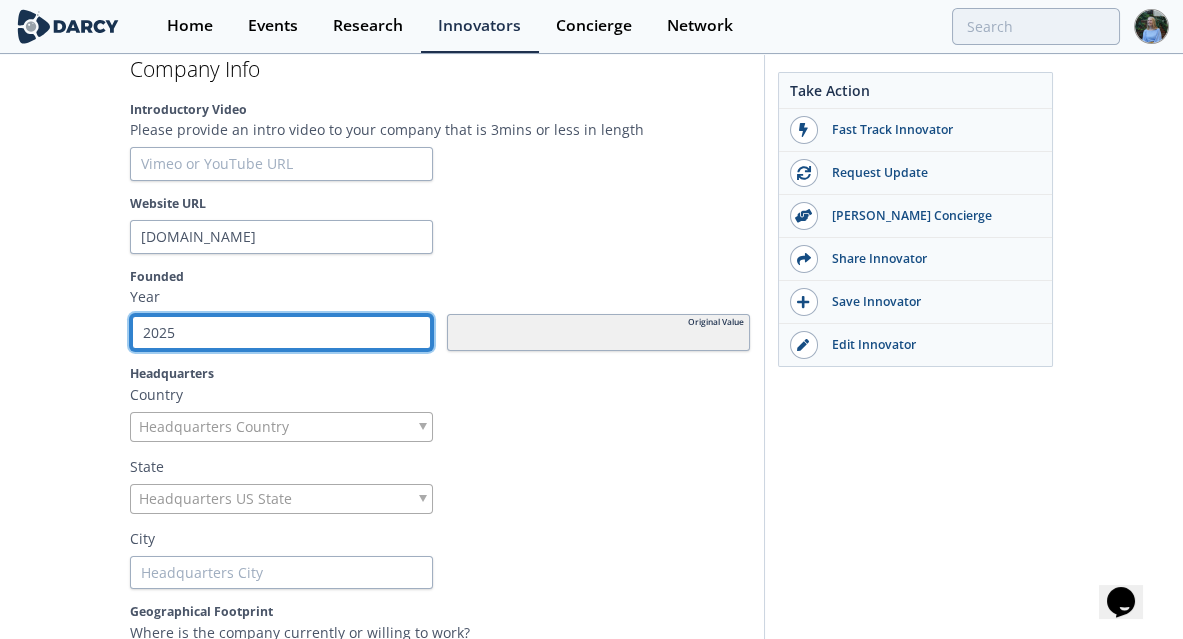 scroll, scrollTop: 400, scrollLeft: 0, axis: vertical 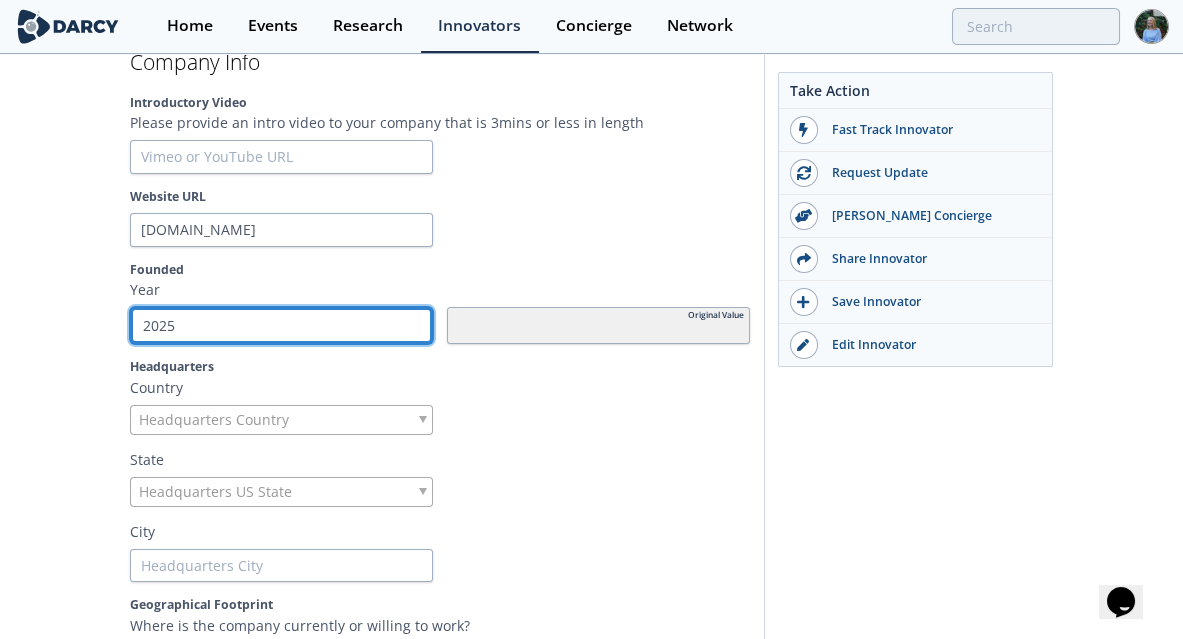 type on "2025" 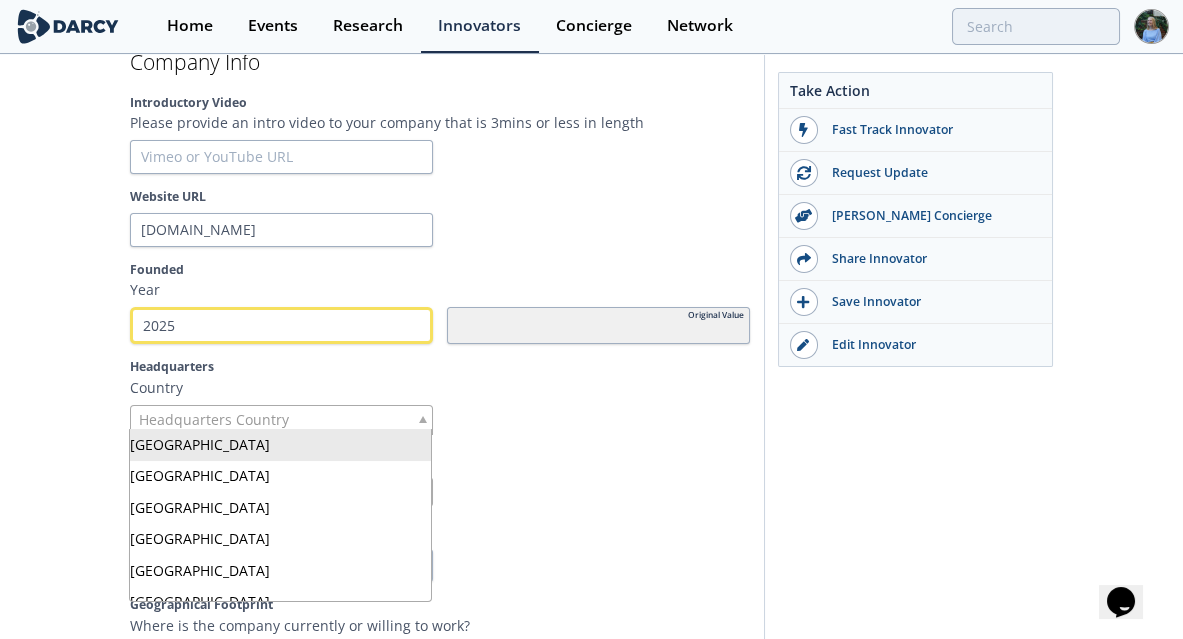 click on "Headquarters Country" at bounding box center (214, 420) 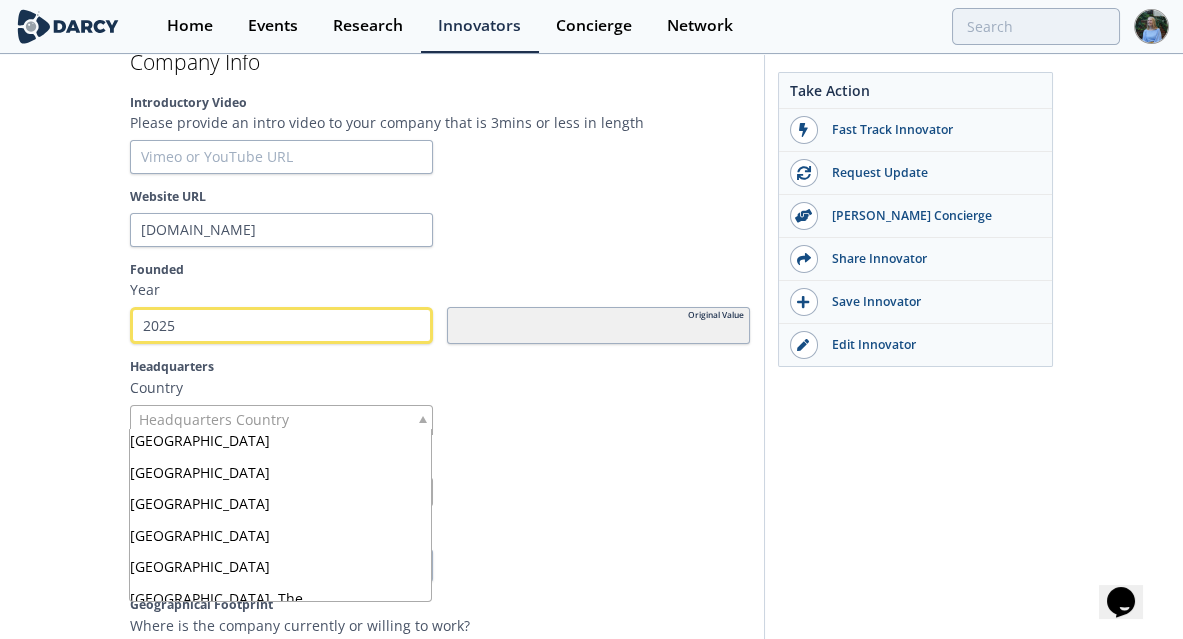 scroll, scrollTop: 240, scrollLeft: 0, axis: vertical 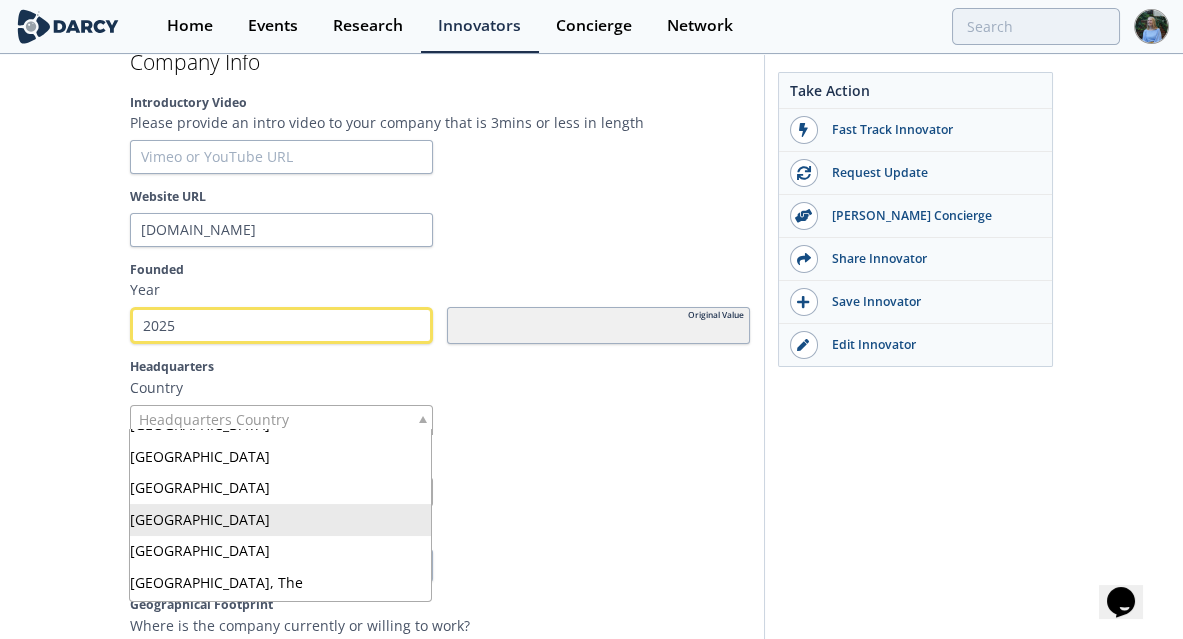 type 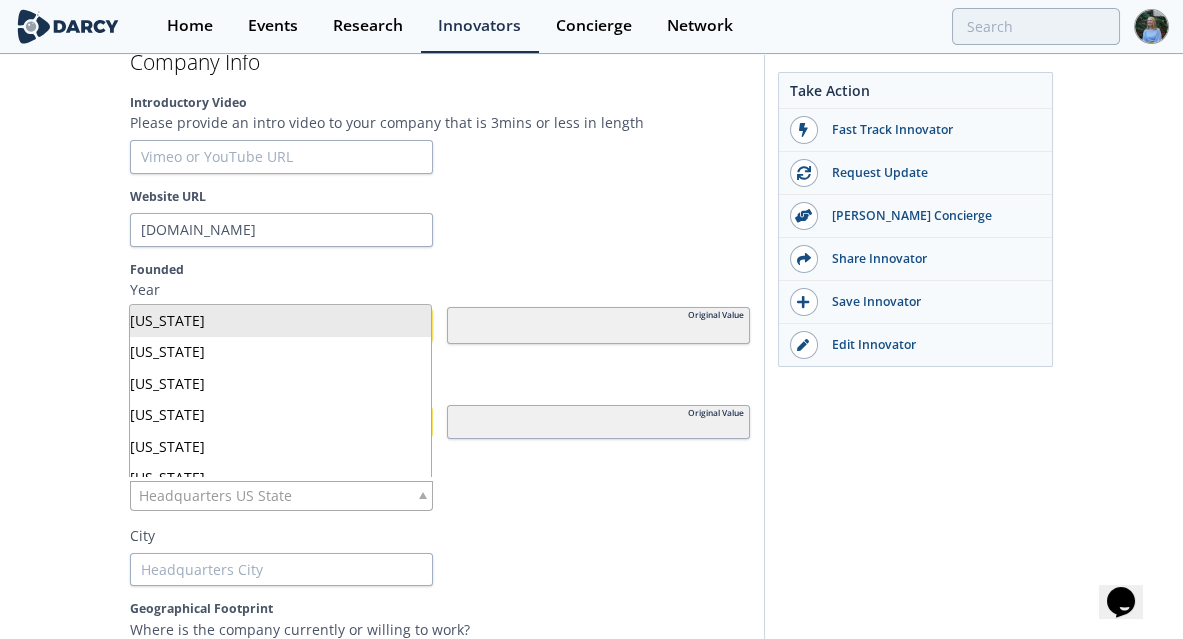 click on "Headquarters US State" at bounding box center [215, 496] 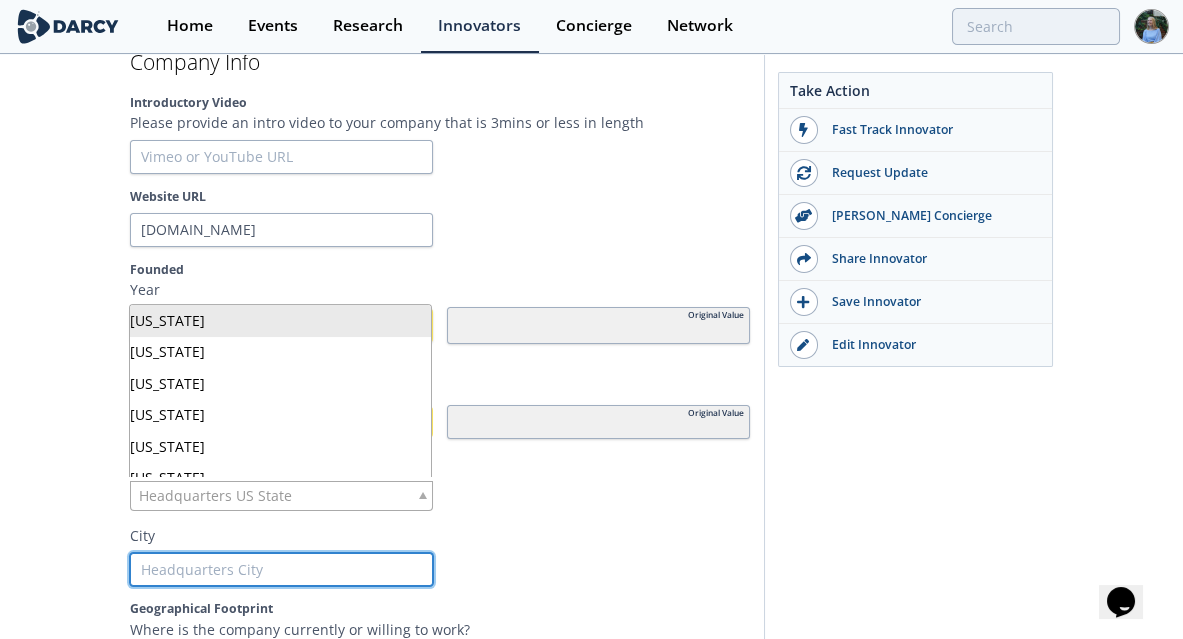 click at bounding box center [281, 570] 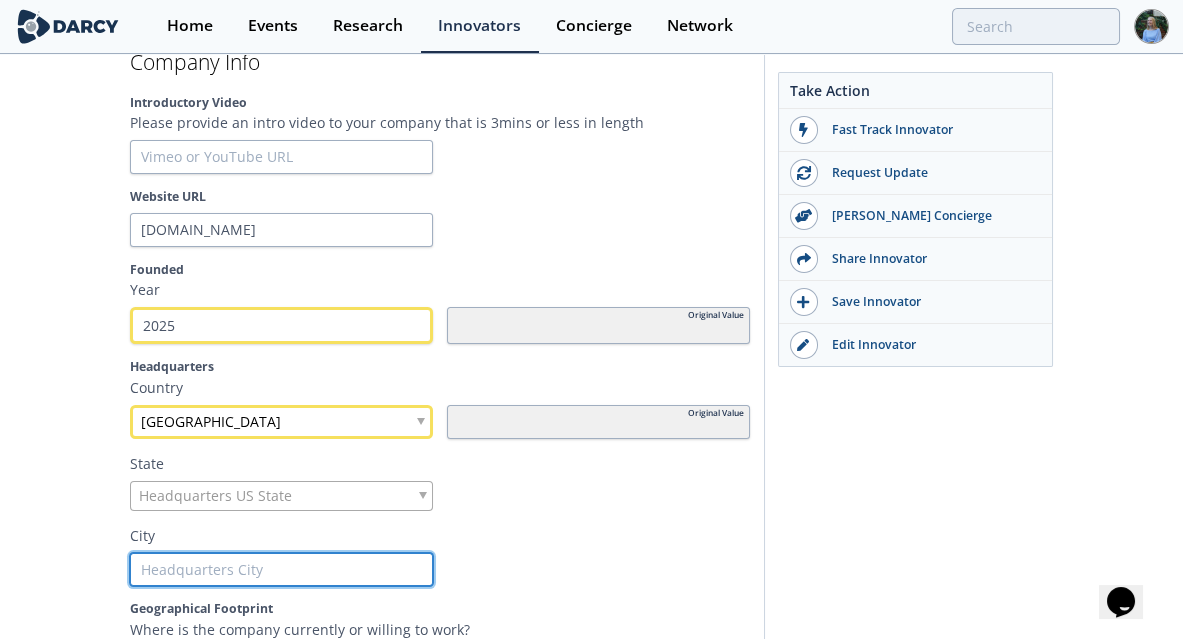 type on "V" 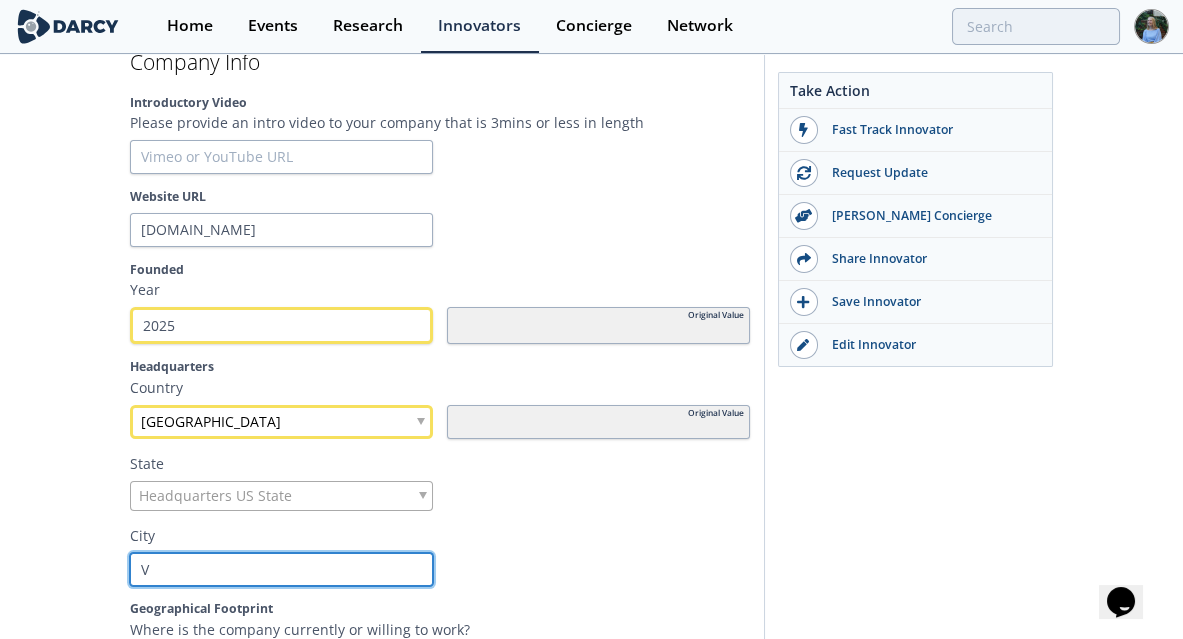 type 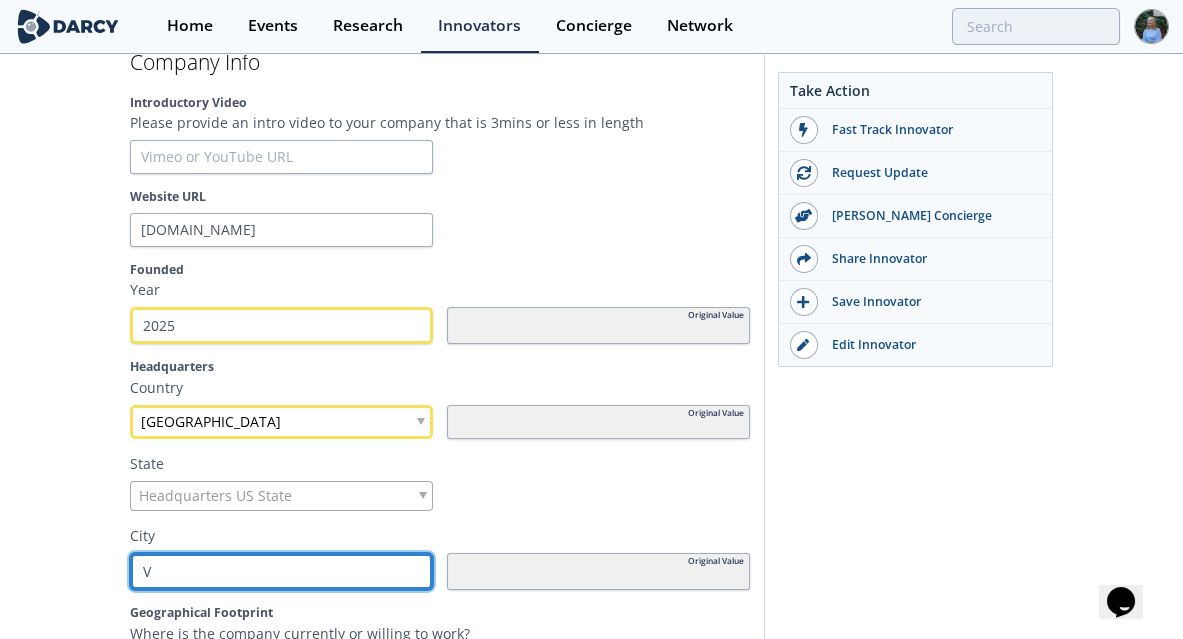 type on "Vi" 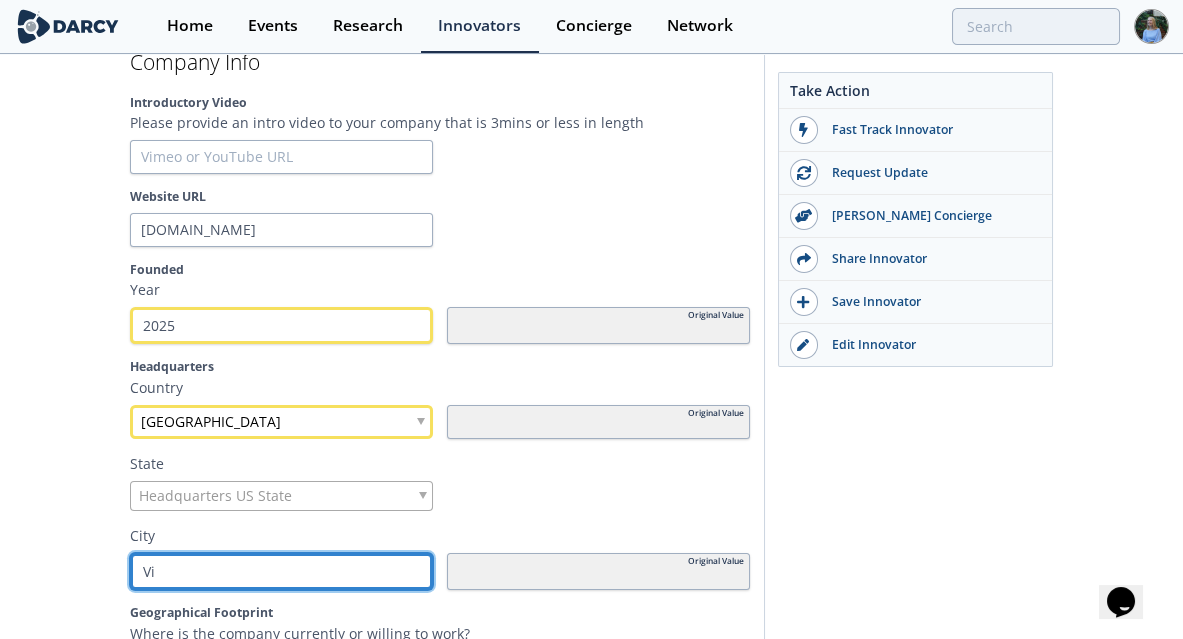 type on "Vie" 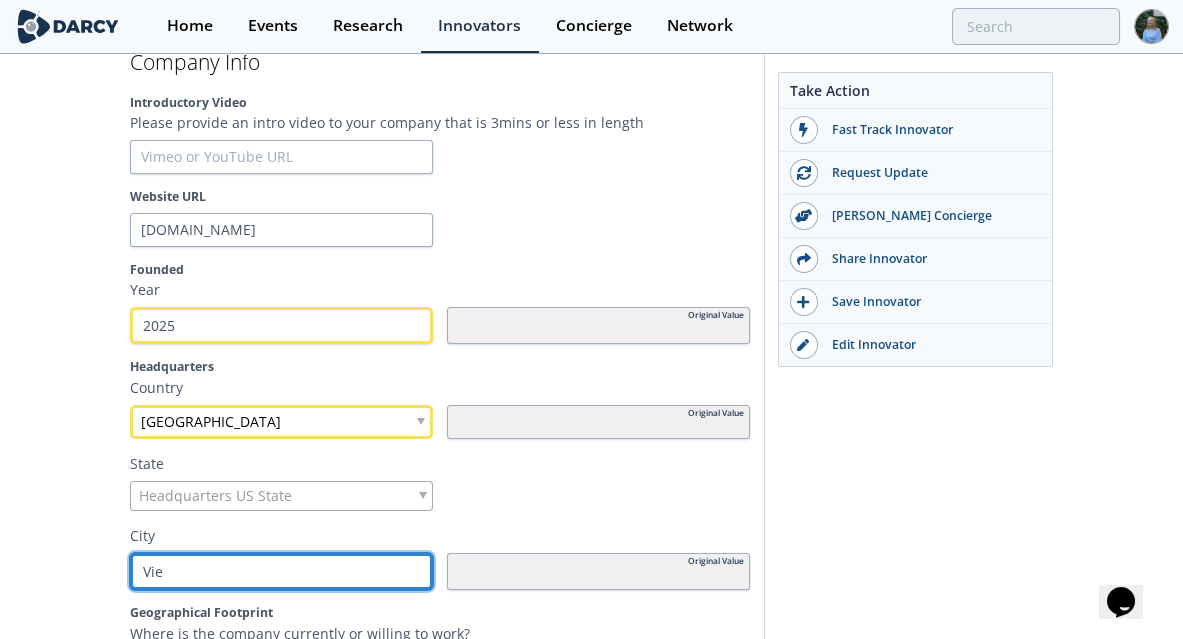 type on "Vien" 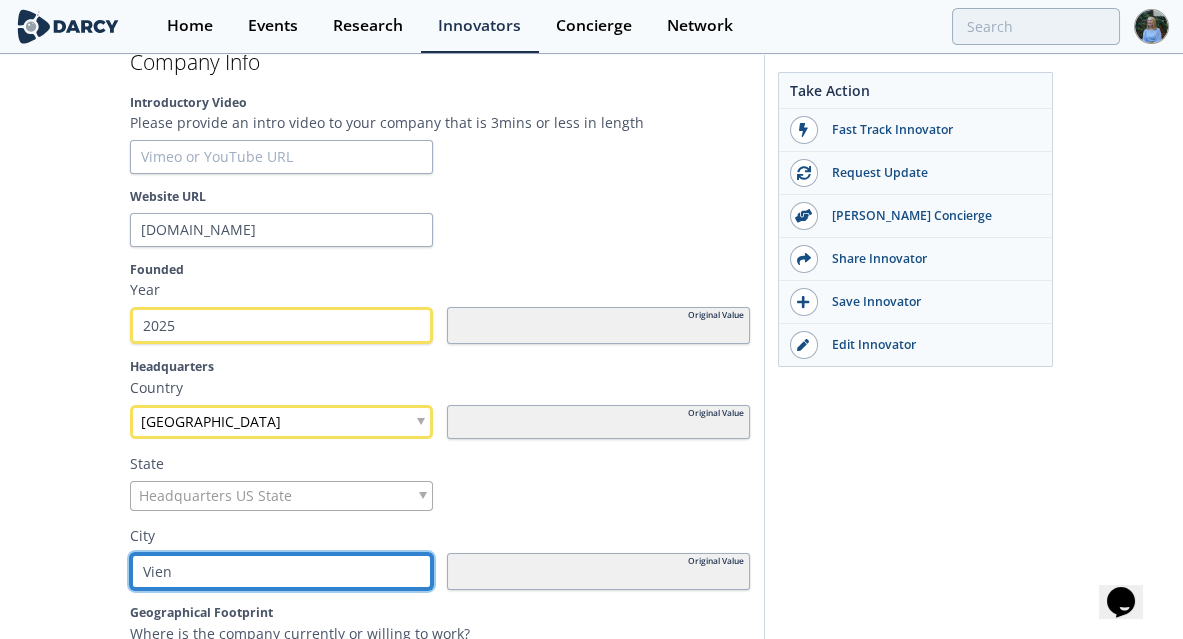 type on "Vienn" 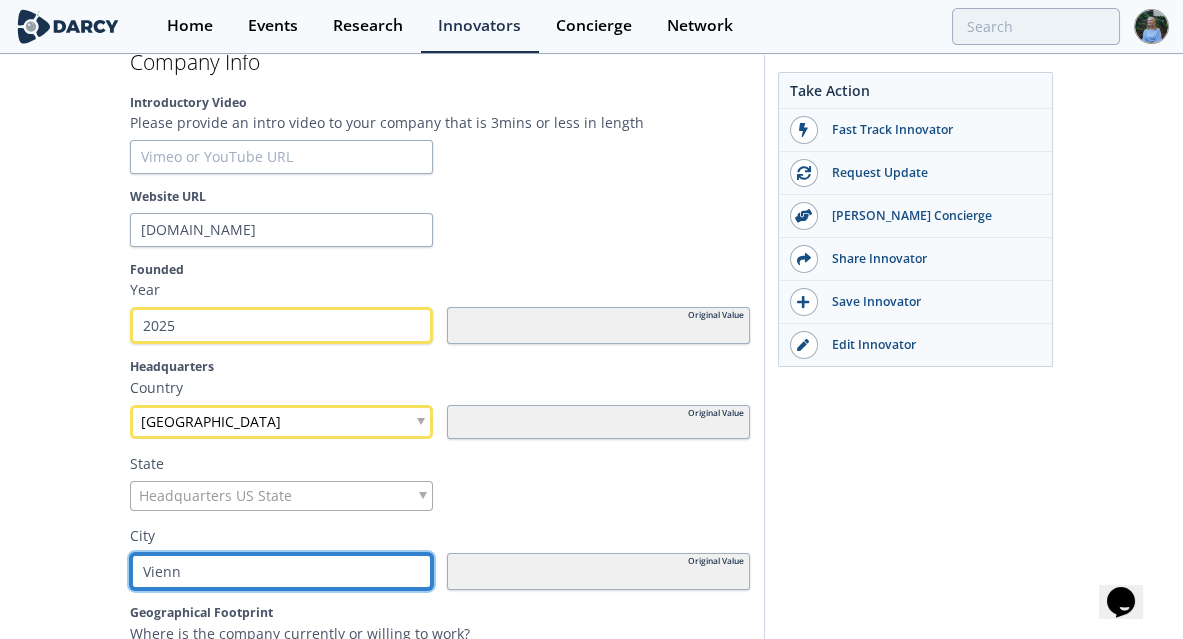 type on "[GEOGRAPHIC_DATA]" 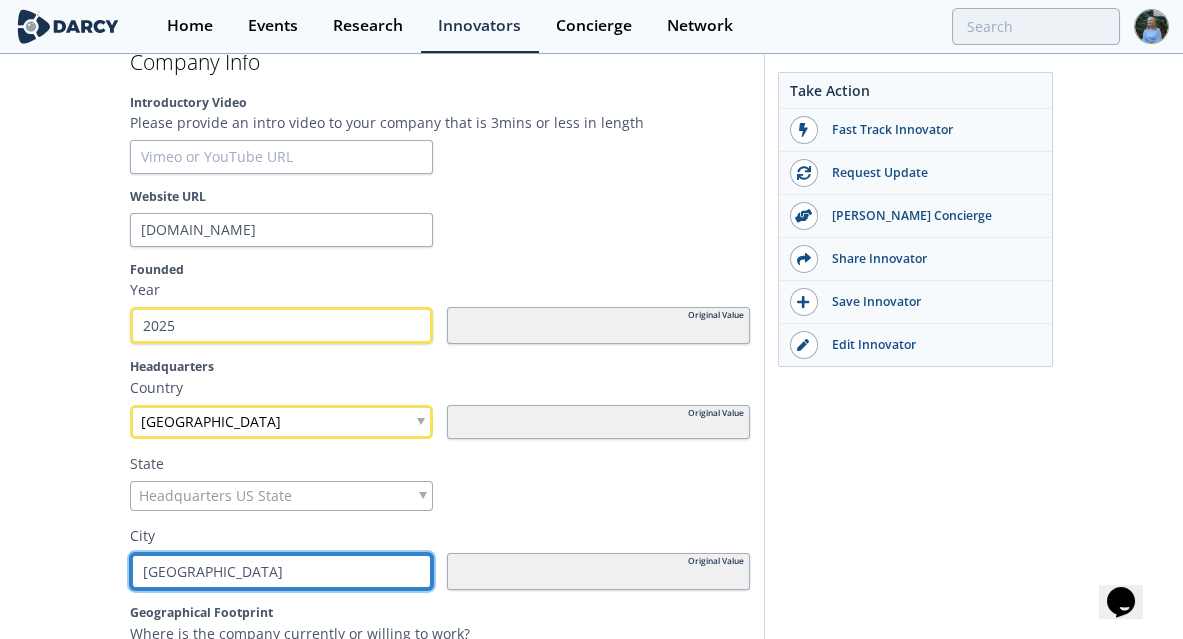 scroll, scrollTop: 0, scrollLeft: 0, axis: both 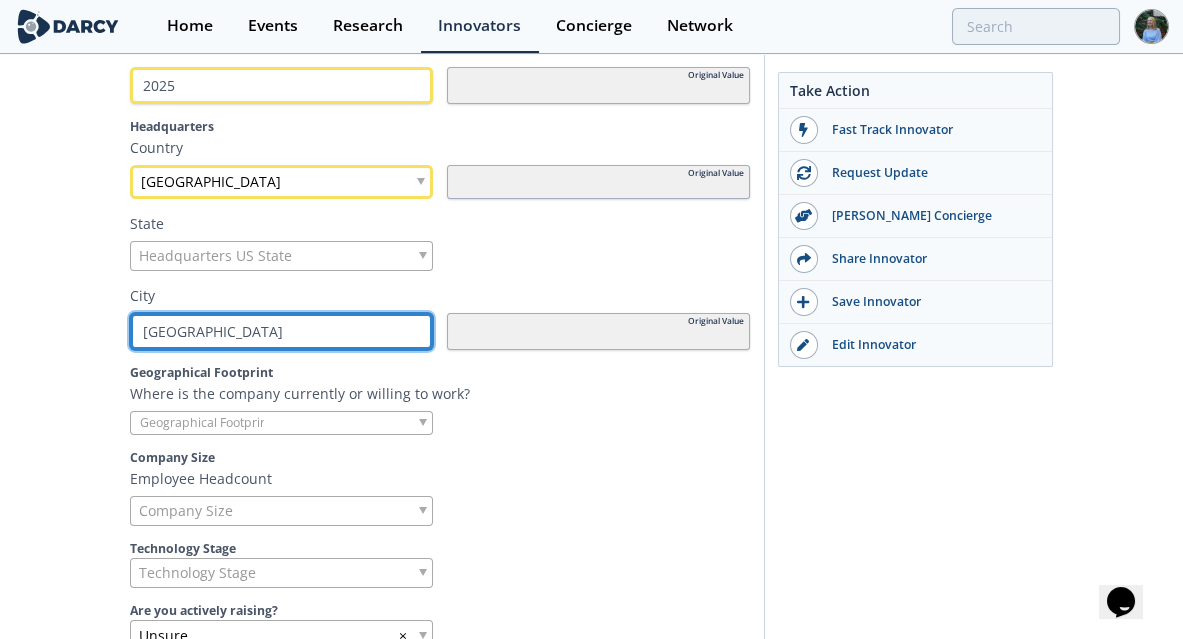 type on "[GEOGRAPHIC_DATA]" 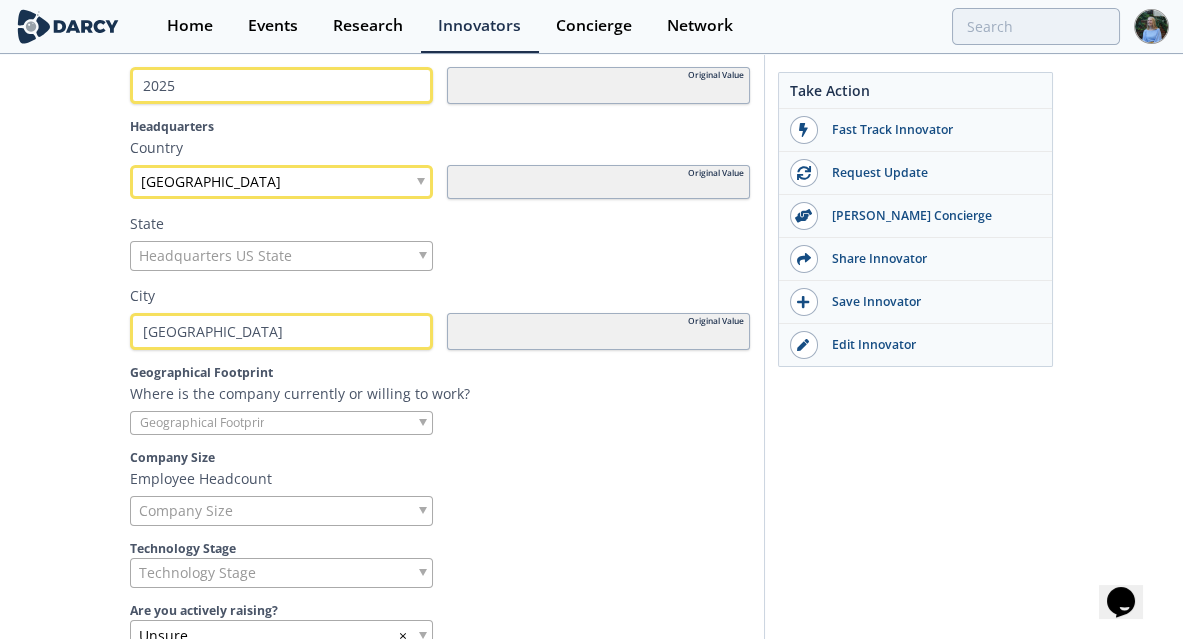 type 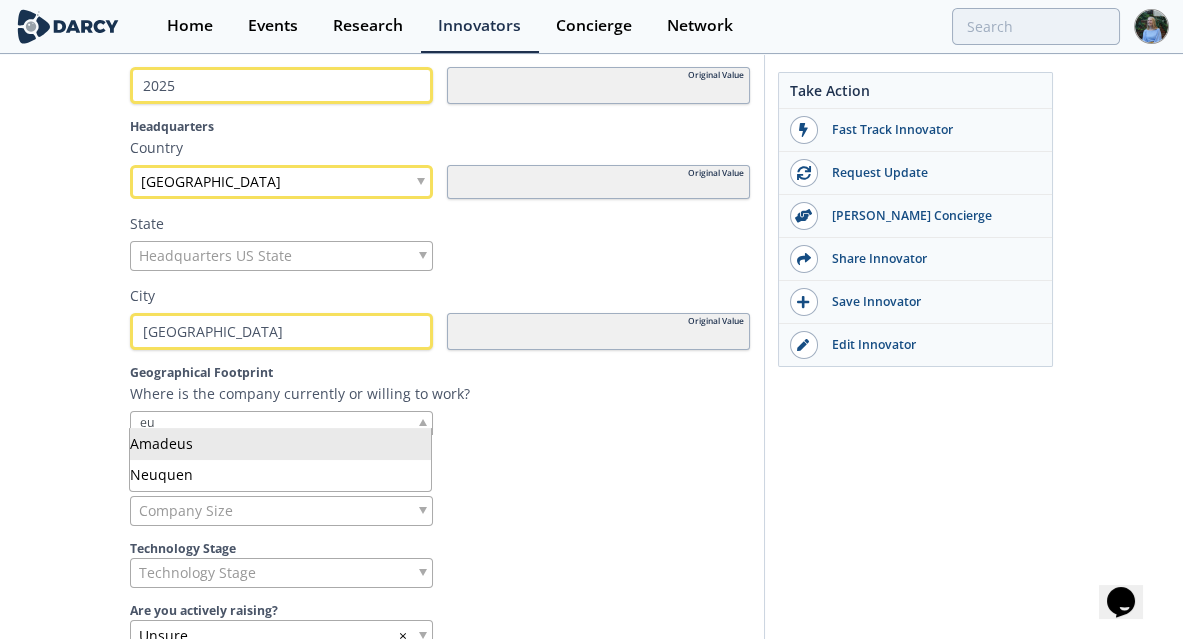 type on "e" 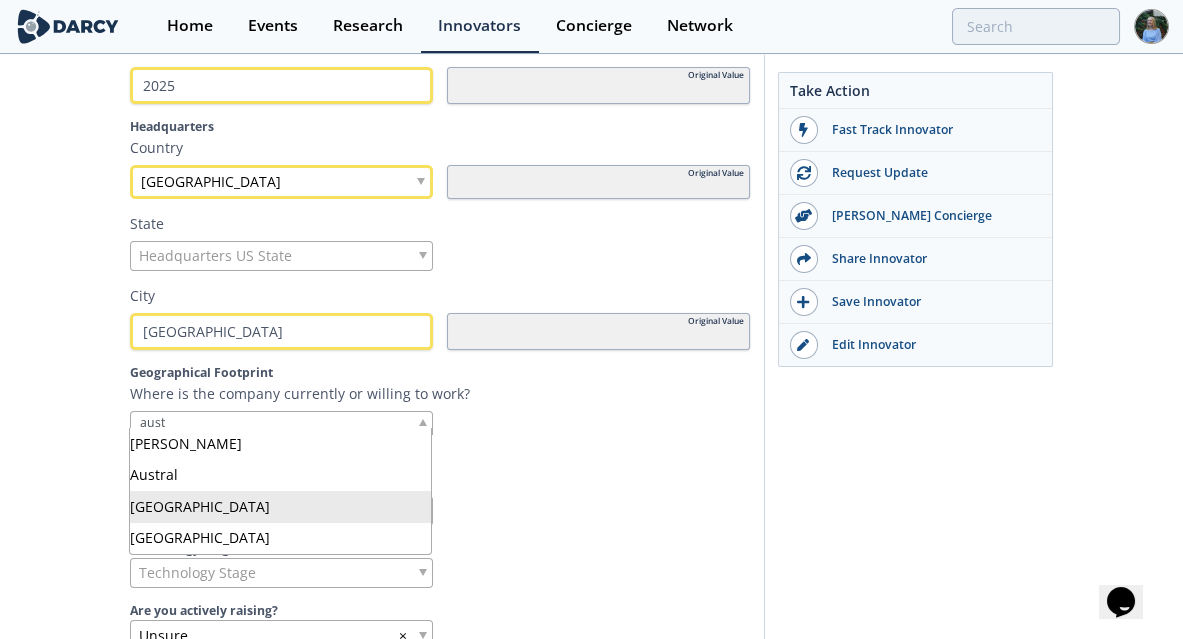 scroll, scrollTop: 800, scrollLeft: 0, axis: vertical 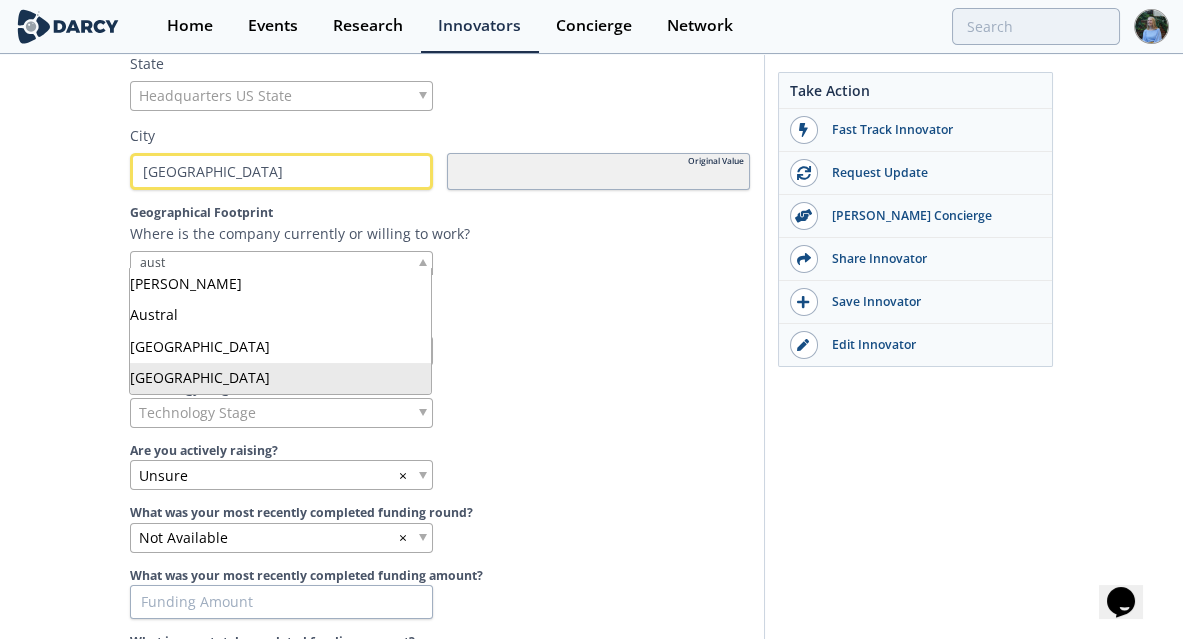 type on "aust" 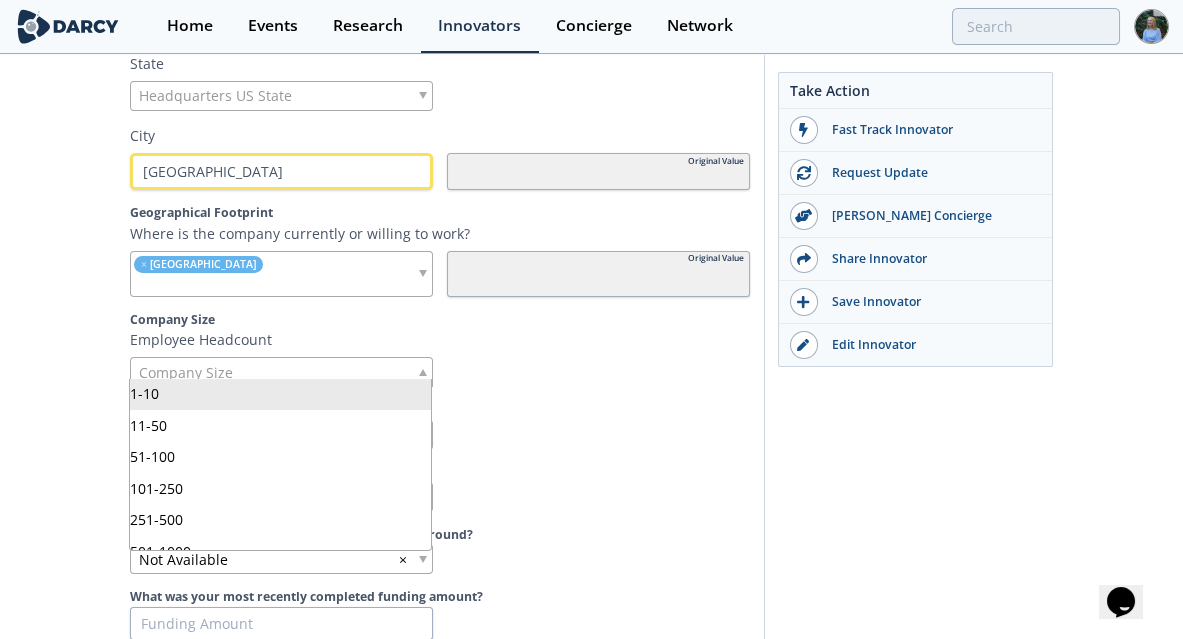 click on "Company Size" at bounding box center [281, 372] 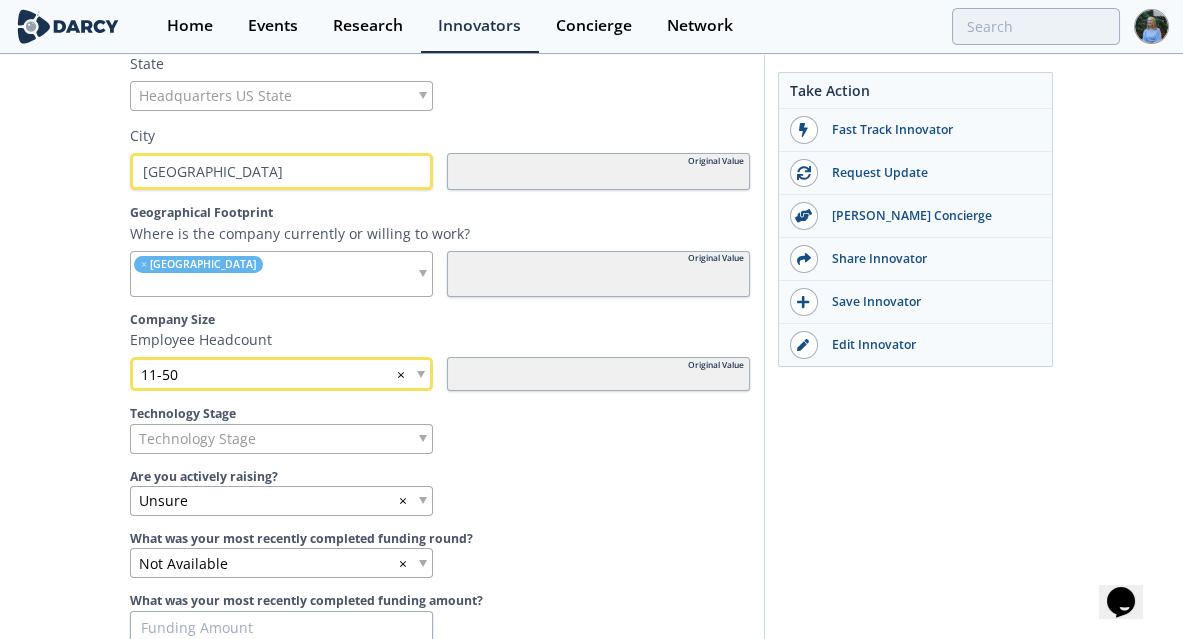 click on "Technology Stage" at bounding box center [281, 439] 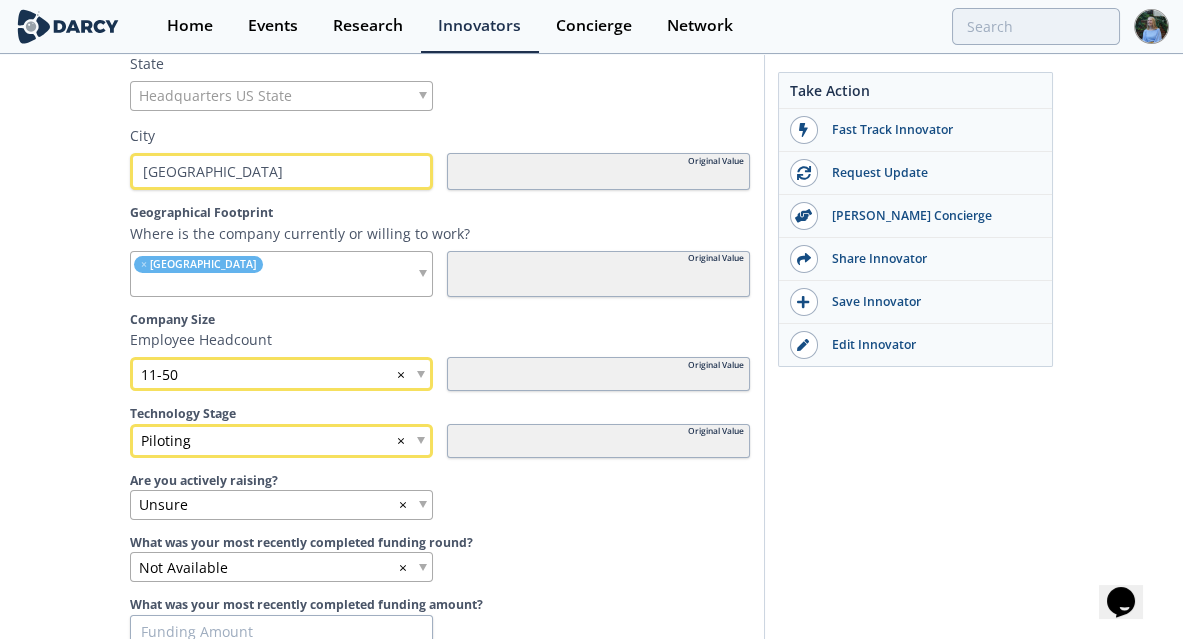 click on "Unsure
×" at bounding box center [281, 505] 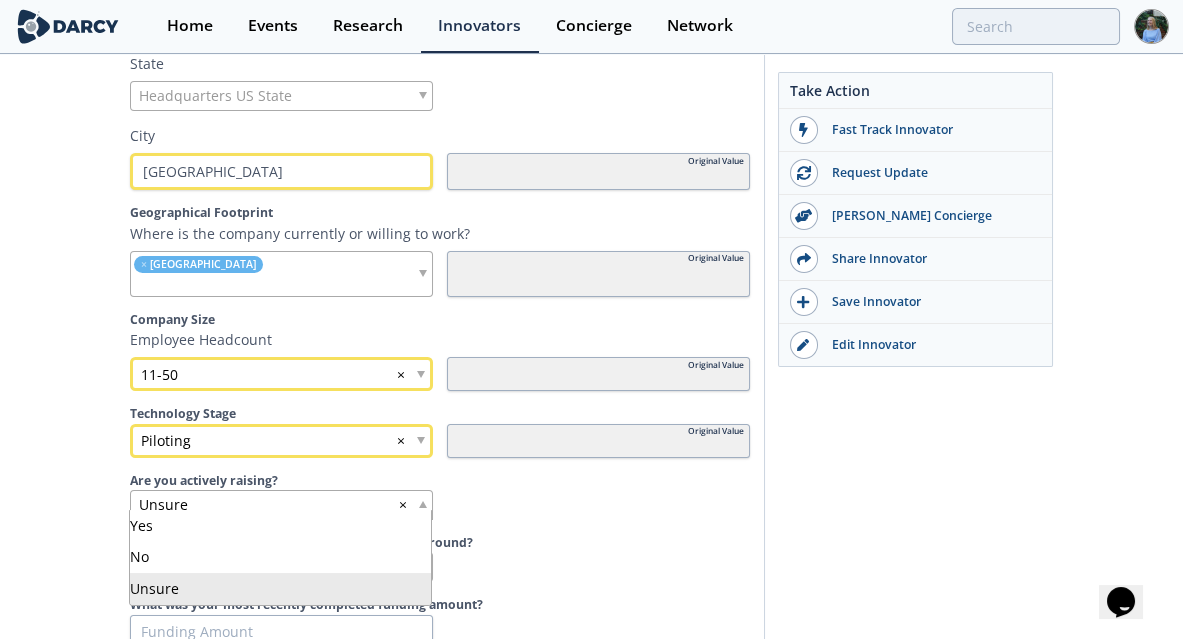 click on "What was your most recently completed funding round?" at bounding box center [440, 543] 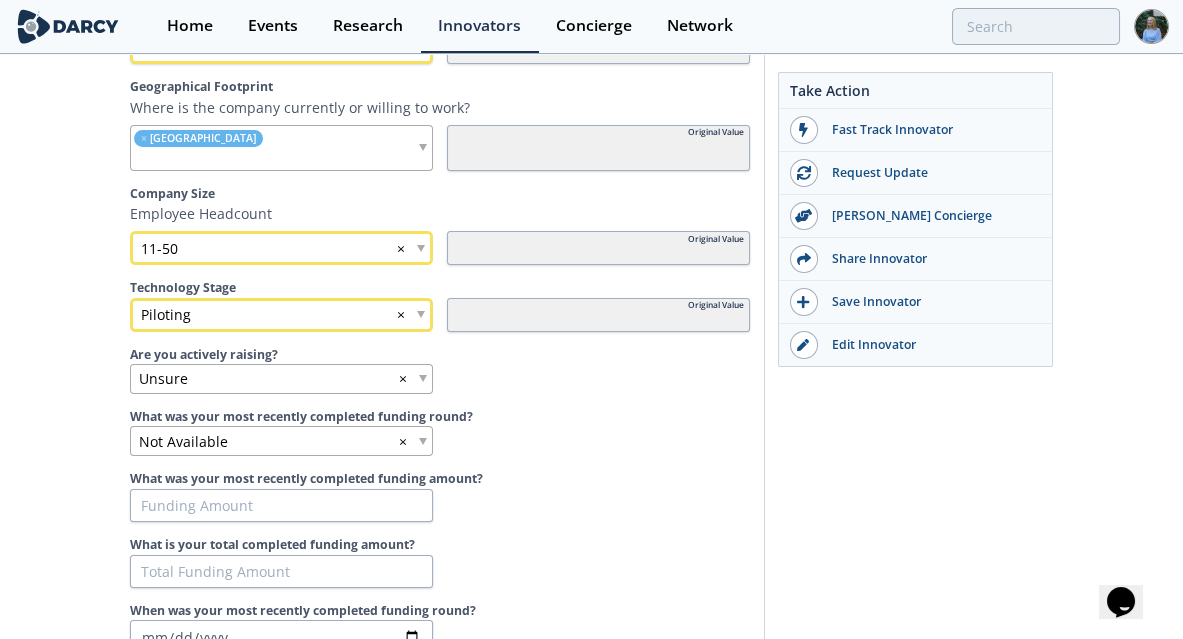 scroll, scrollTop: 1120, scrollLeft: 0, axis: vertical 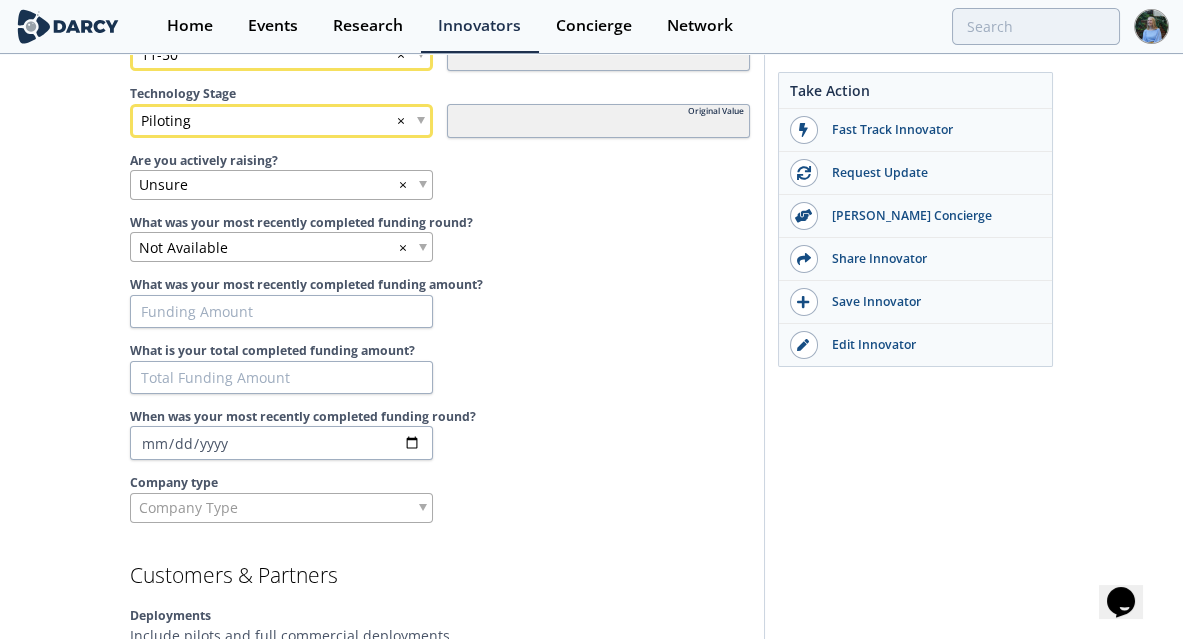 click on "Company Type" at bounding box center [281, 508] 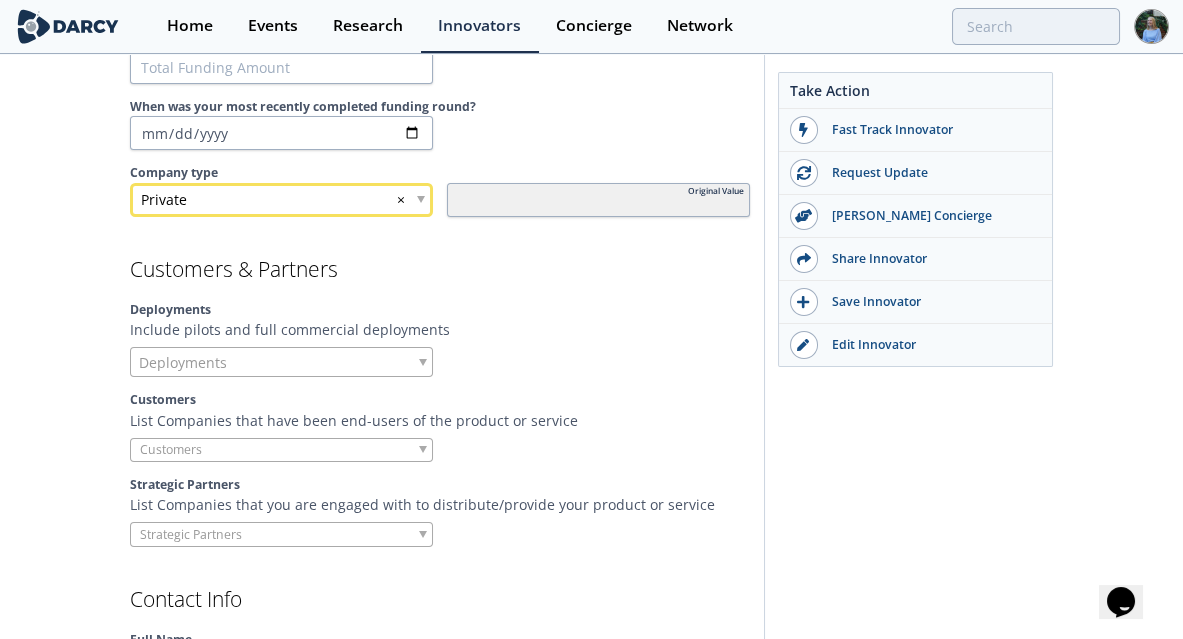 scroll, scrollTop: 1440, scrollLeft: 0, axis: vertical 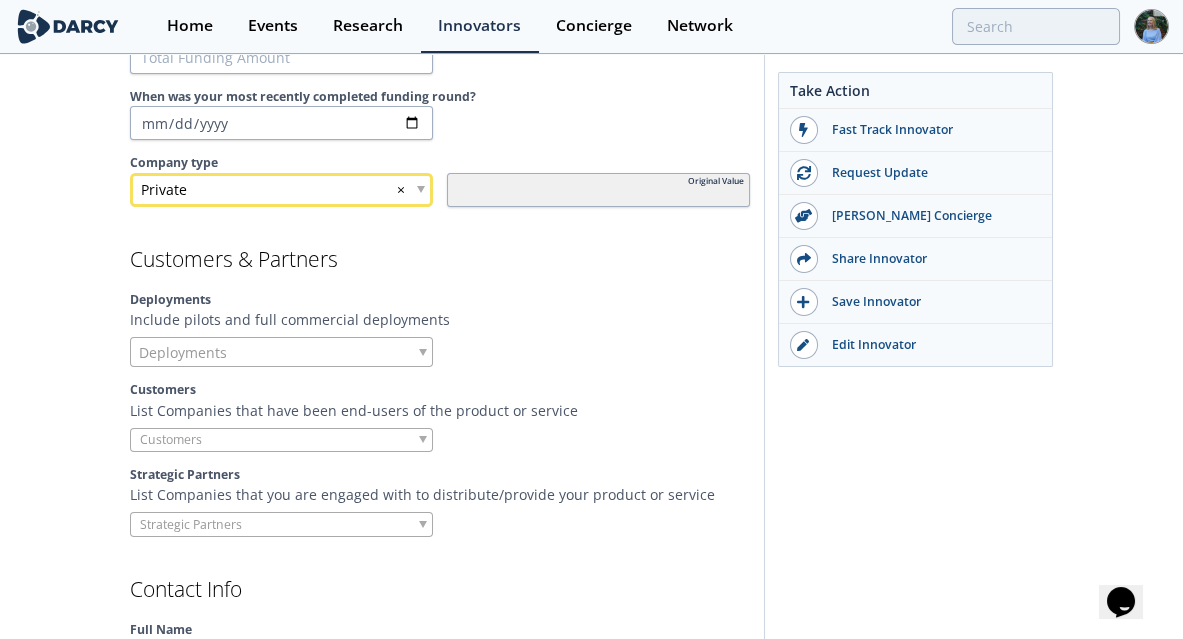 click on "Deployments" at bounding box center [281, 352] 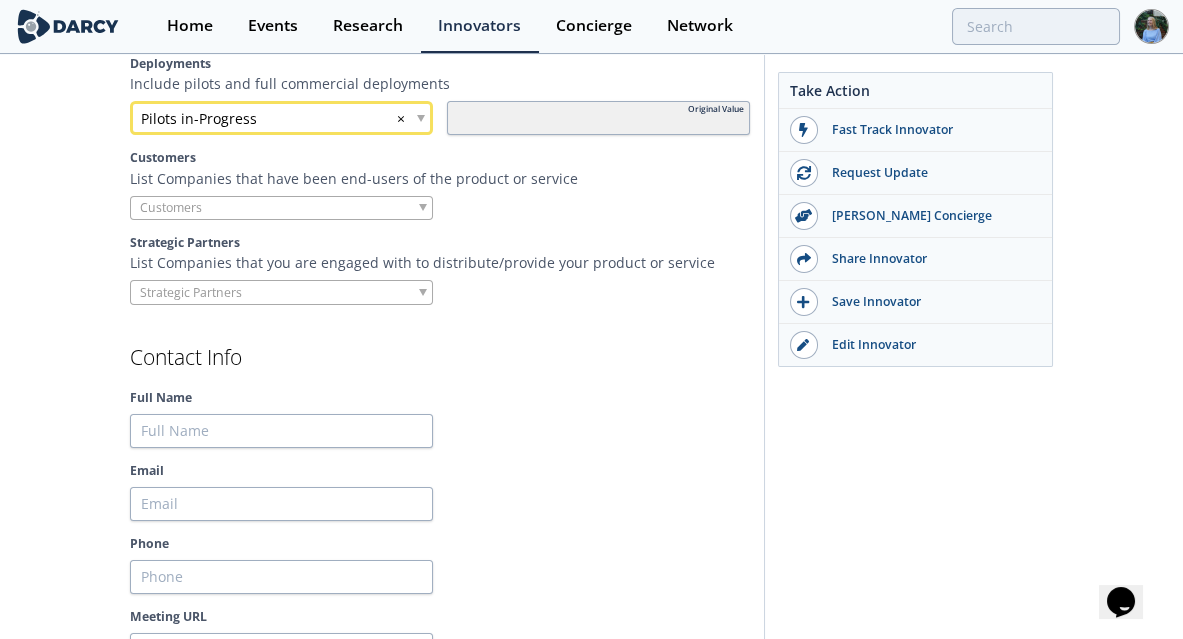 scroll, scrollTop: 1680, scrollLeft: 0, axis: vertical 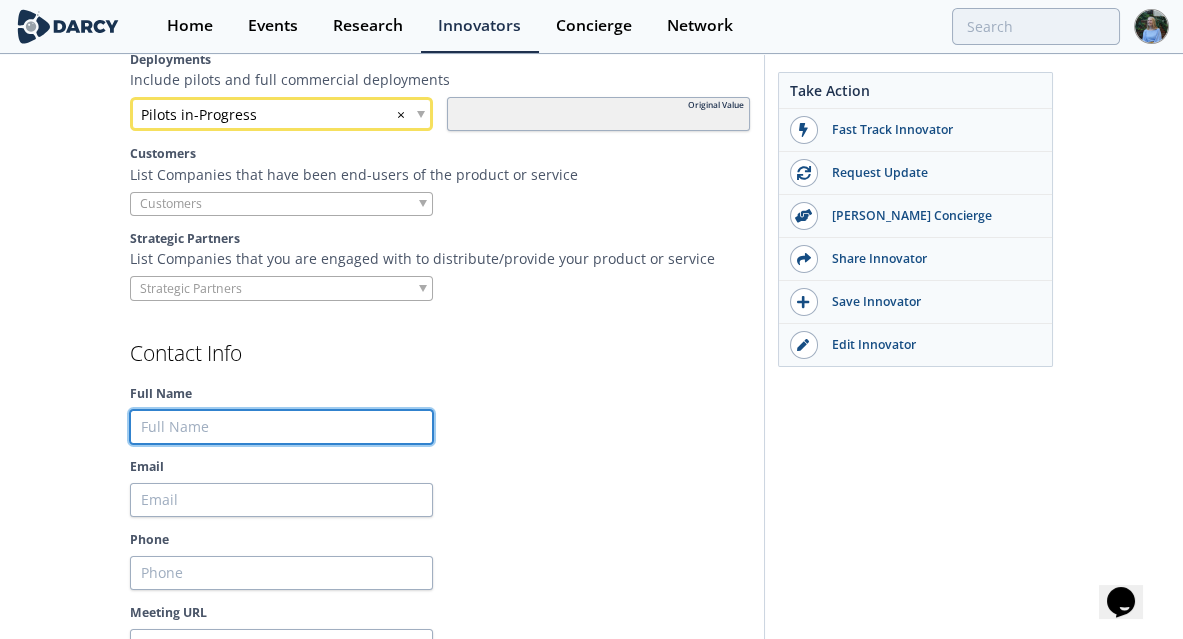 click on "Full Name" at bounding box center (281, 427) 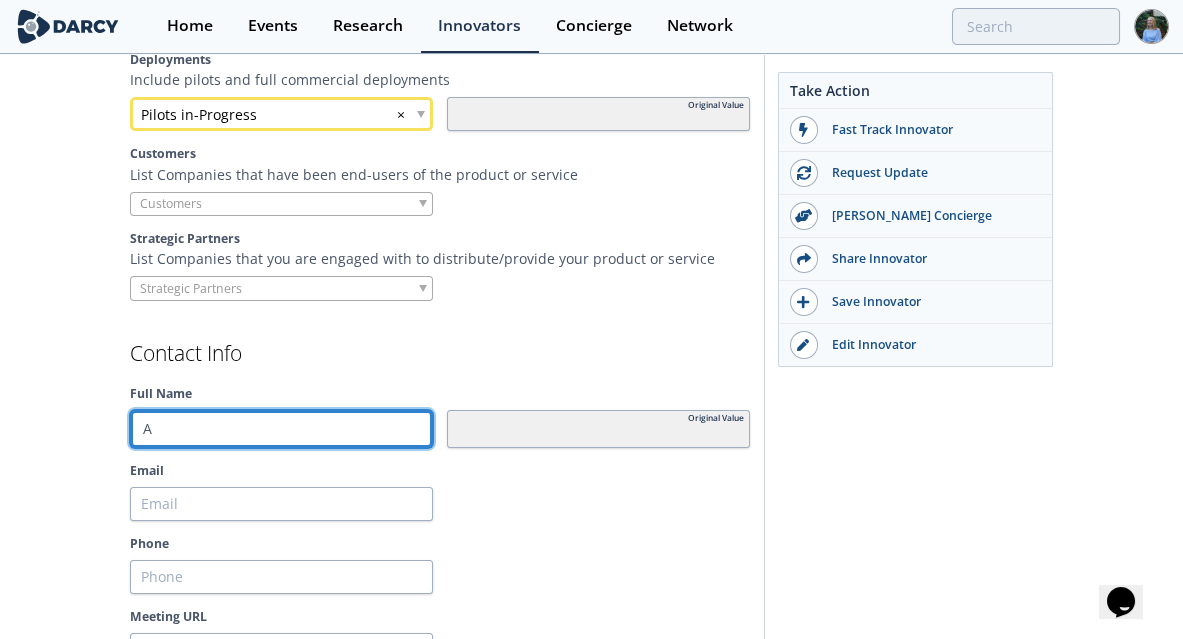 type 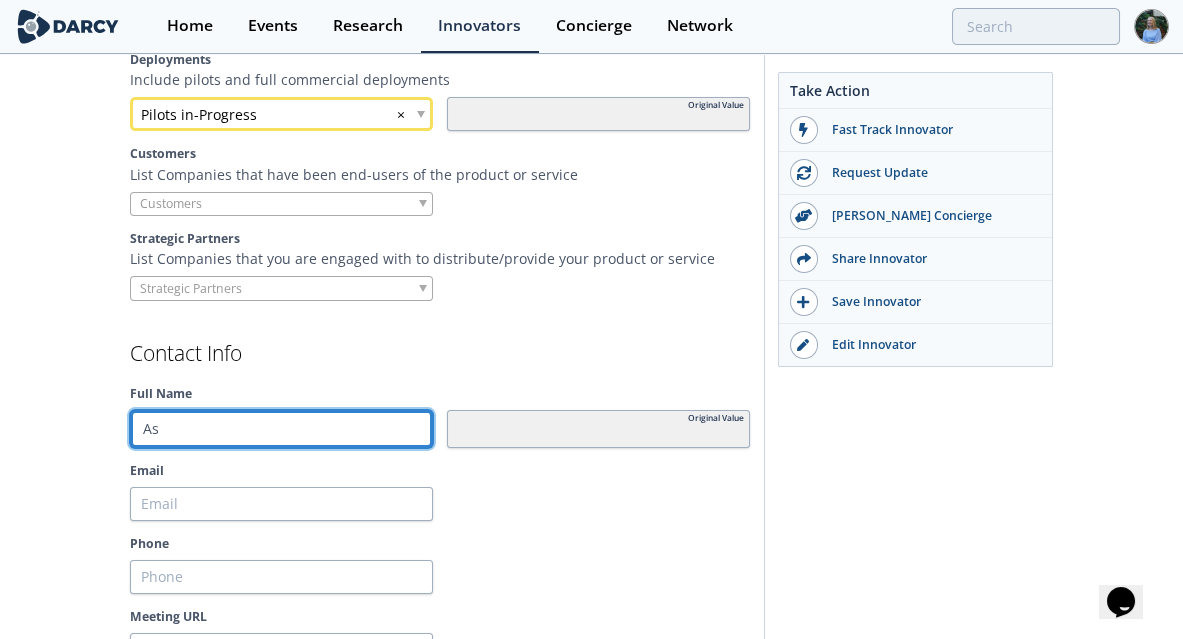 type 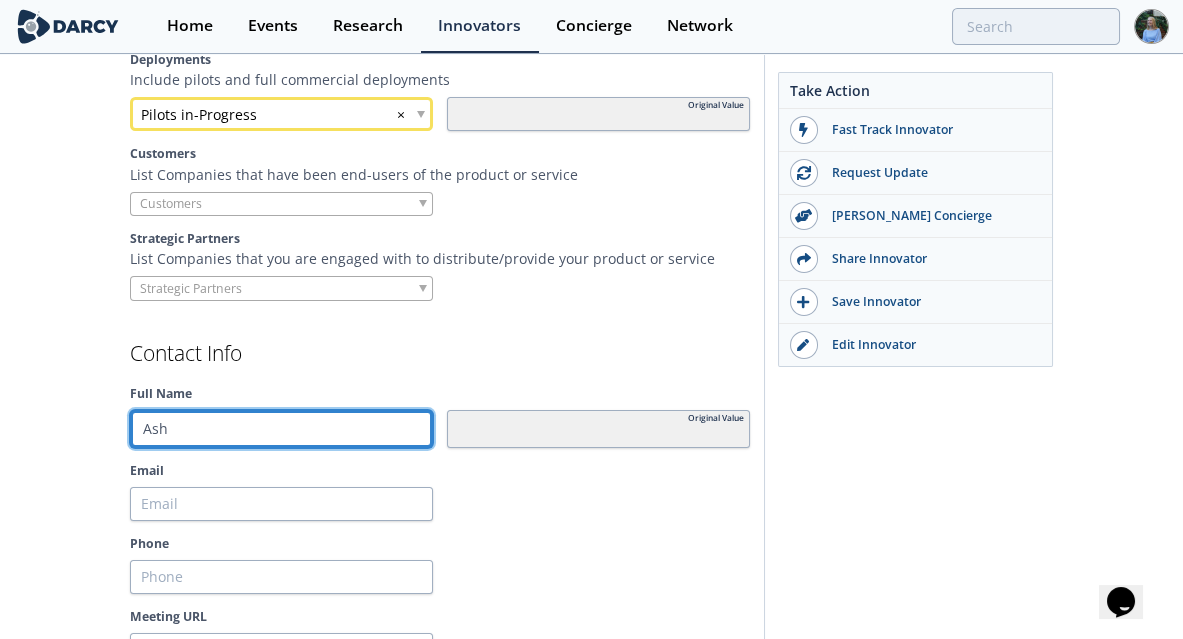 type 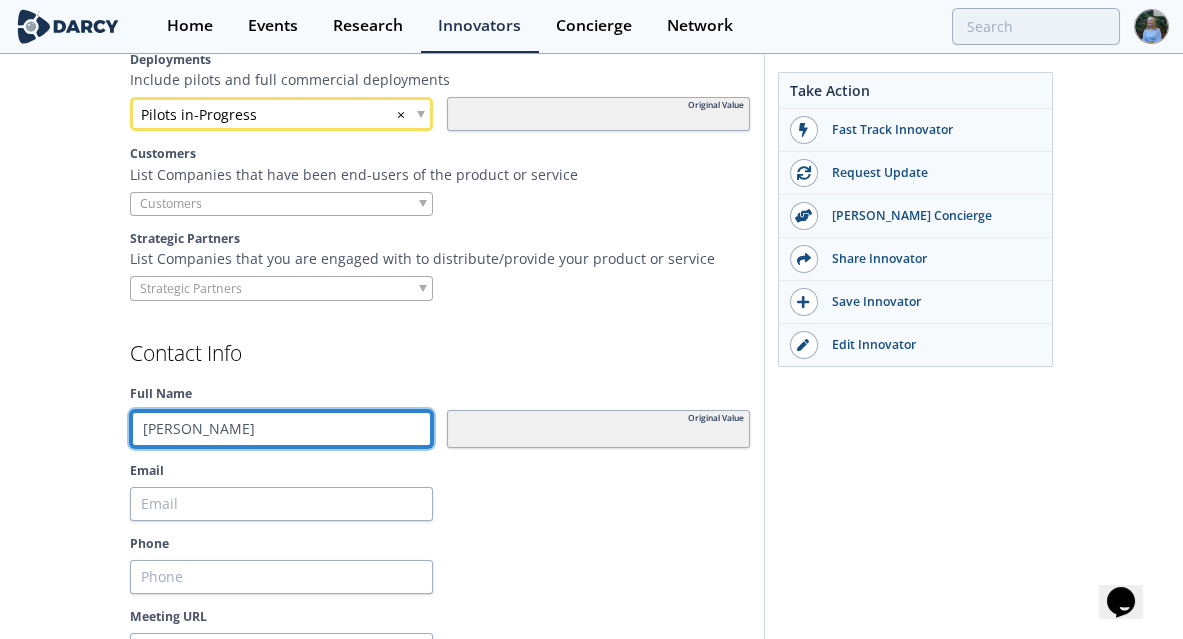type 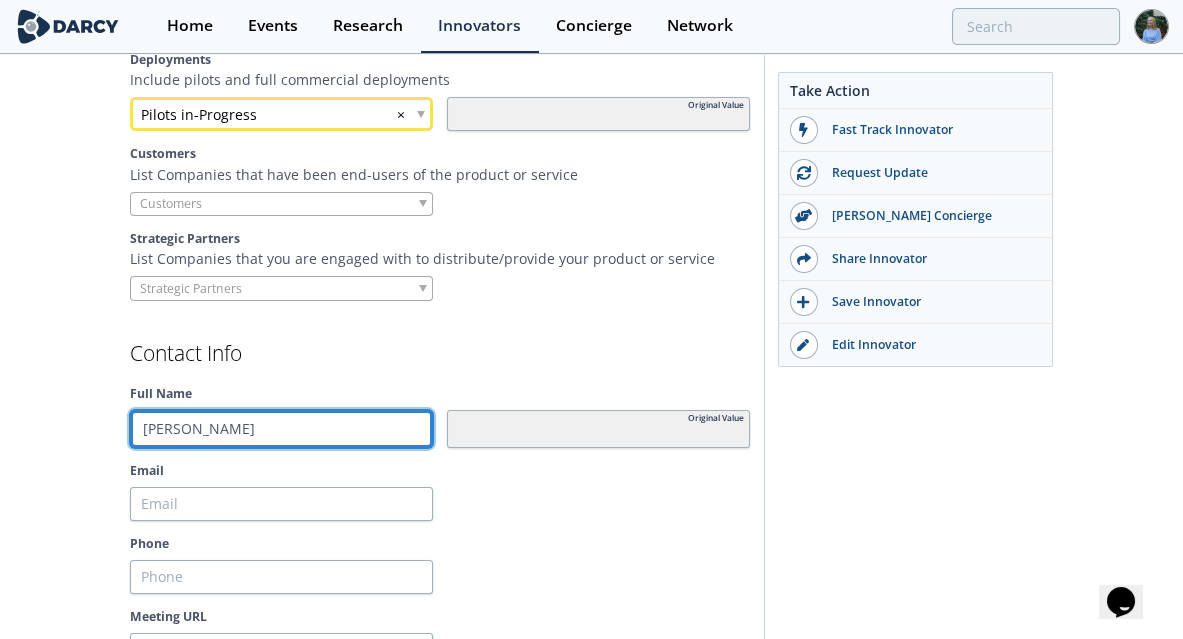 type on "[PERSON_NAME]" 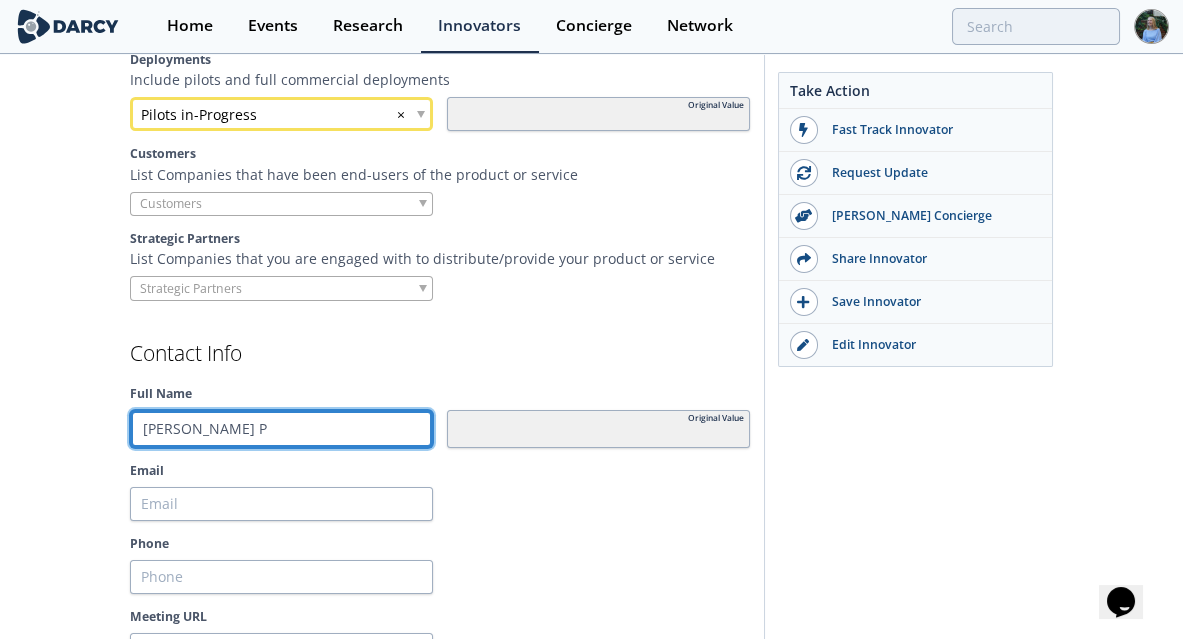 type 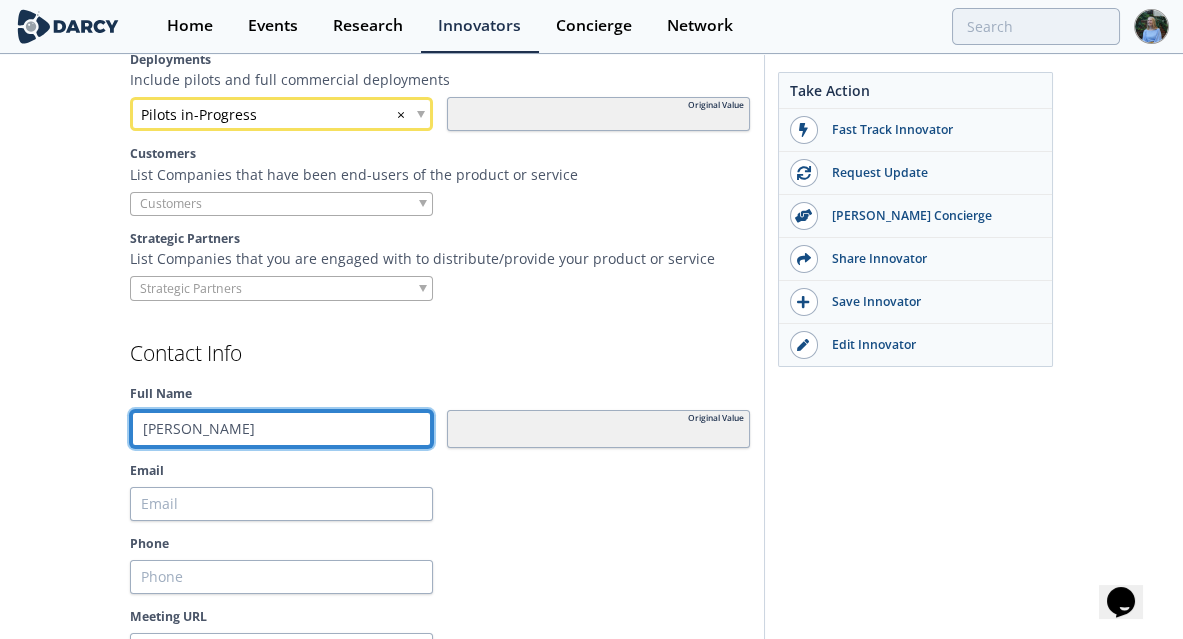 type 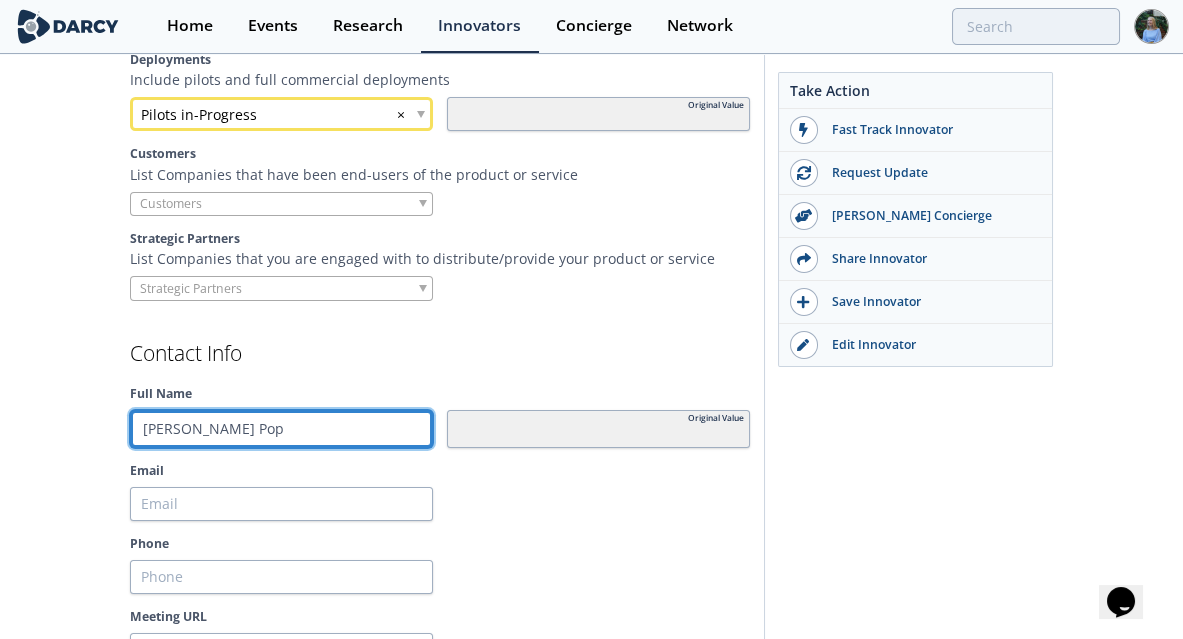 type 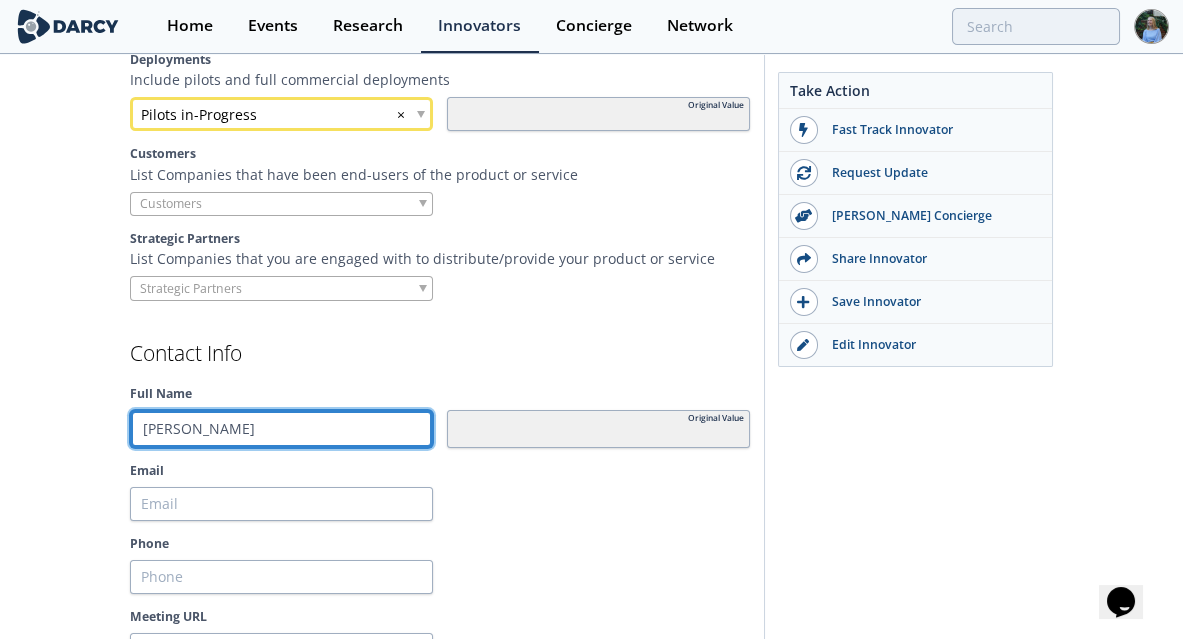type 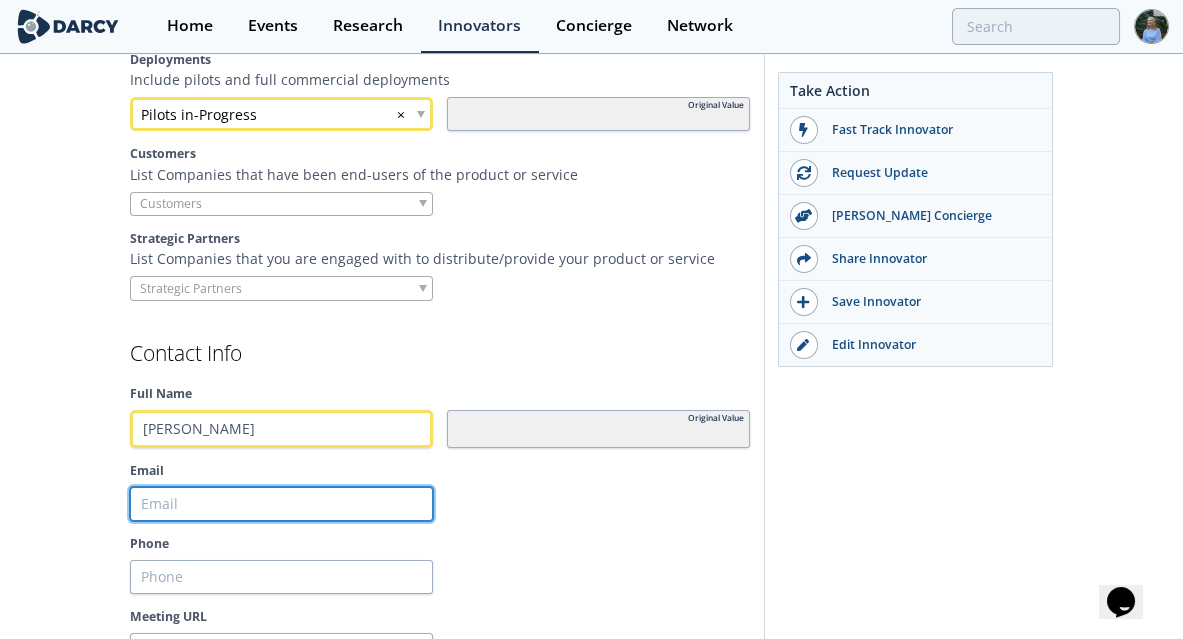 click on "Email" at bounding box center [281, 504] 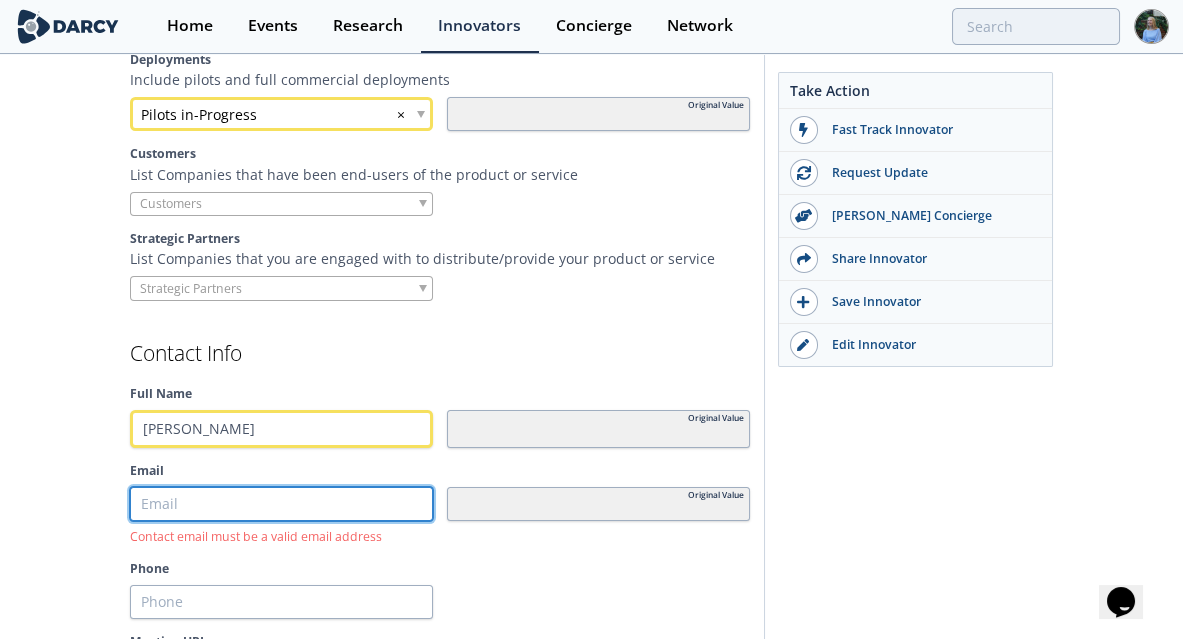type 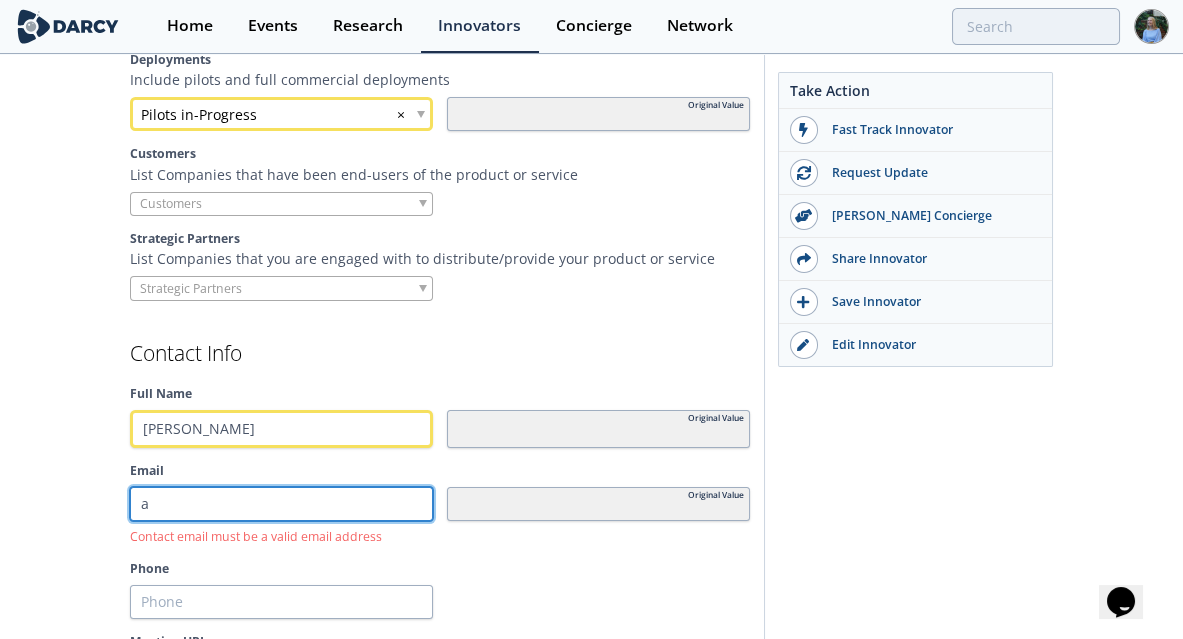 type 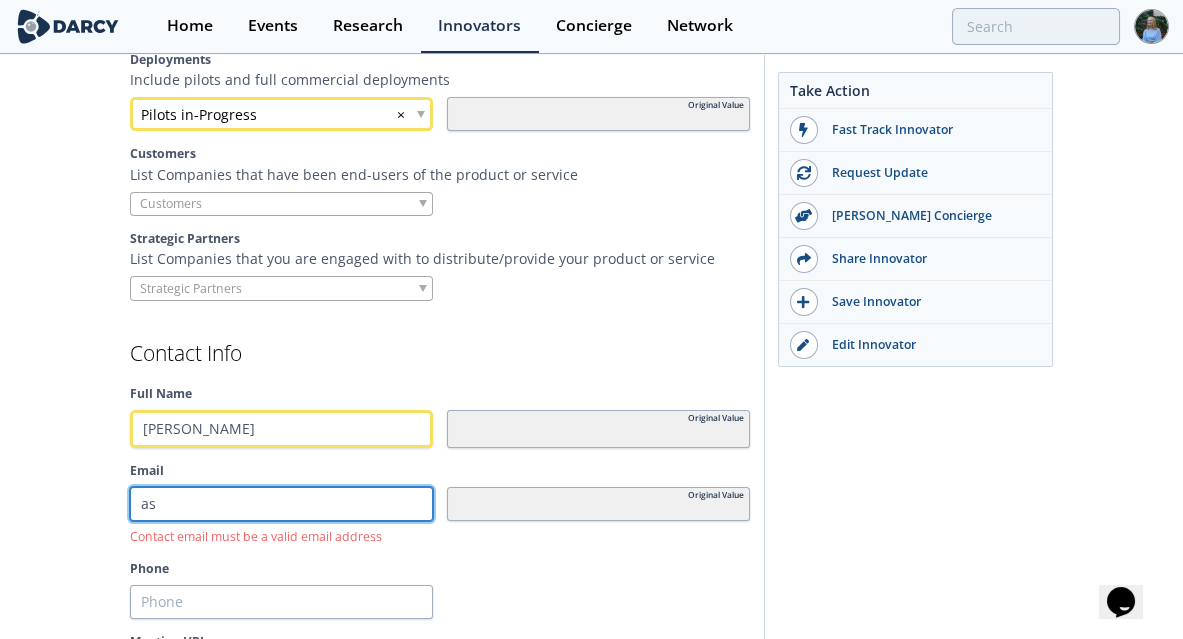 type 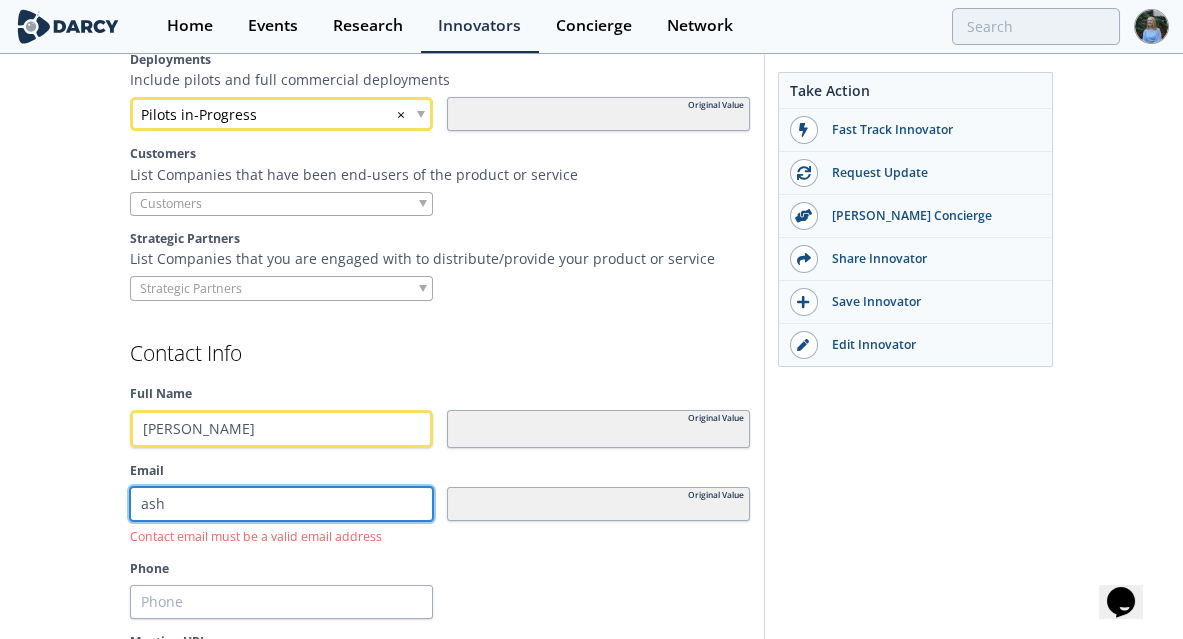 type 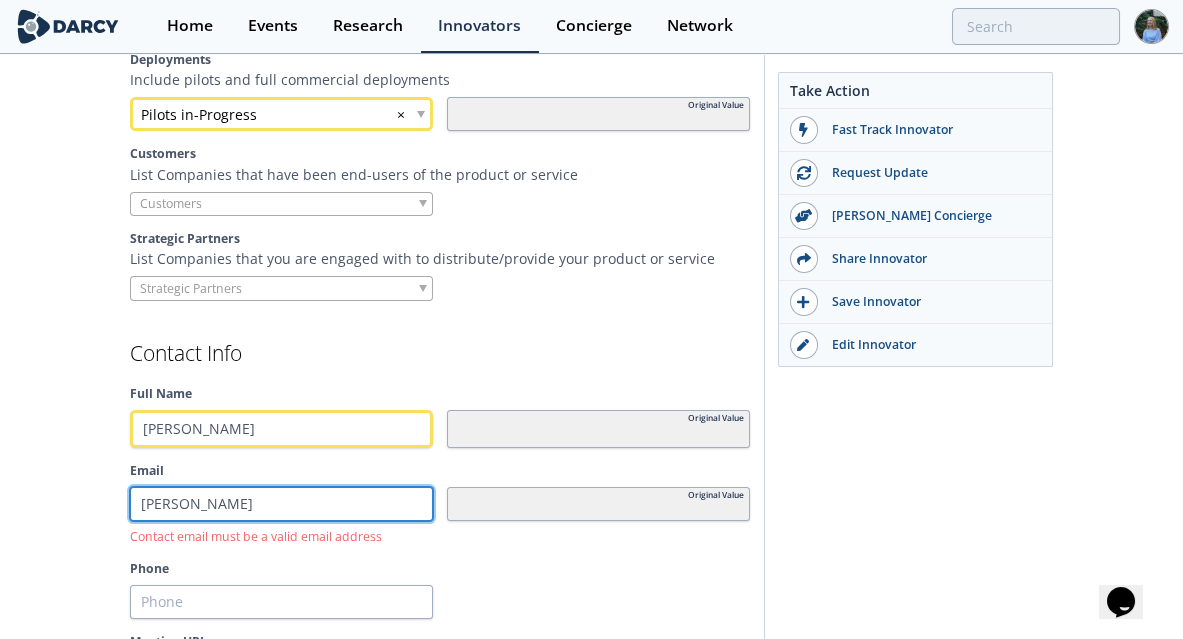 type 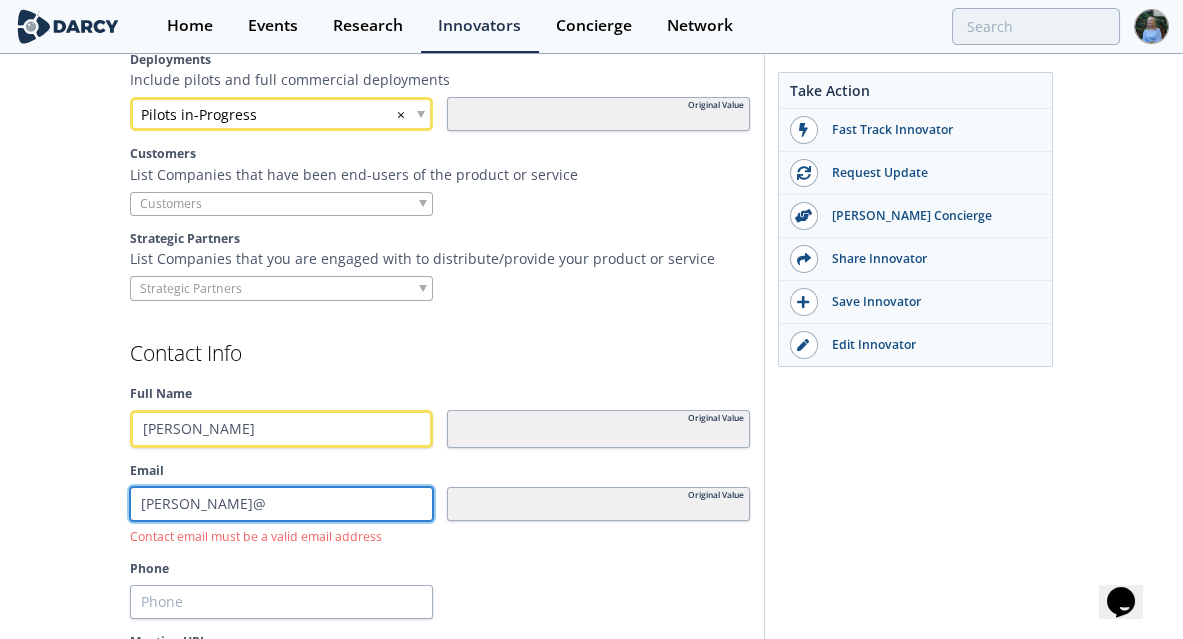 type 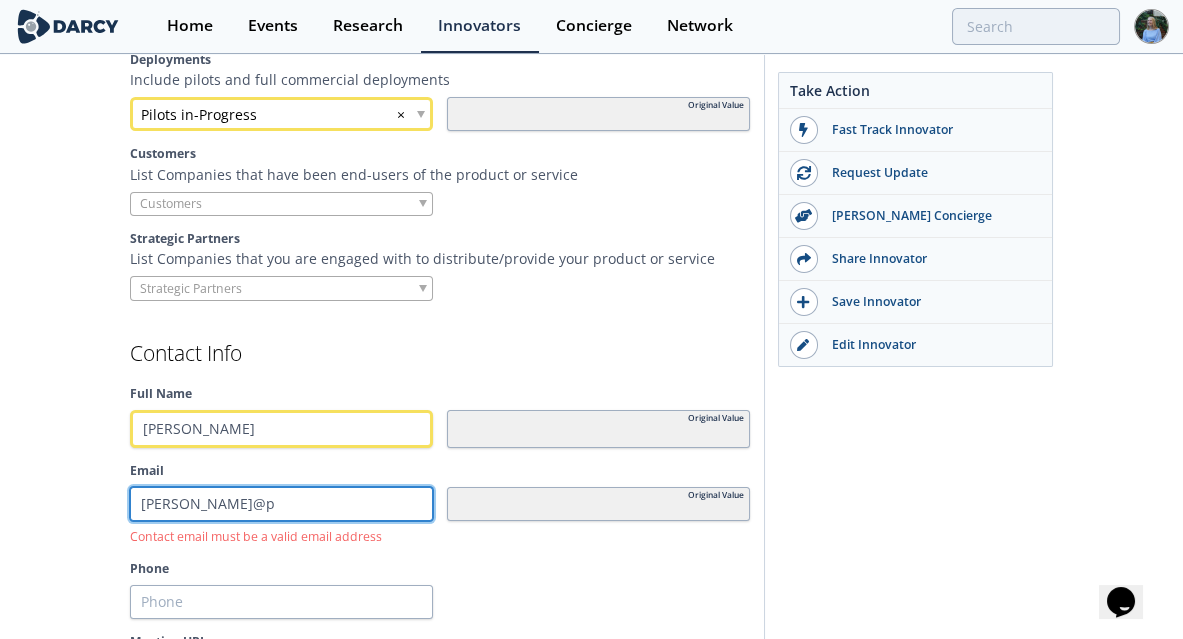 type 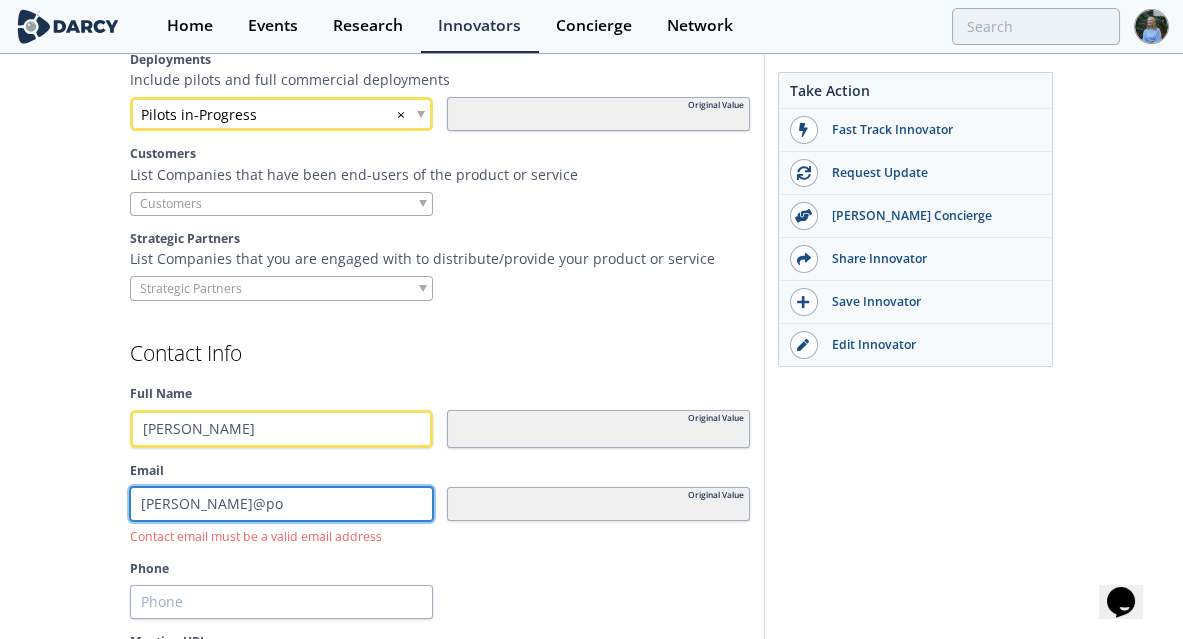 type 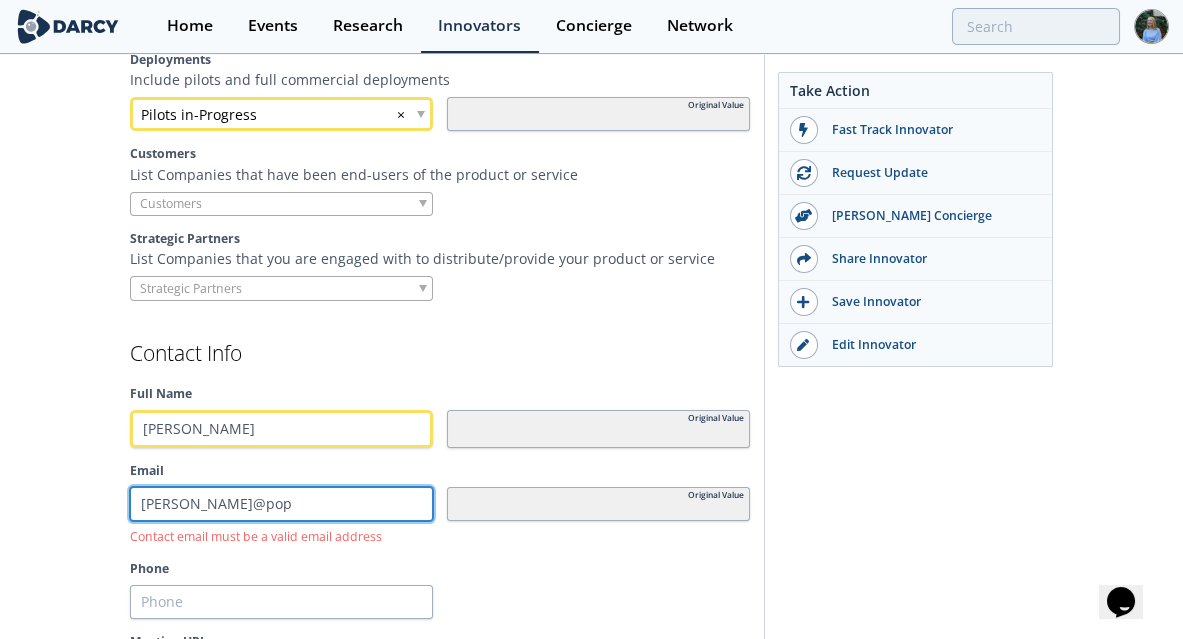 type 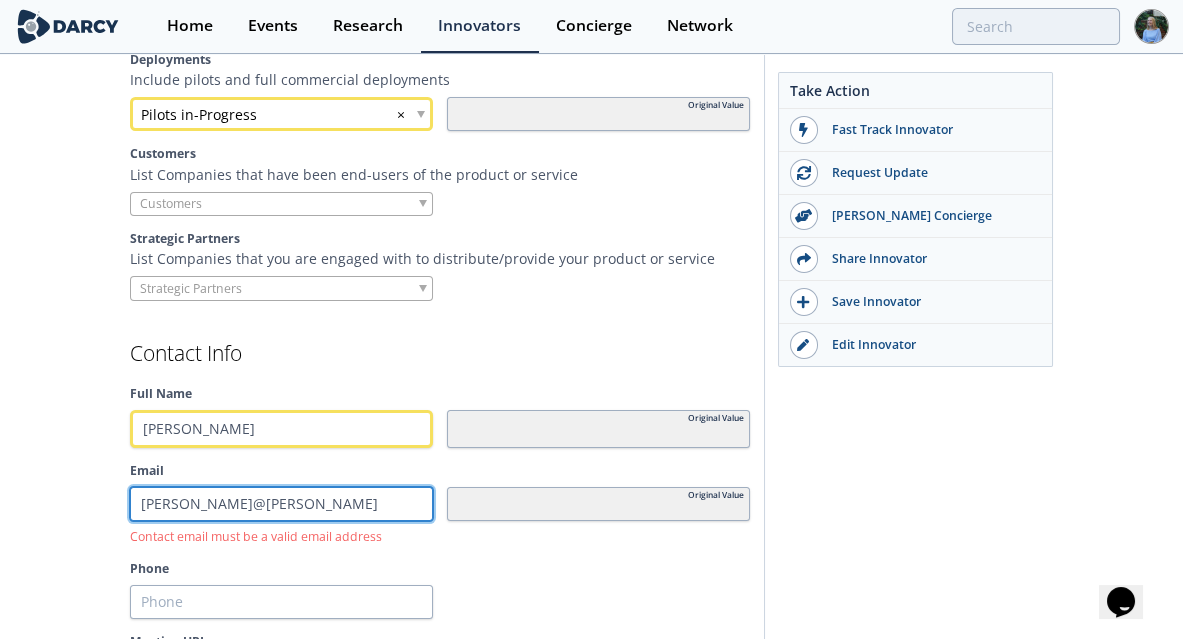 type 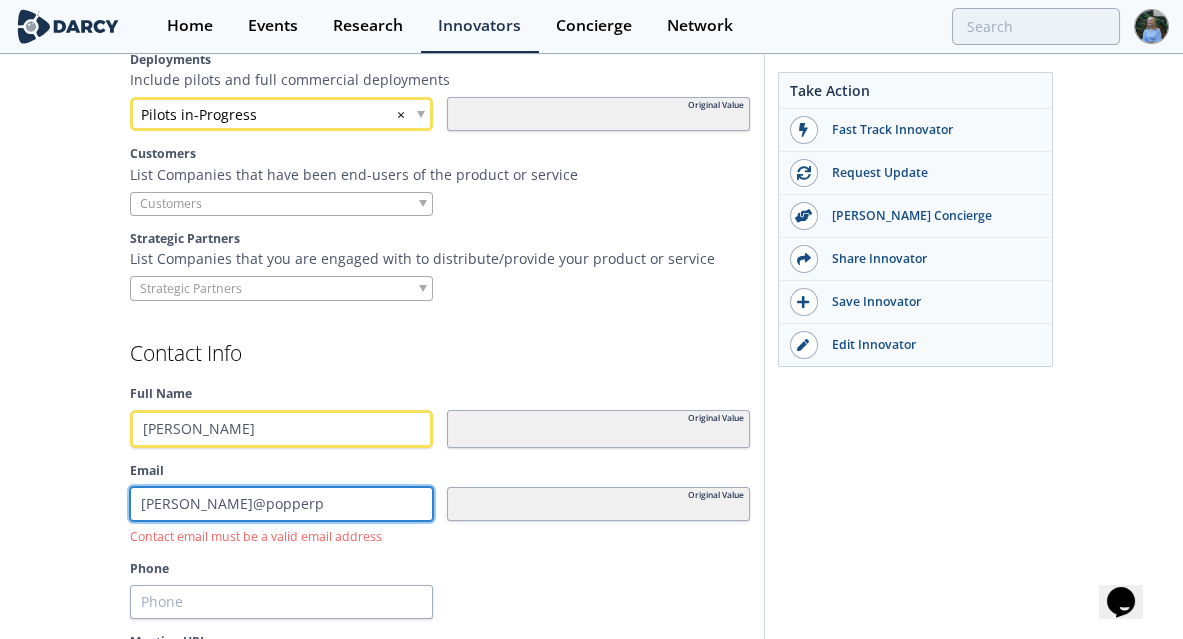 type 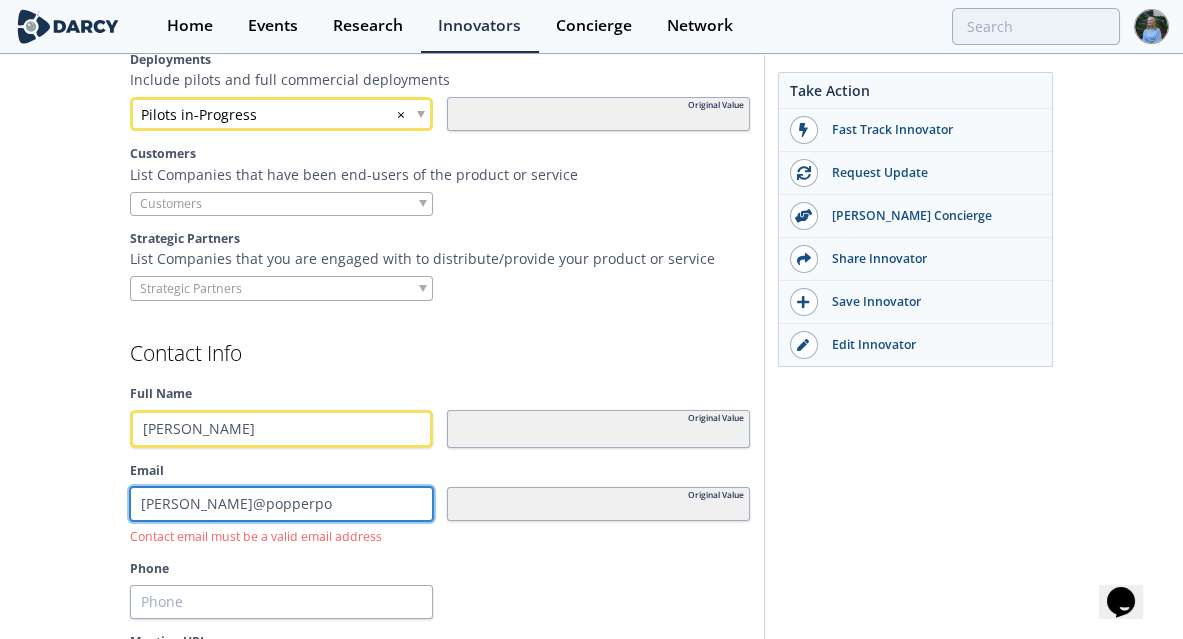 type 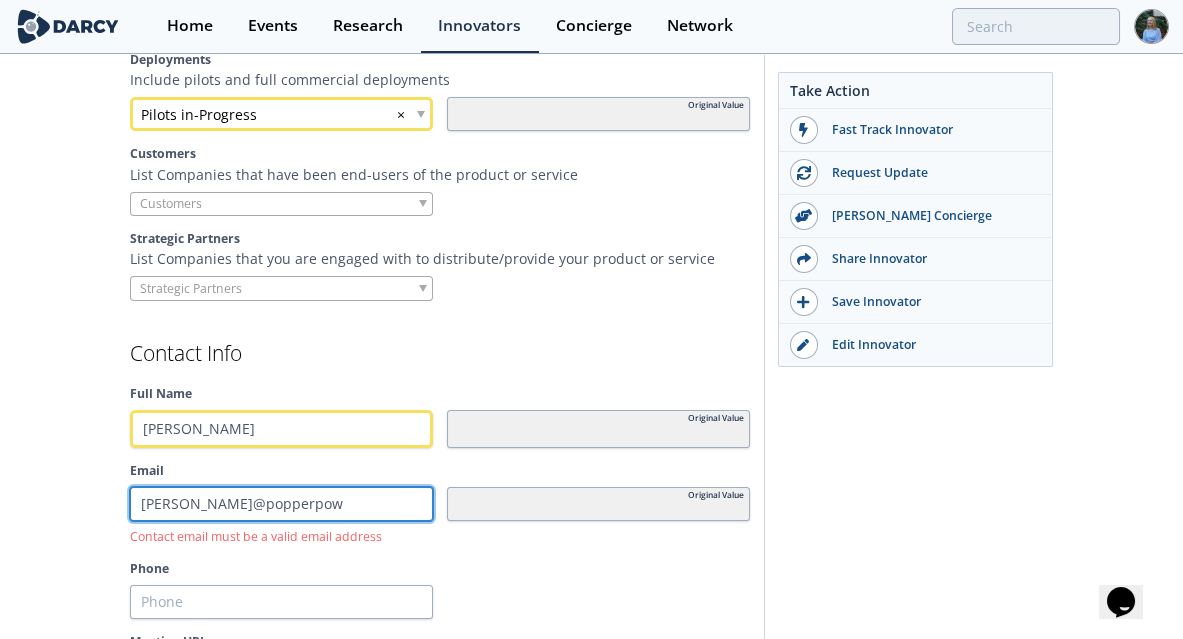 type 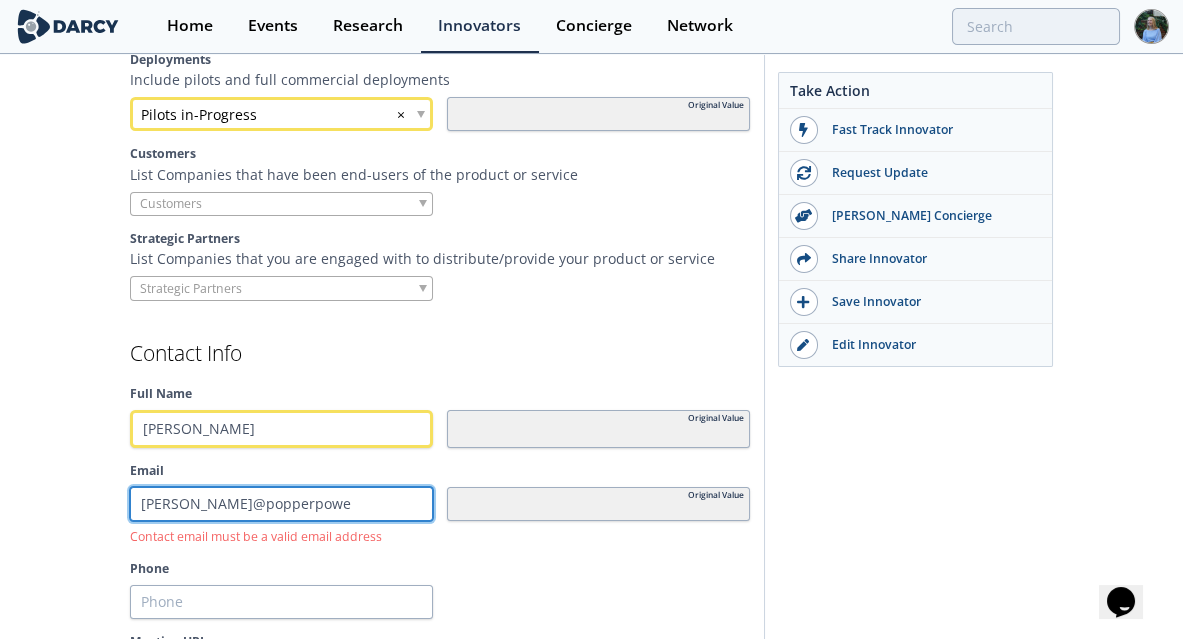 type 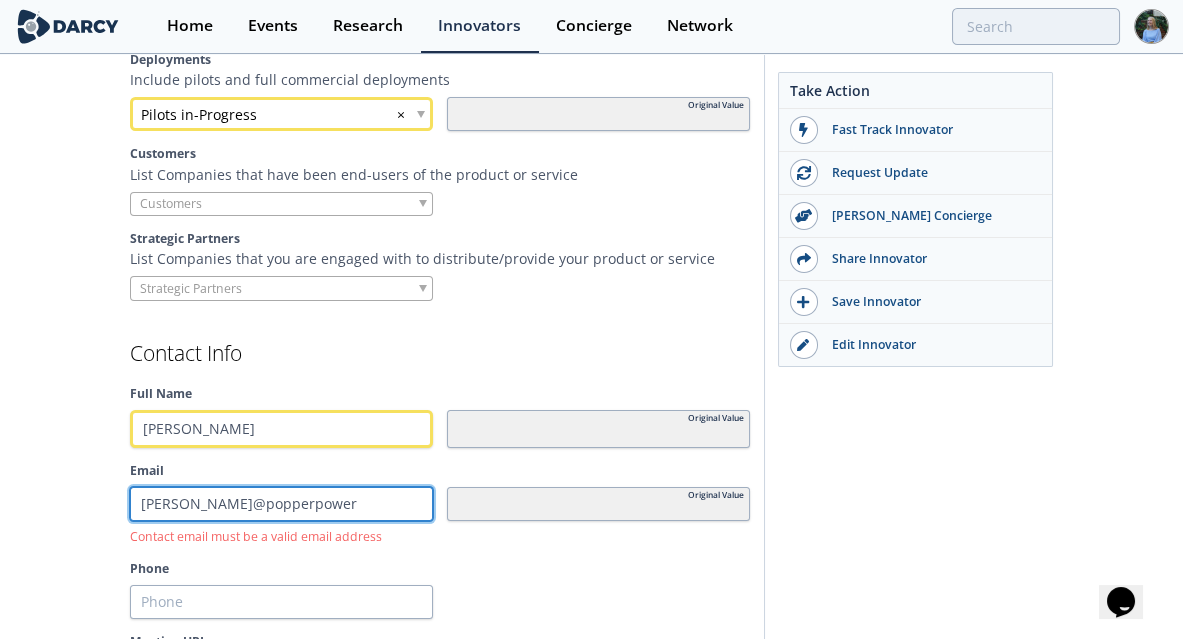 type 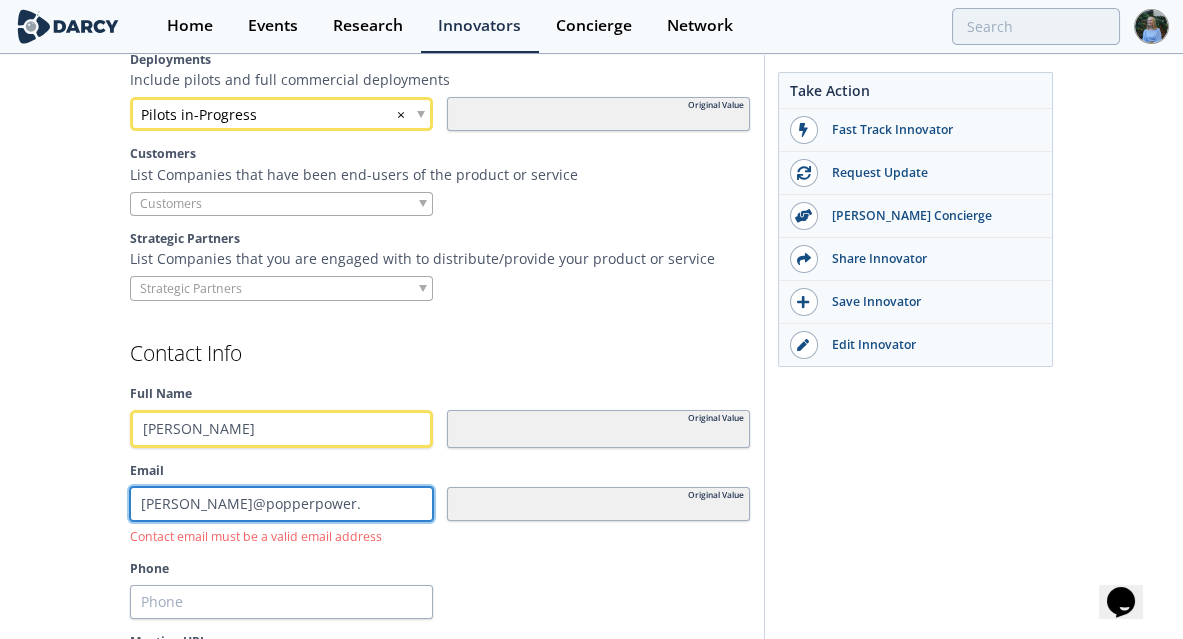 type 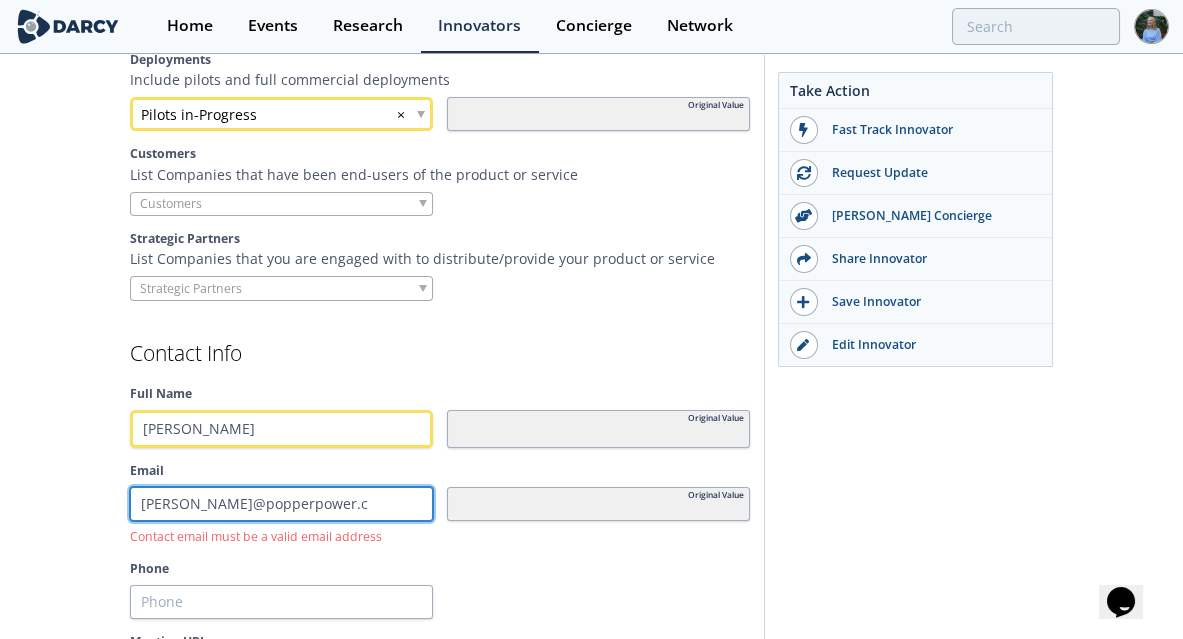 type 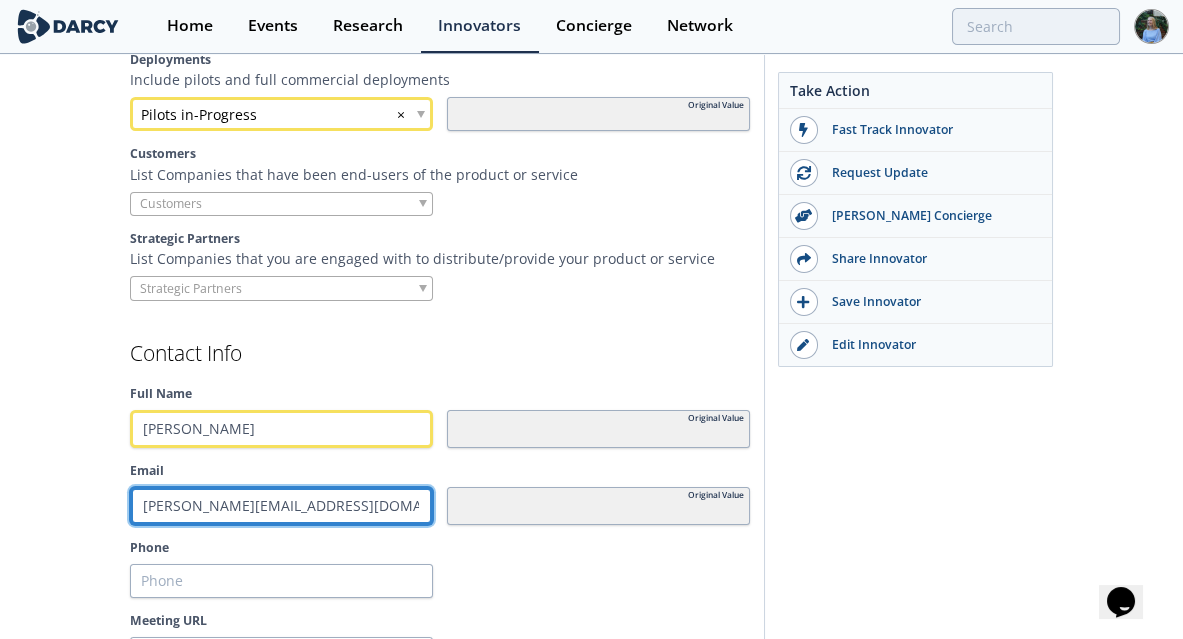 type 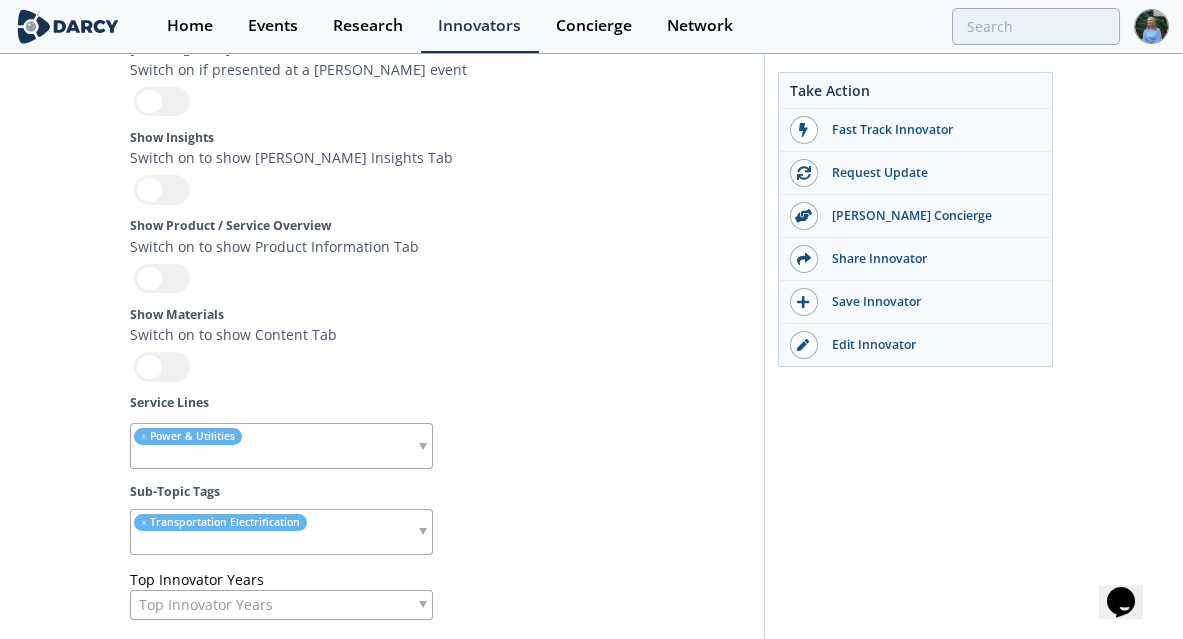 scroll, scrollTop: 5934, scrollLeft: 0, axis: vertical 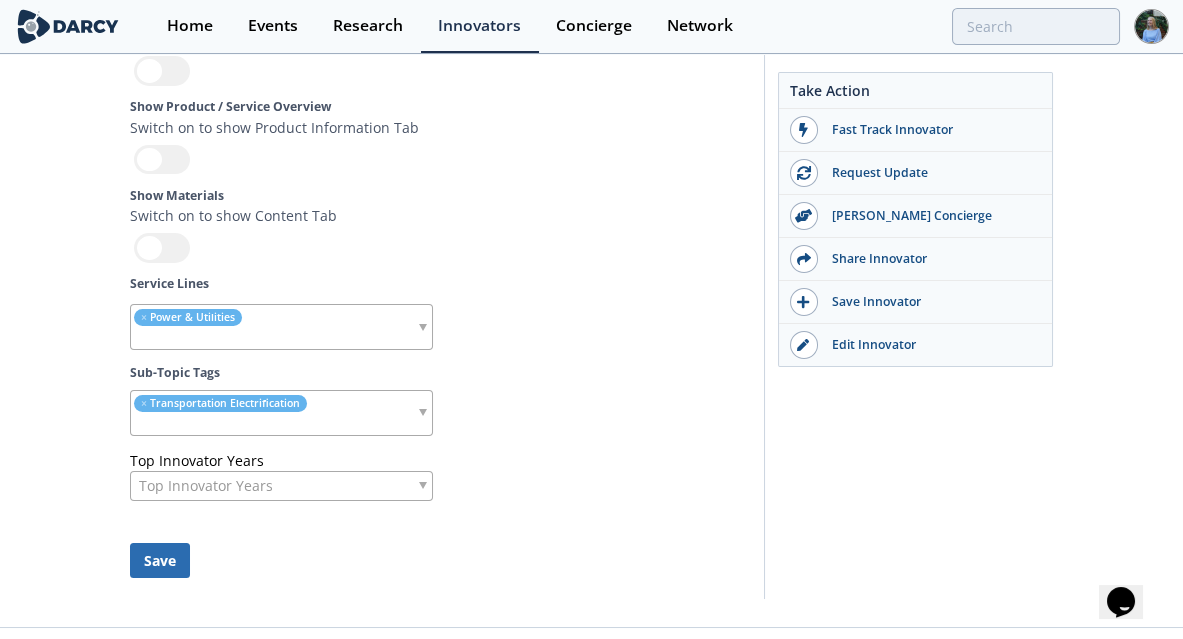 type on "[PERSON_NAME][EMAIL_ADDRESS][DOMAIN_NAME]" 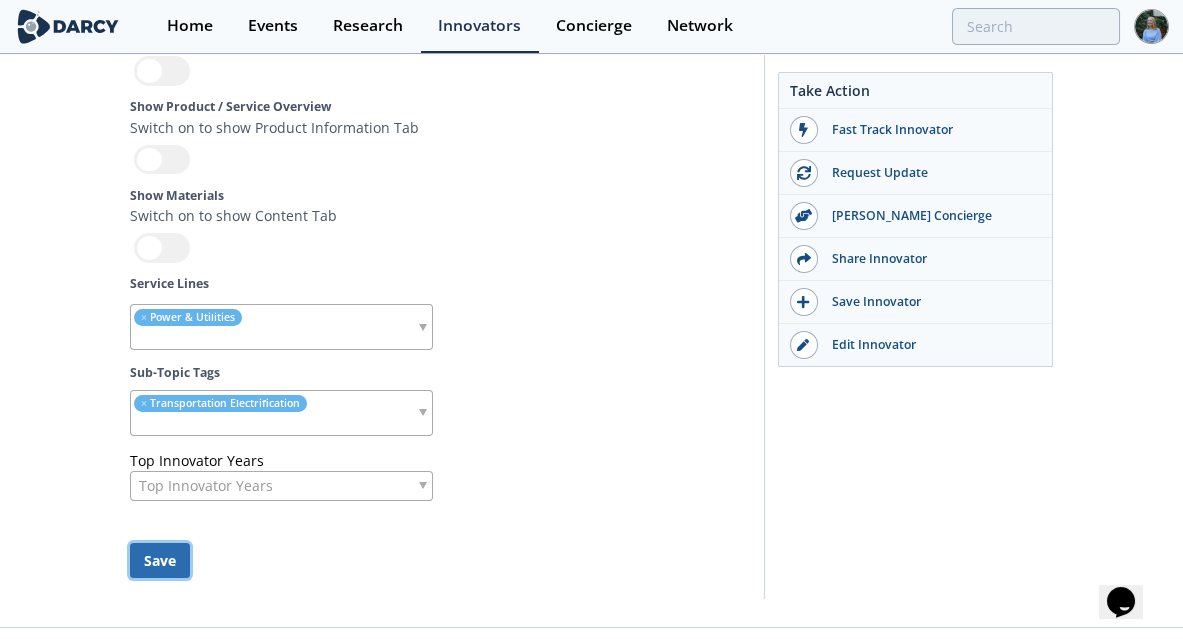 click on "Save" at bounding box center (160, 560) 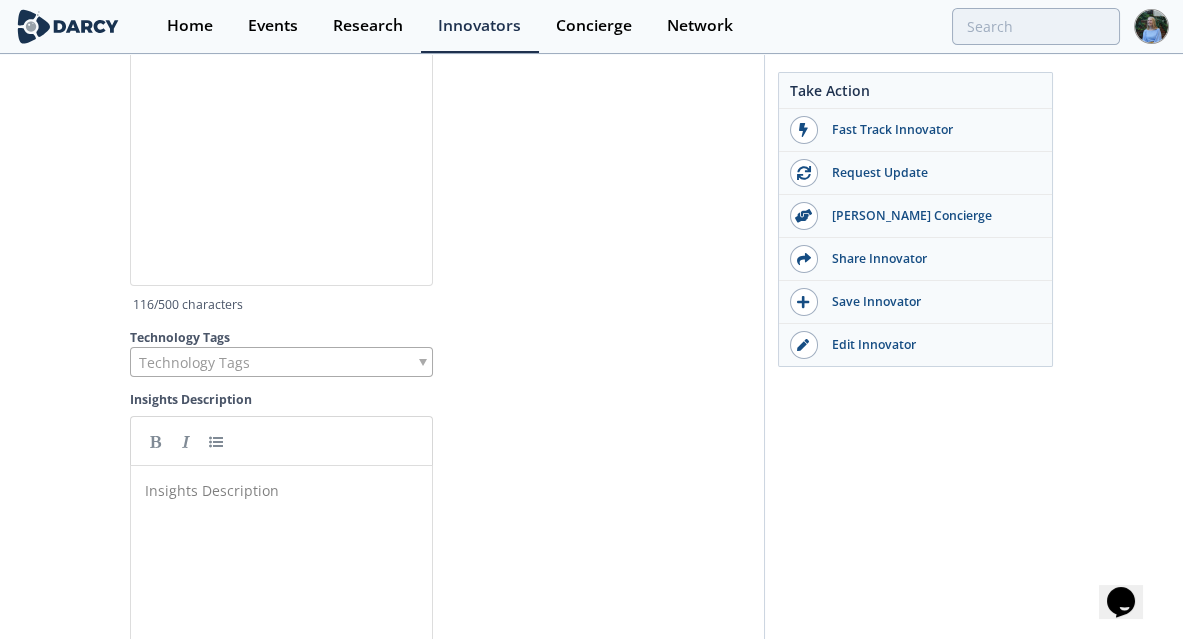 scroll, scrollTop: 4696, scrollLeft: 0, axis: vertical 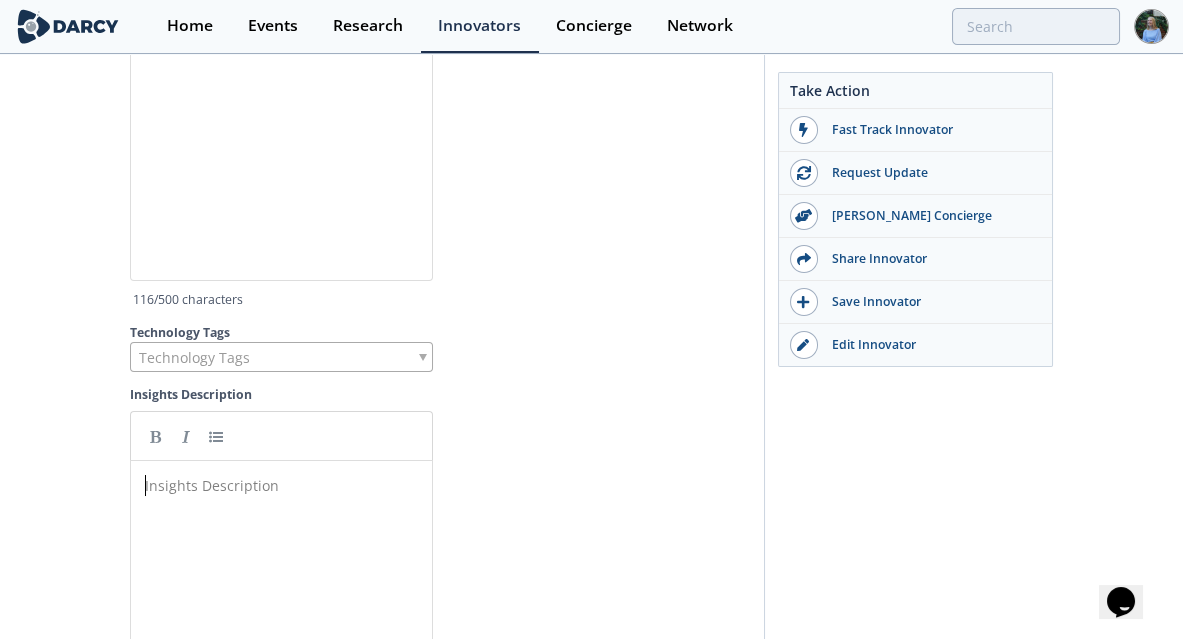 click on "​" at bounding box center [287, 485] 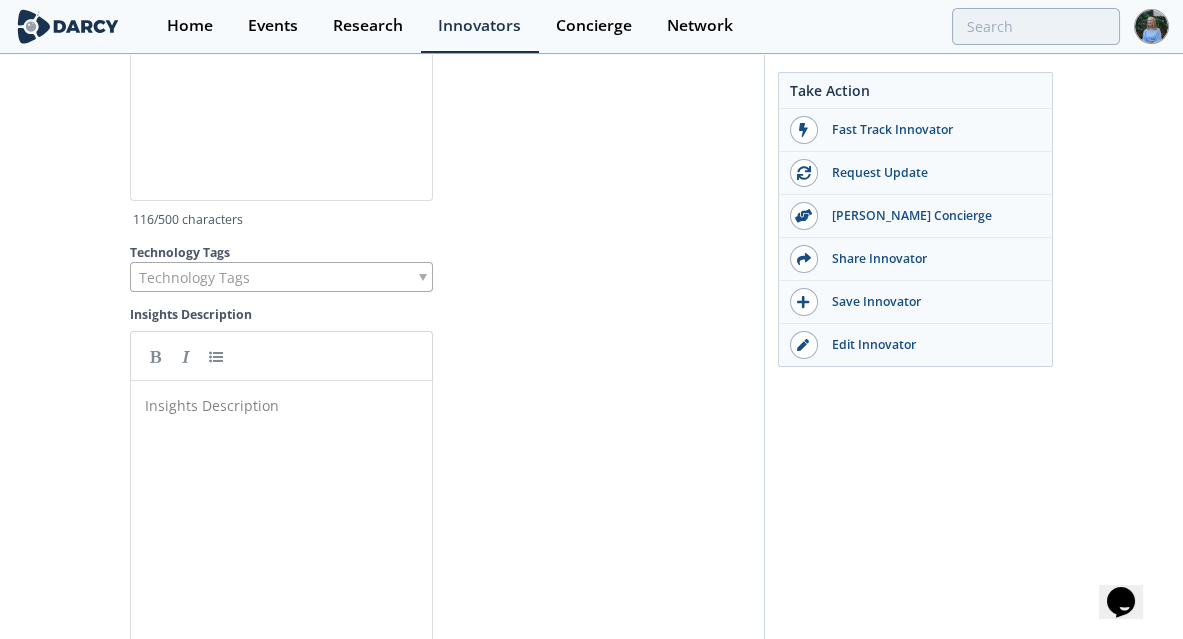 scroll, scrollTop: 4815, scrollLeft: 0, axis: vertical 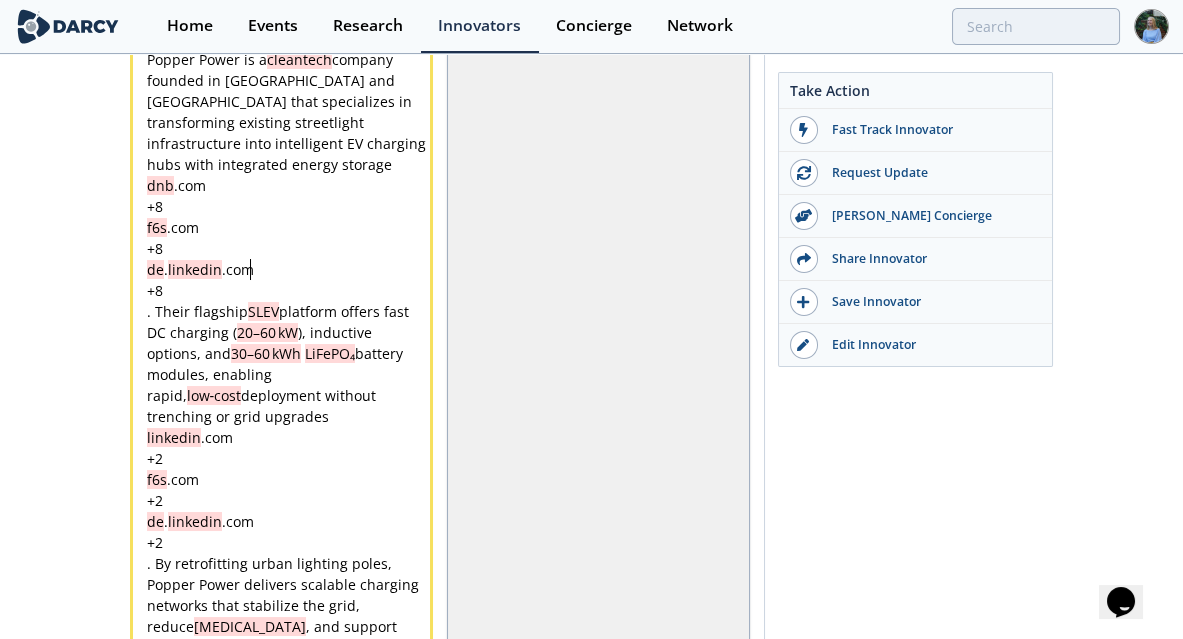 click on "de . linkedin .com" at bounding box center [287, 269] 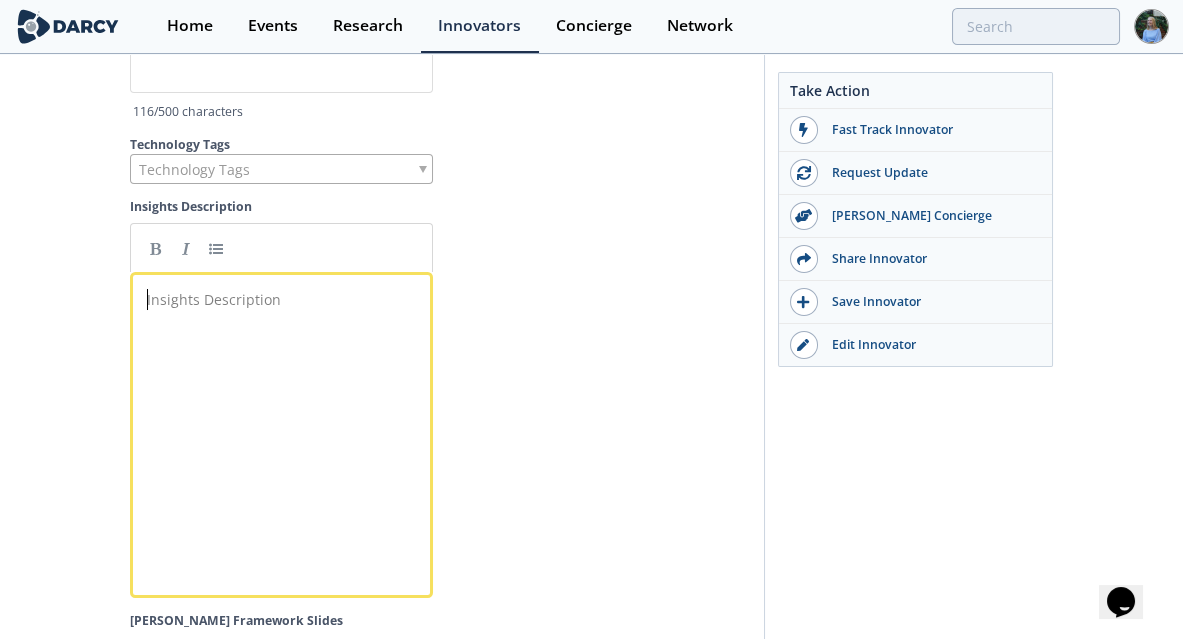 click on "​" at bounding box center [287, 299] 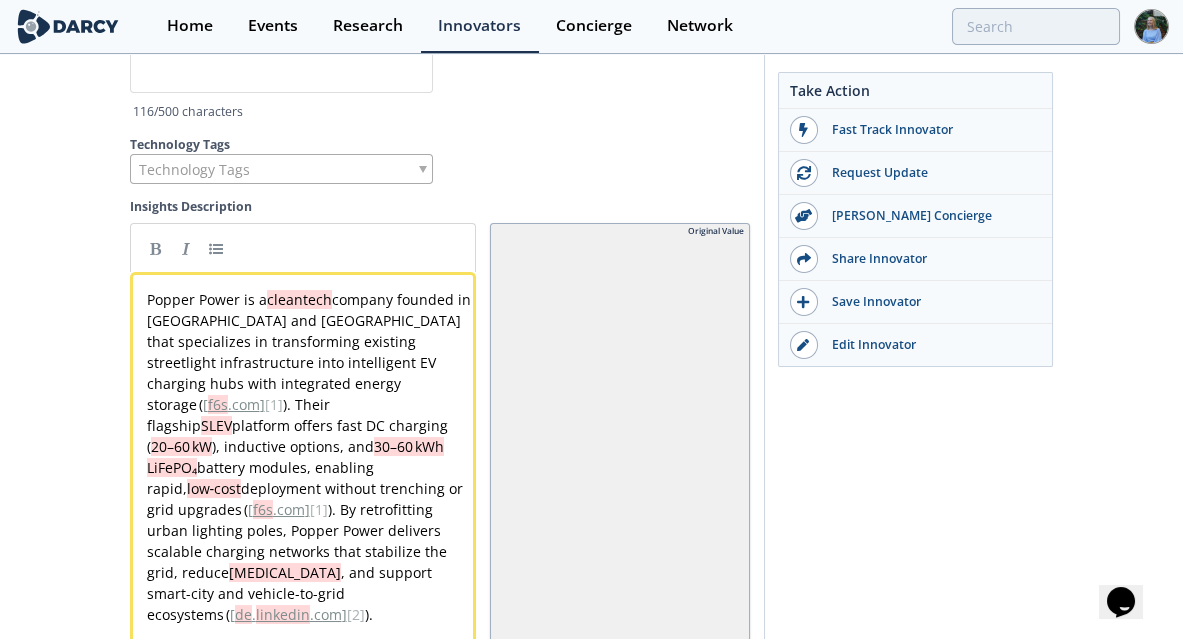 scroll, scrollTop: 4912, scrollLeft: 0, axis: vertical 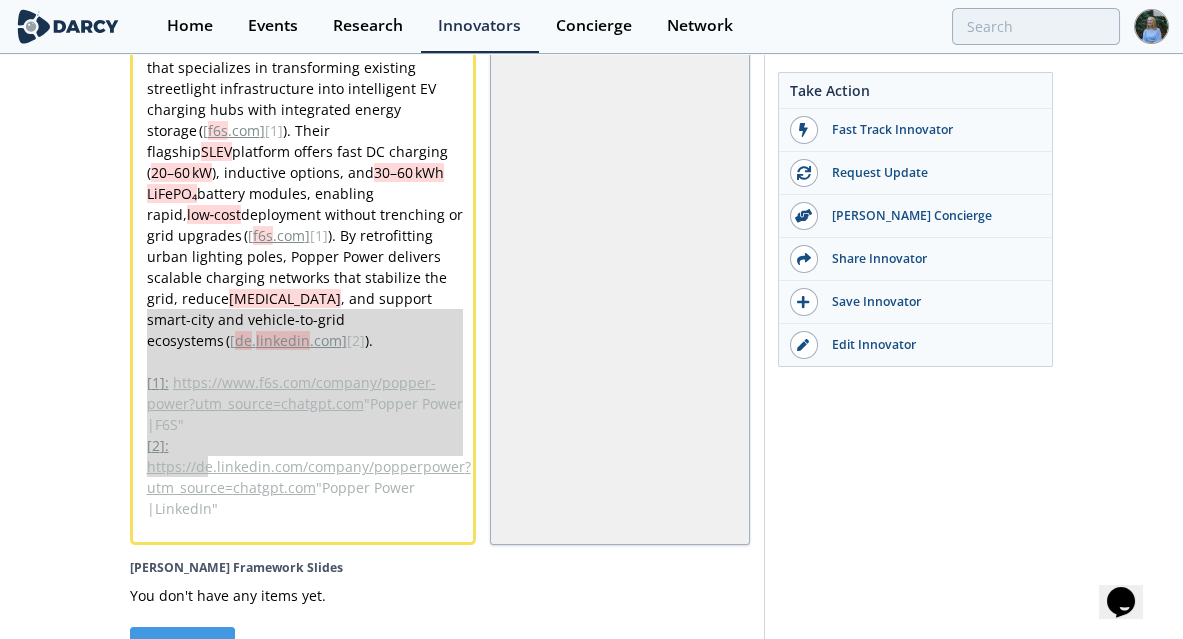 type on "([[DOMAIN_NAME]][2]).
[1]: [URL][DOMAIN_NAME][DOMAIN_NAME] "Popper Power | F6S"
[2]: [URL][DOMAIN_NAME][DOMAIN_NAME] "Popper Power | LinkedIn"" 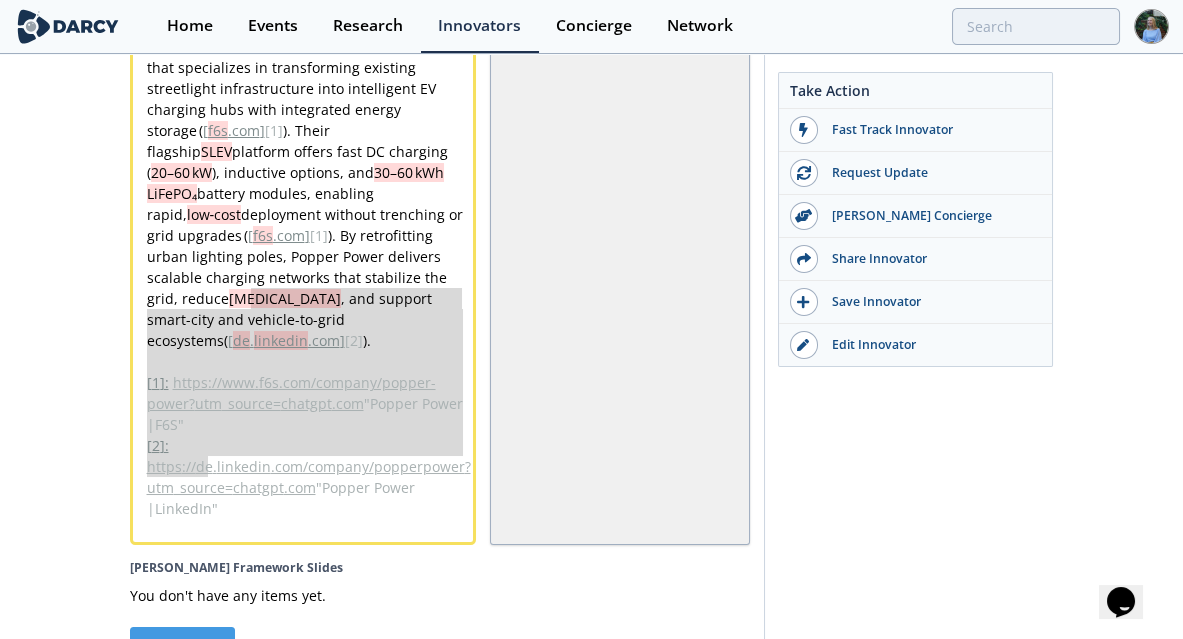 drag, startPoint x: 318, startPoint y: 436, endPoint x: 251, endPoint y: 276, distance: 173.4618 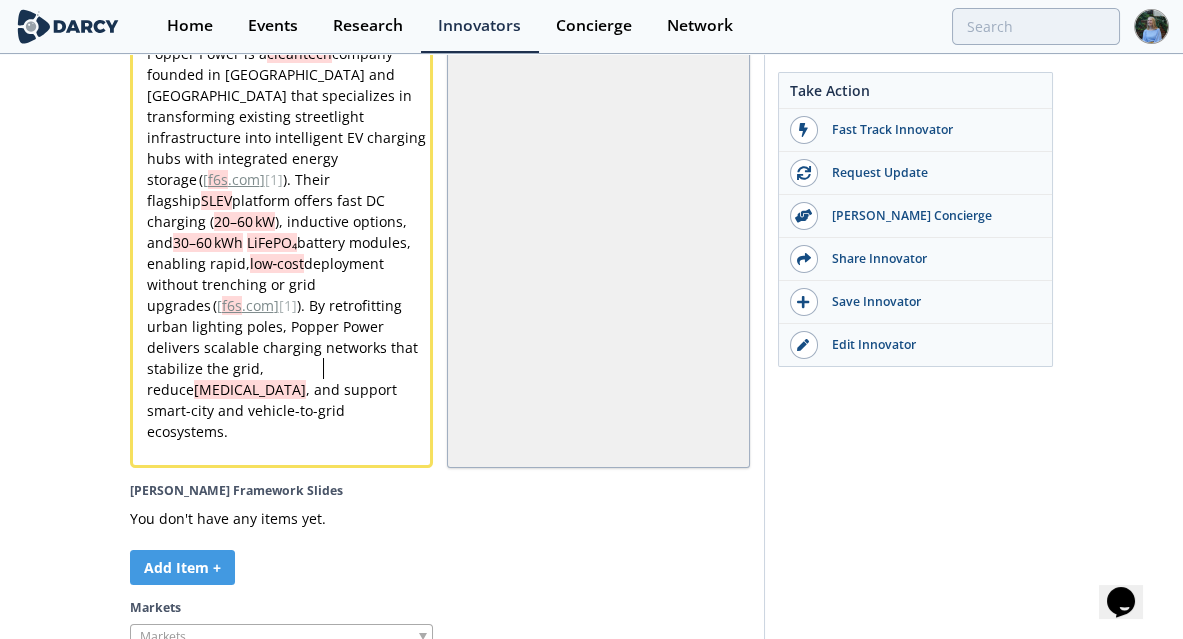 scroll, scrollTop: 5126, scrollLeft: 0, axis: vertical 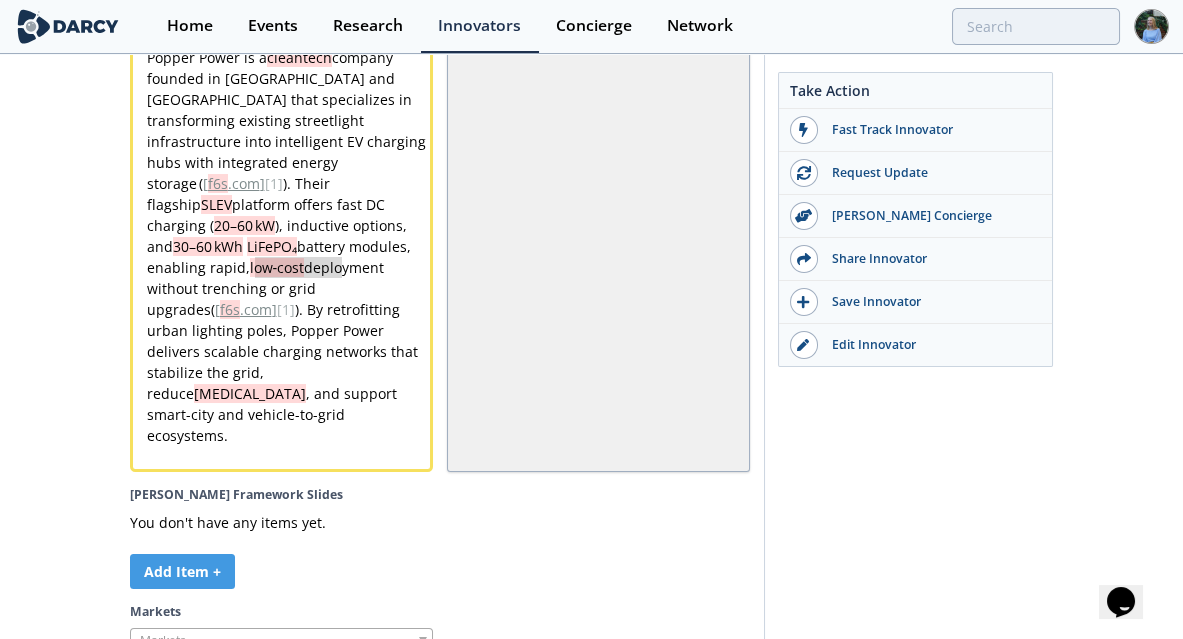 type on "([[DOMAIN_NAME]][1])" 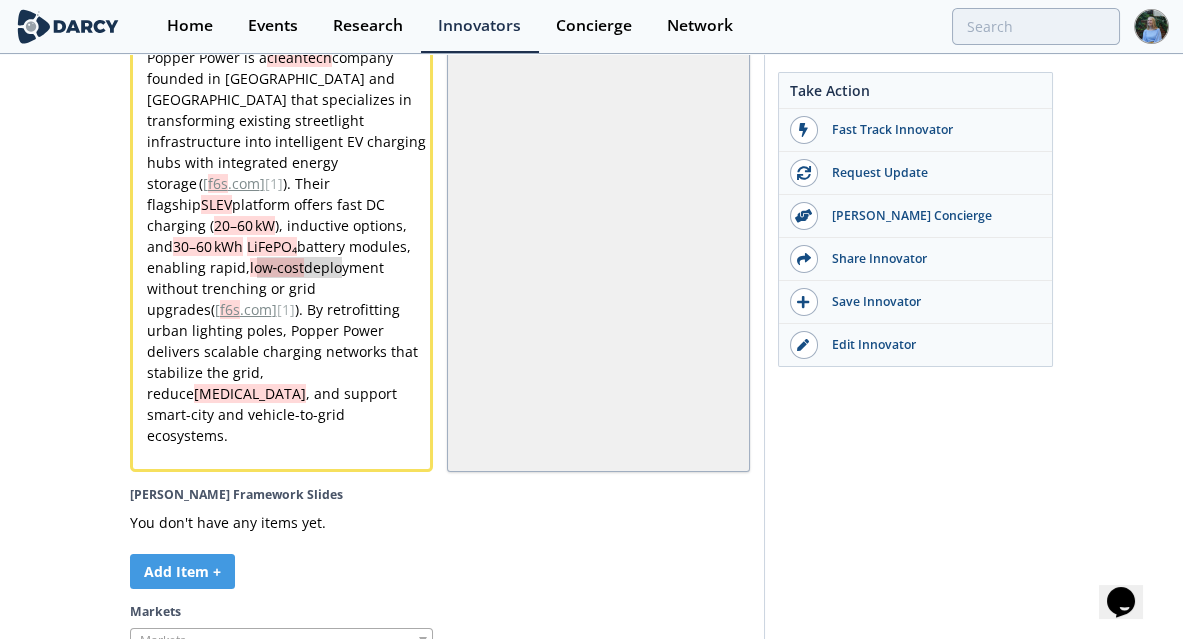 drag, startPoint x: 342, startPoint y: 232, endPoint x: 256, endPoint y: 238, distance: 86.209045 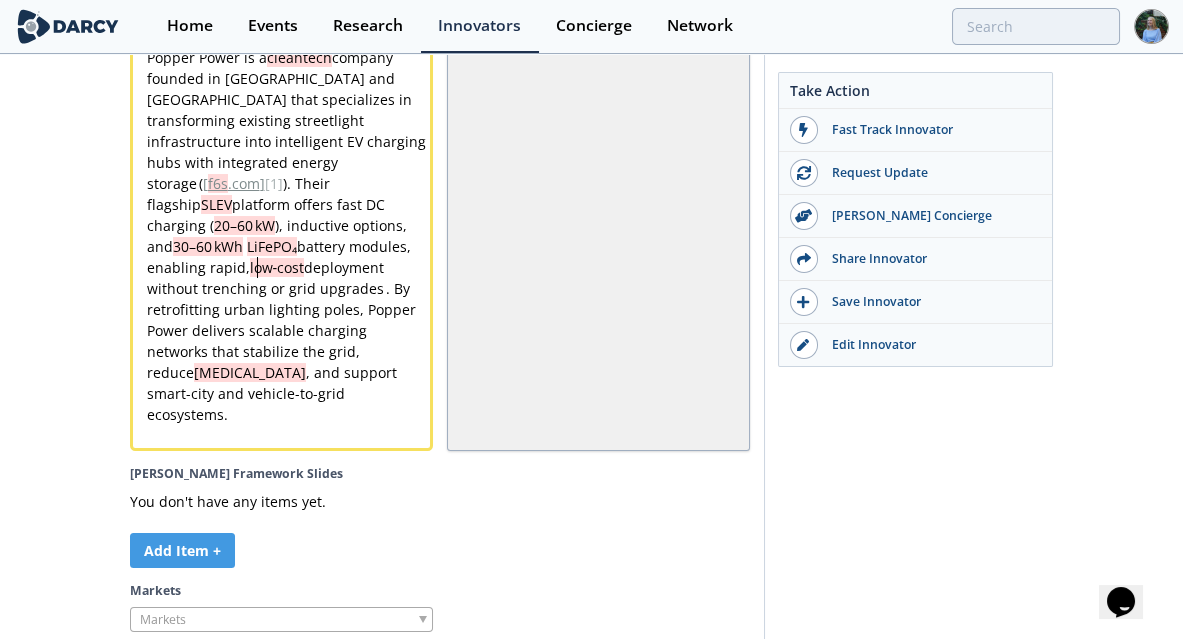 type 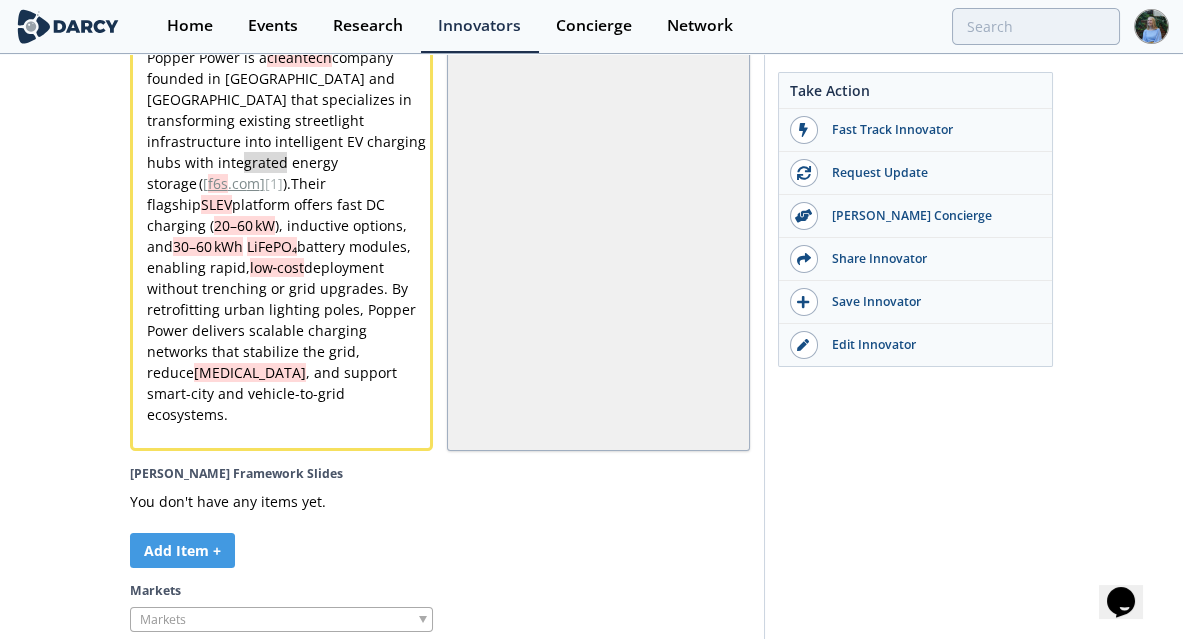 type on "([[DOMAIN_NAME]][1])." 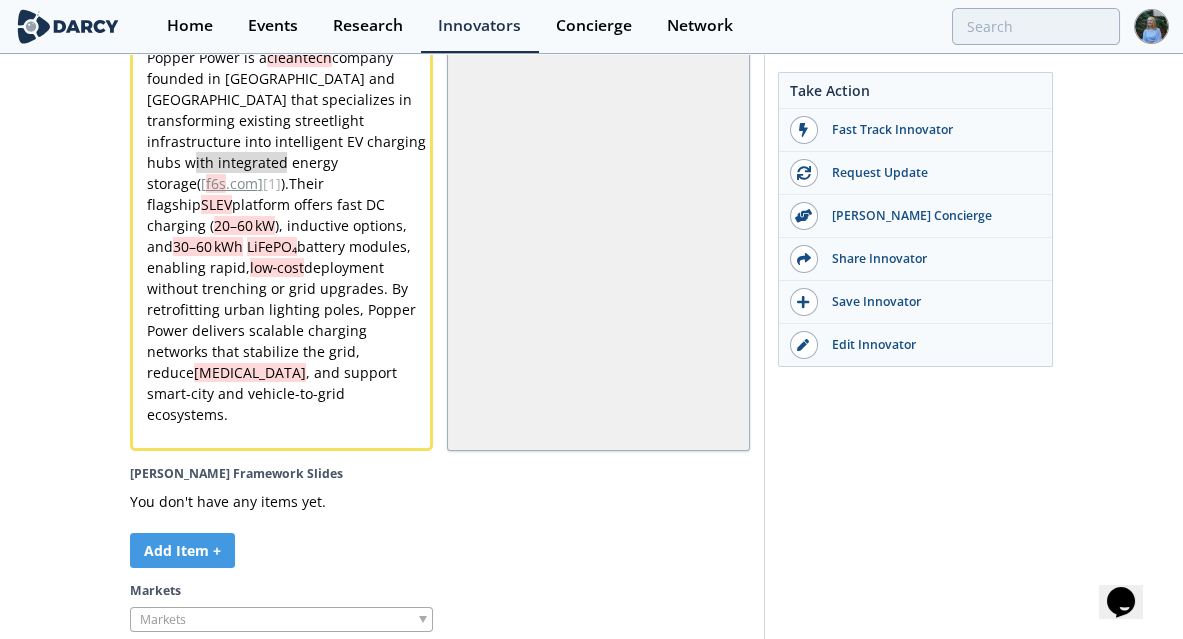 drag, startPoint x: 286, startPoint y: 130, endPoint x: 233, endPoint y: 131, distance: 53.009434 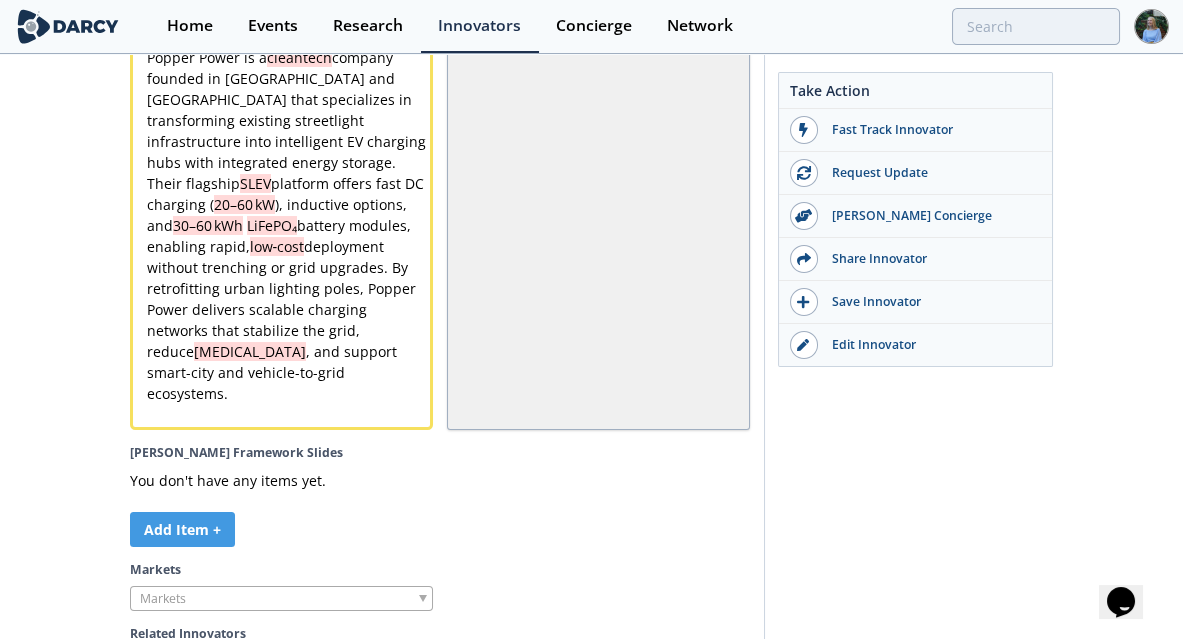 type 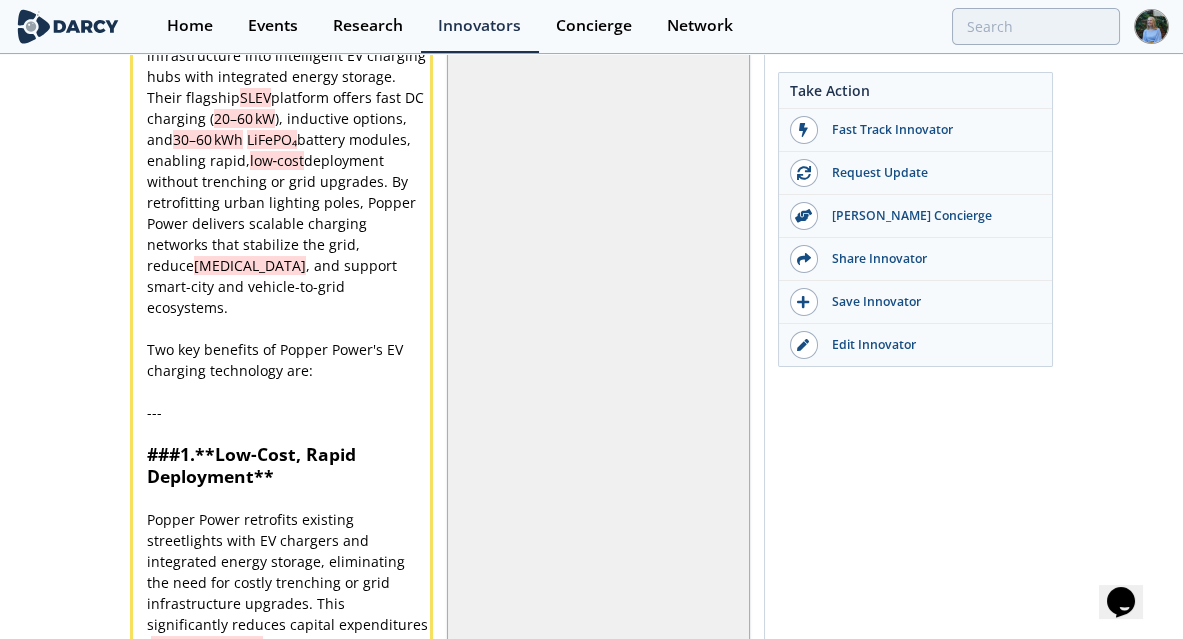 scroll, scrollTop: 5200, scrollLeft: 0, axis: vertical 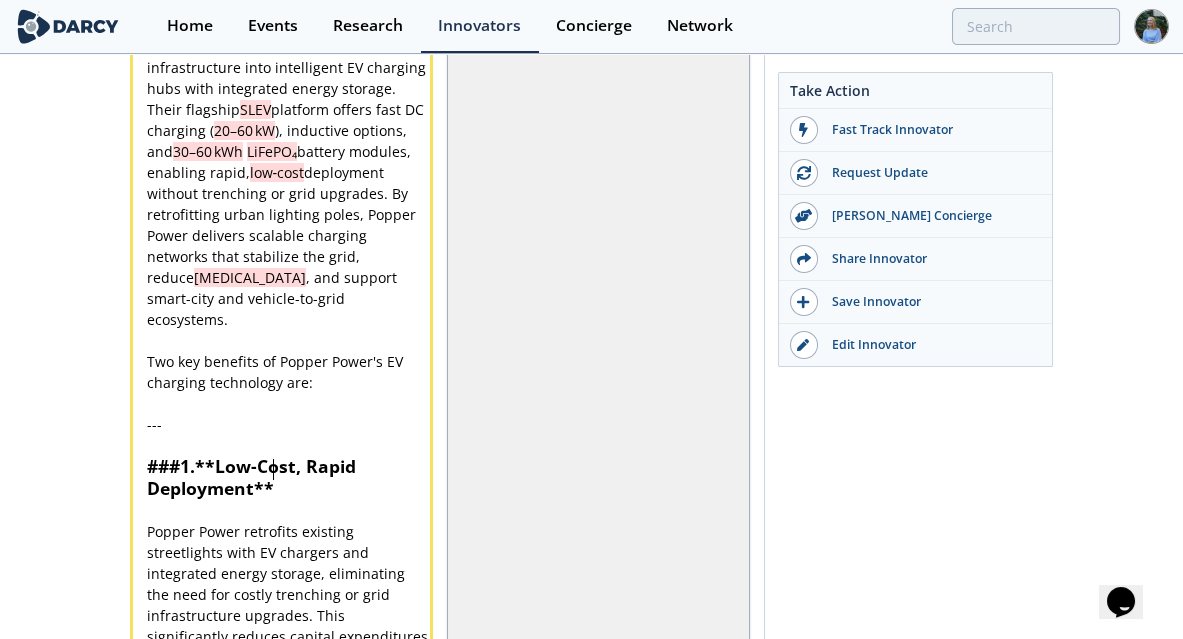 click on "###  1.  ** Low-Cost, Rapid Deployment **" at bounding box center (287, 478) 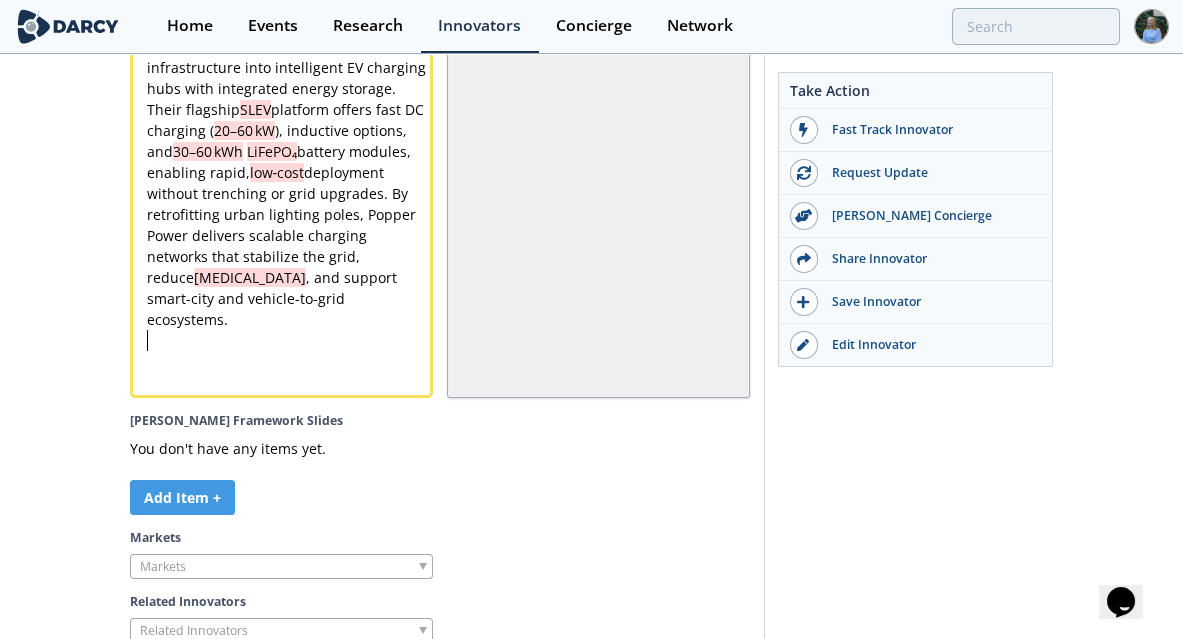 scroll, scrollTop: 0, scrollLeft: 0, axis: both 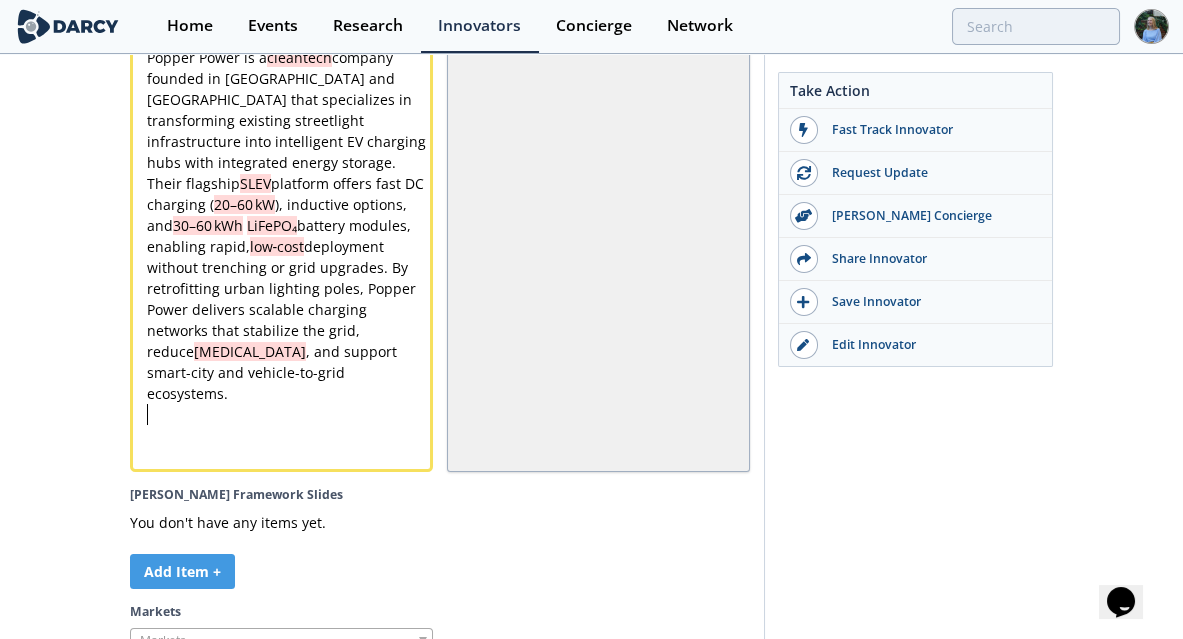 type 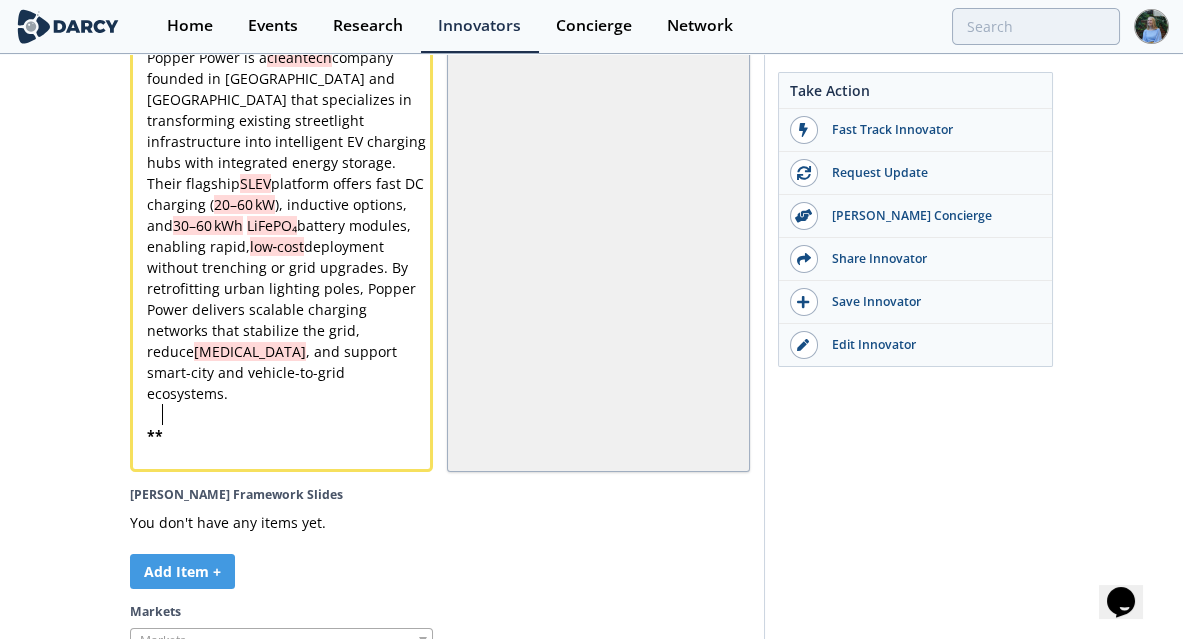 type 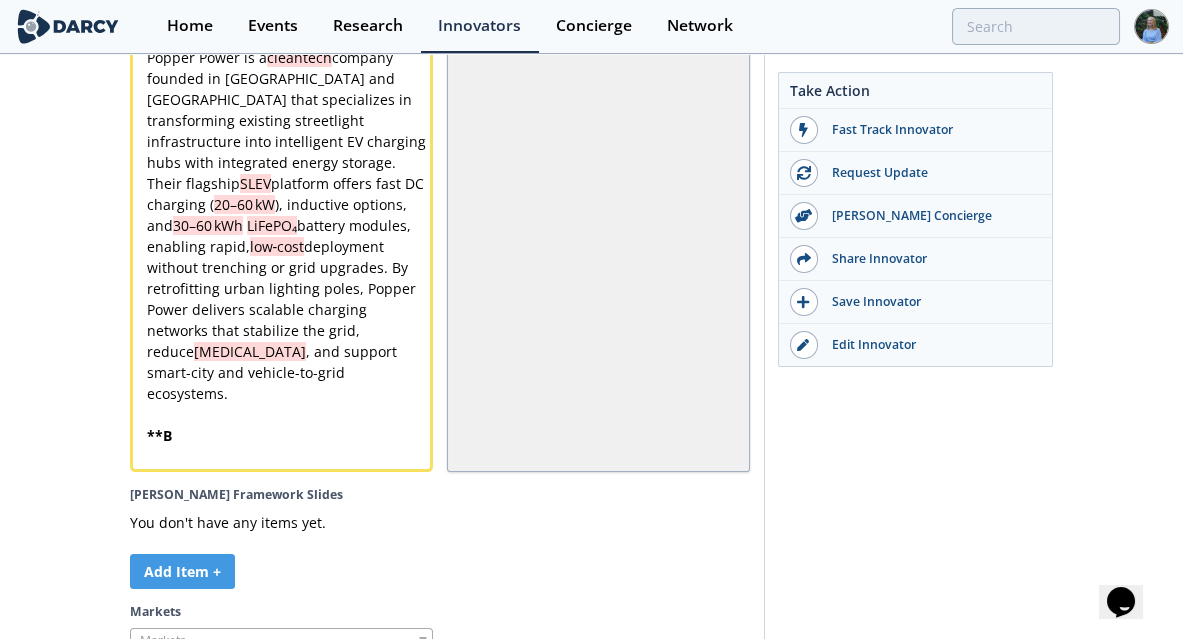 type 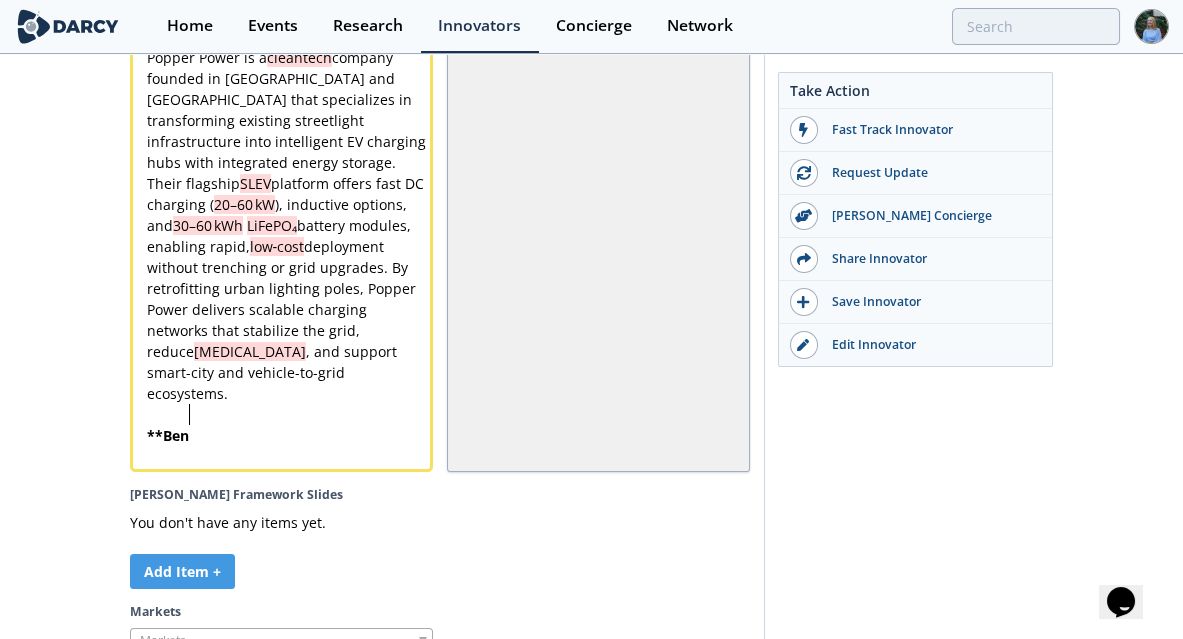 type 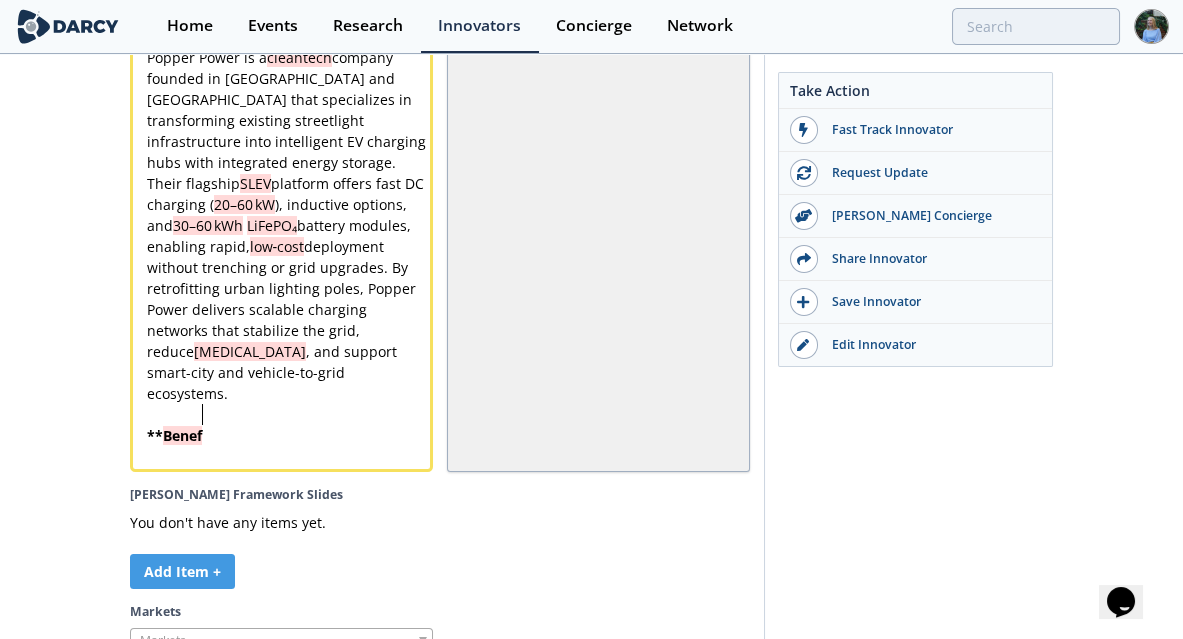 type 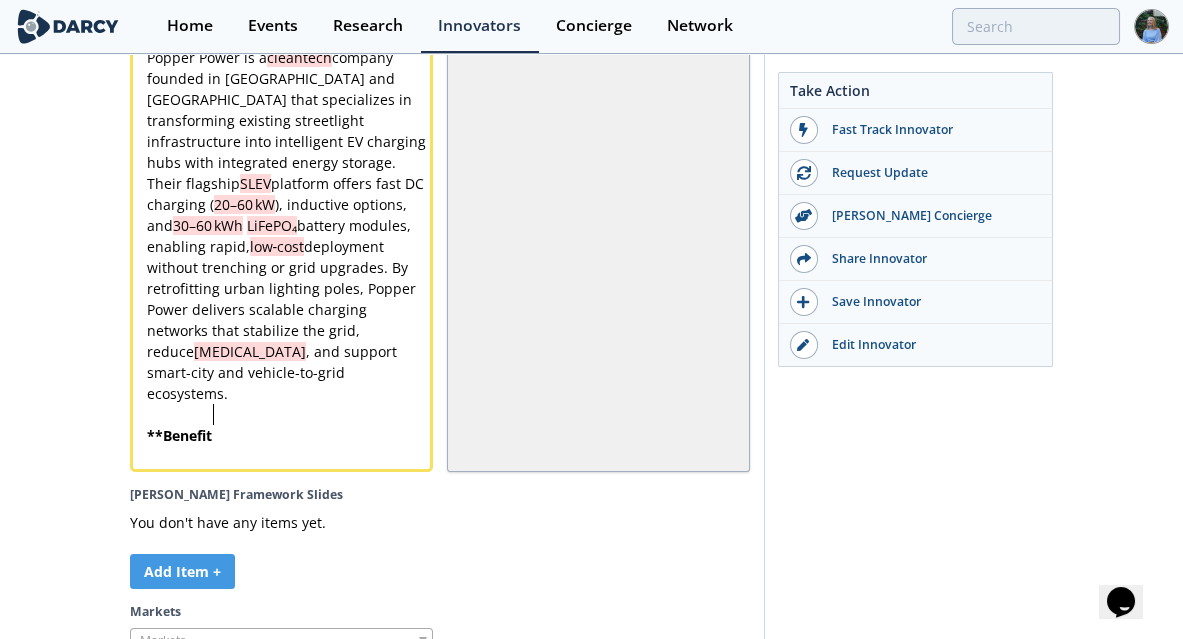 type 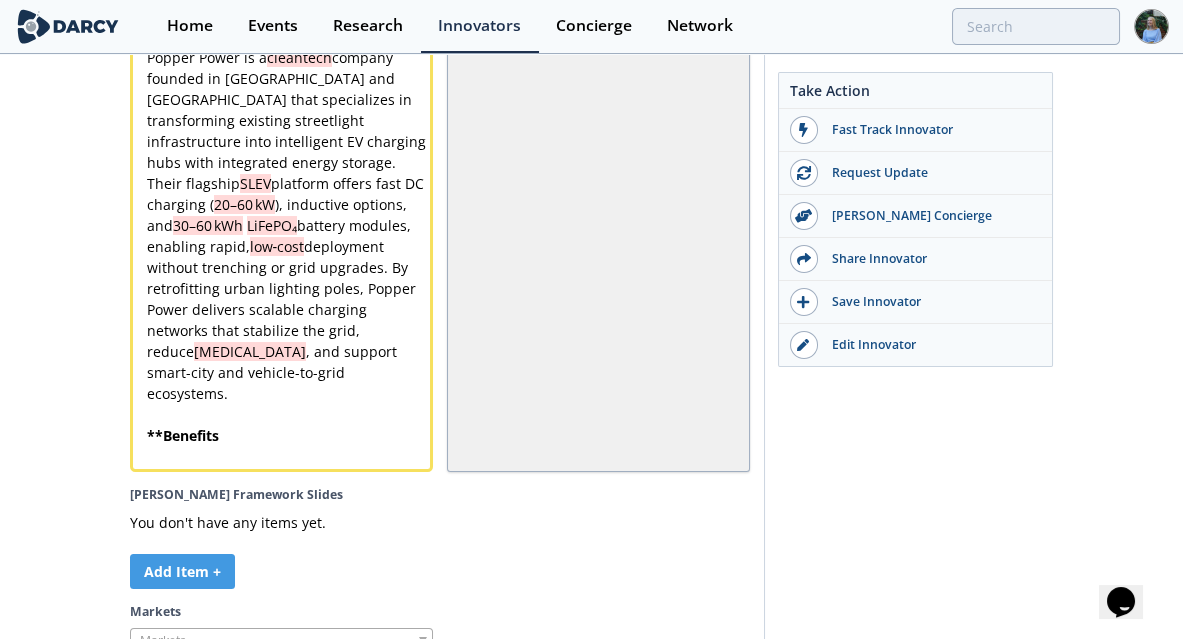 type 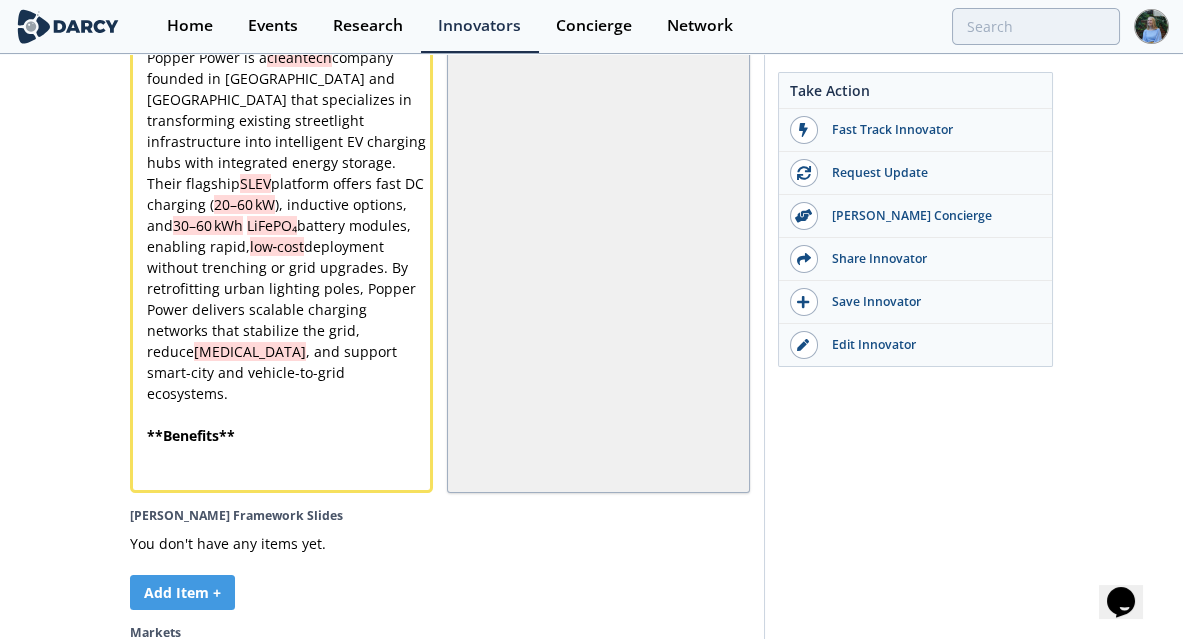 type 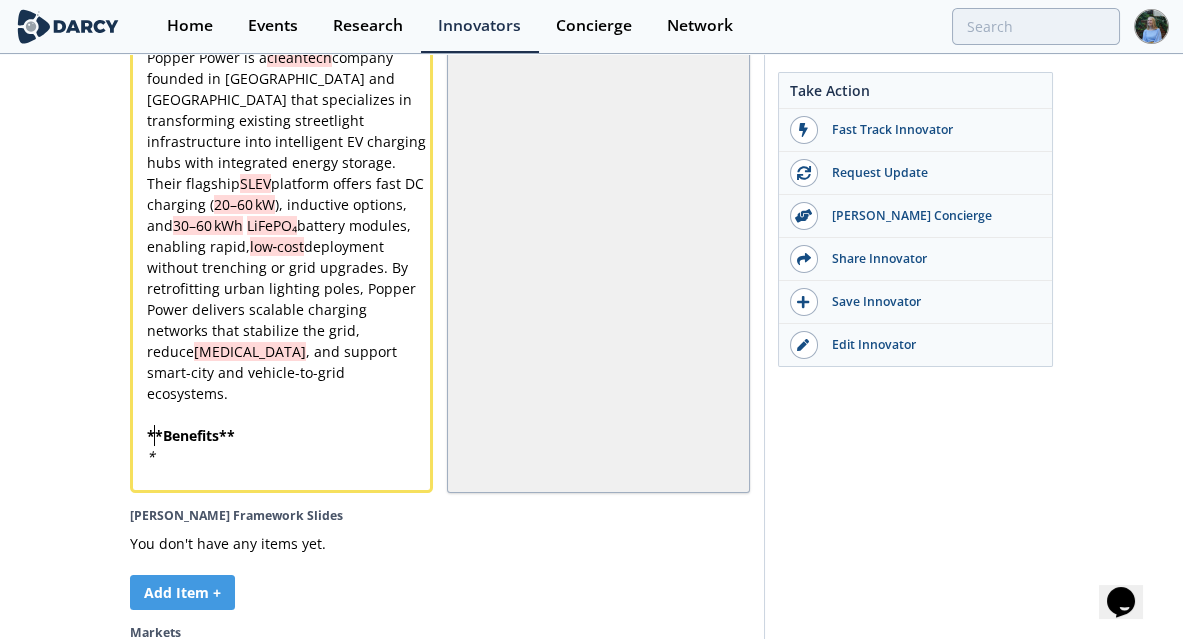 type 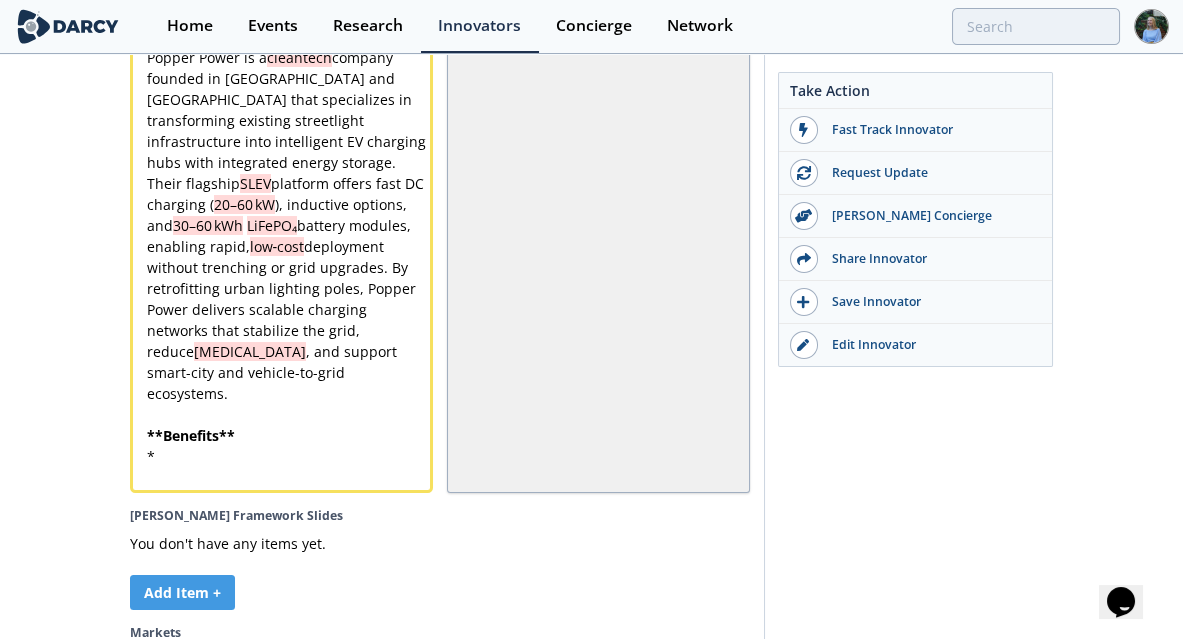 click on "*" at bounding box center [287, 456] 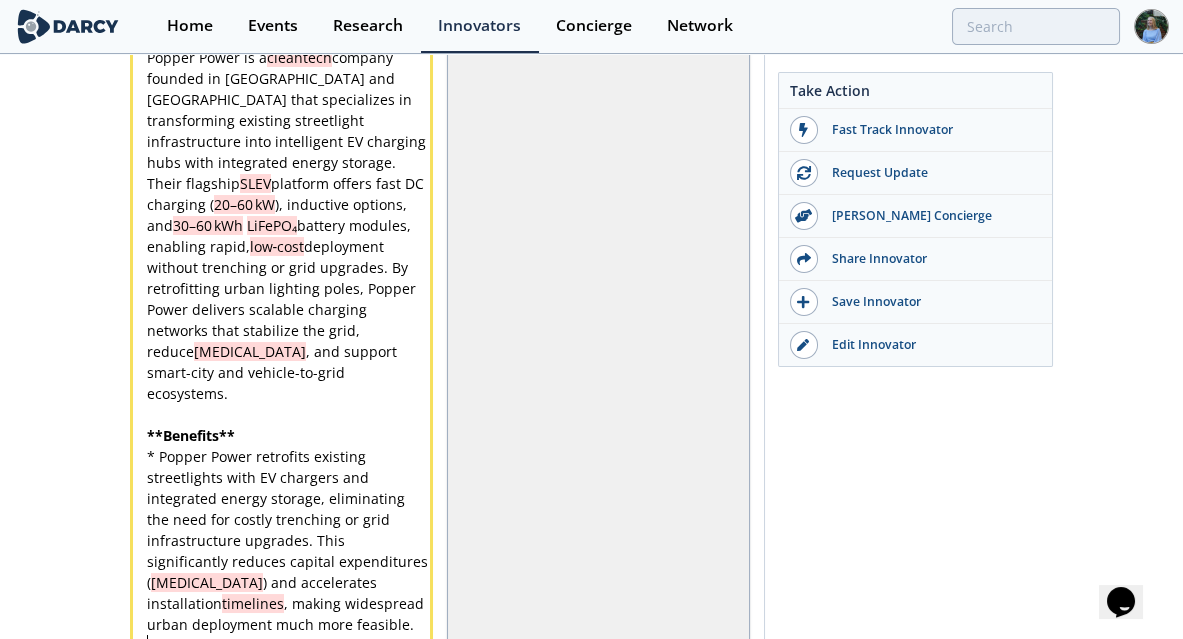 type 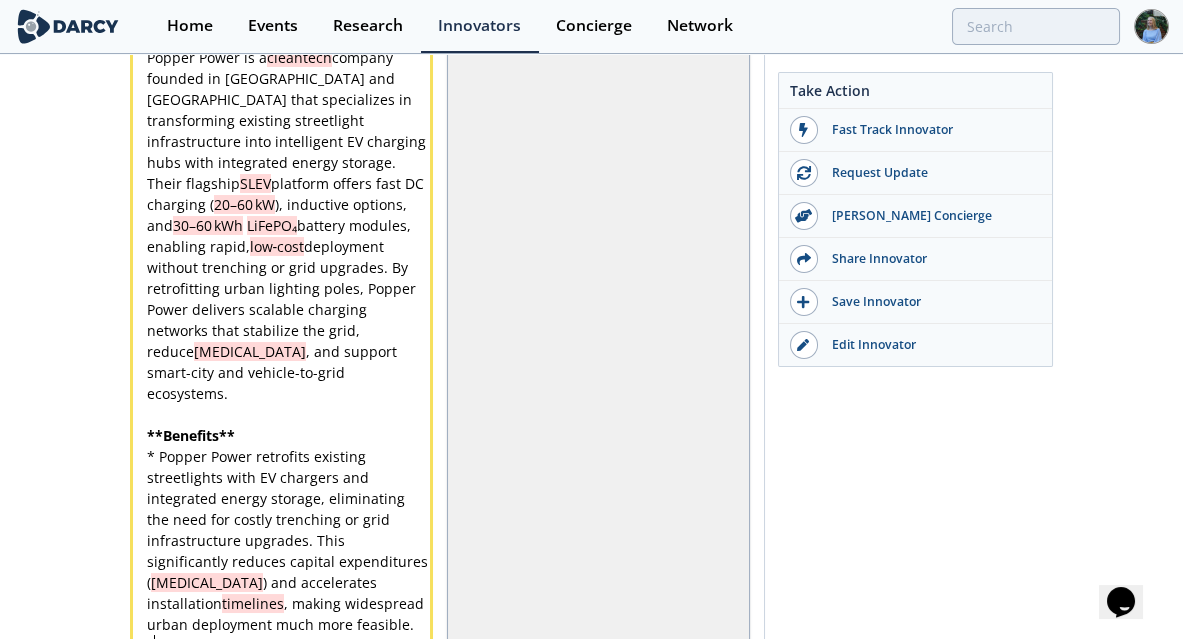 type 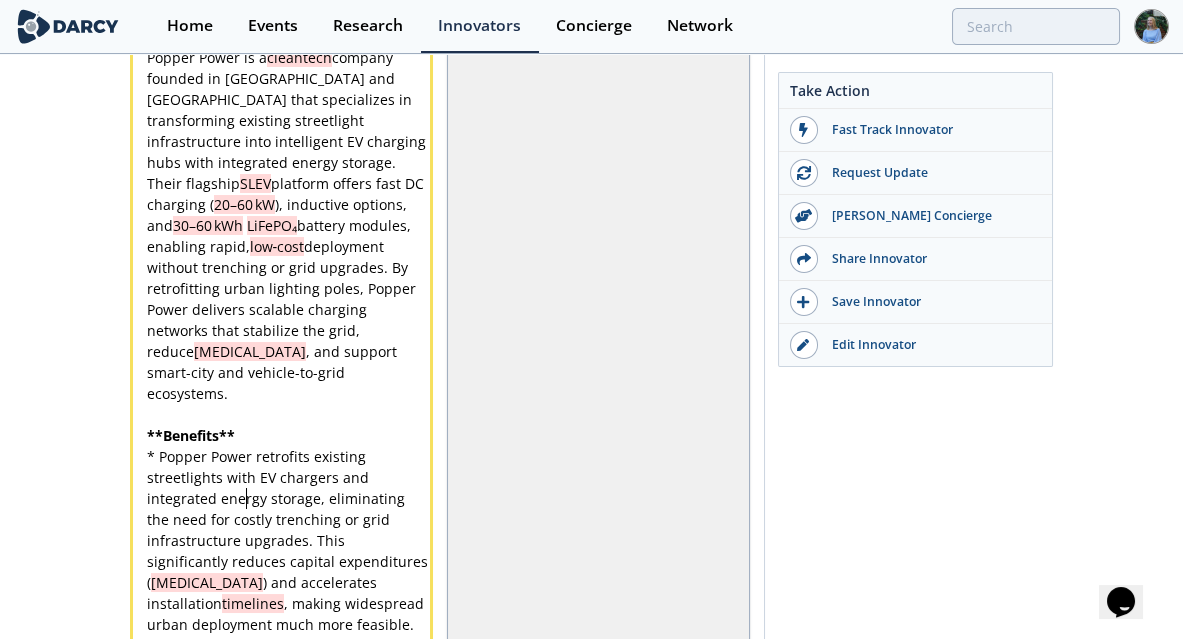 click on "* Popper Power retrofits existing streetlights with EV chargers and integrated energy storage, eliminating the need for costly trenching or grid infrastructure upgrades. This significantly reduces capital expenditures ( [MEDICAL_DATA] ) and accelerates installation  timelines , making widespread urban deployment much more feasible." at bounding box center [289, 540] 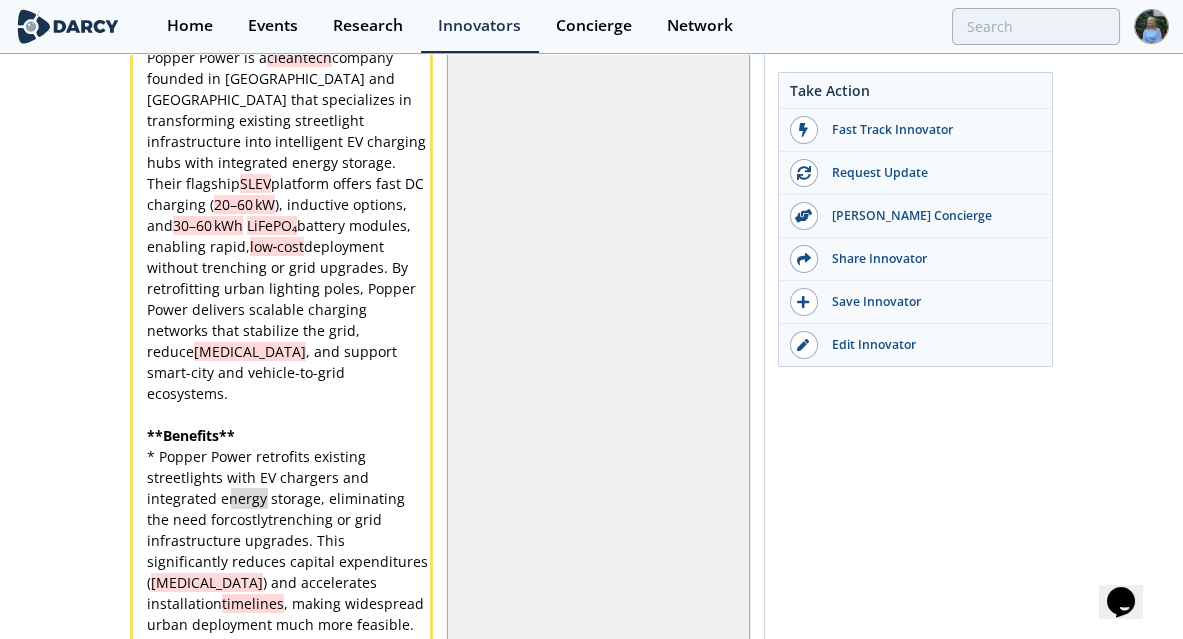 type 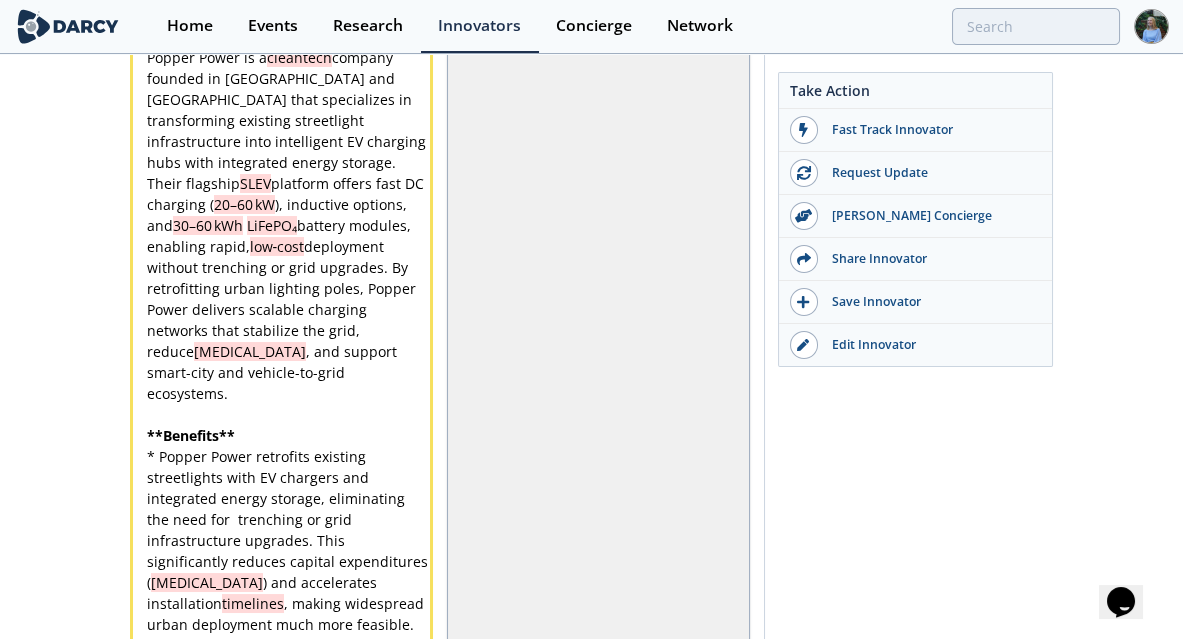 type 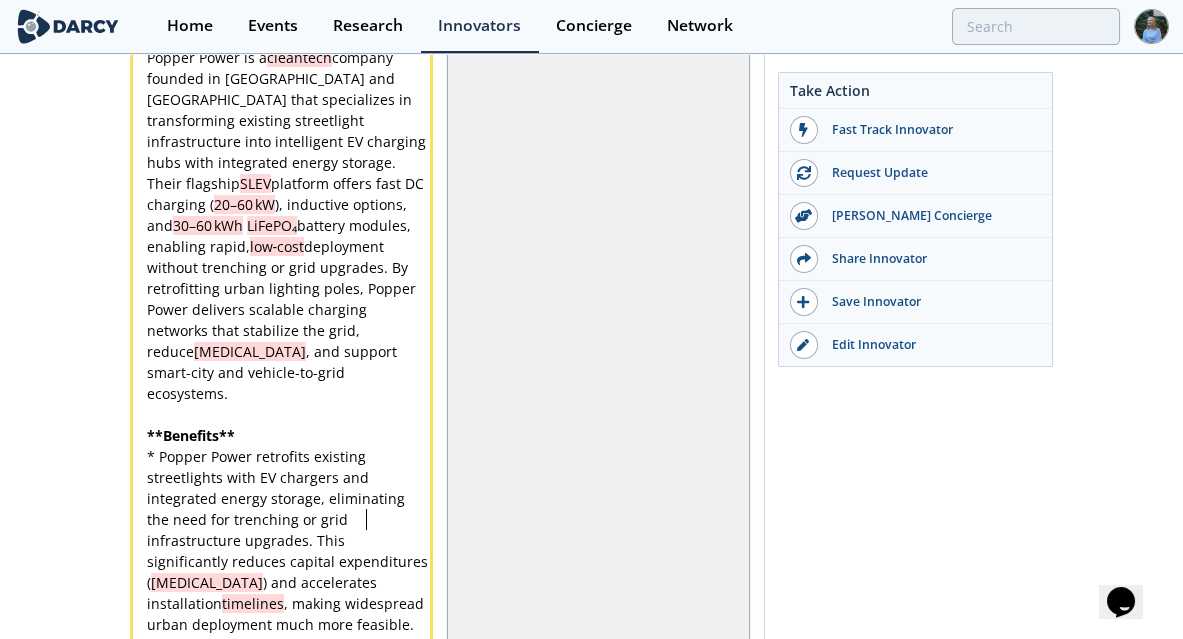 click on "* Popper Power retrofits existing streetlights with EV chargers and integrated energy storage, eliminating the need for trenching or grid infrastructure upgrades. This significantly reduces capital expenditures ( [MEDICAL_DATA] ) and accelerates installation  timelines , making widespread urban deployment much more feasible." at bounding box center (289, 540) 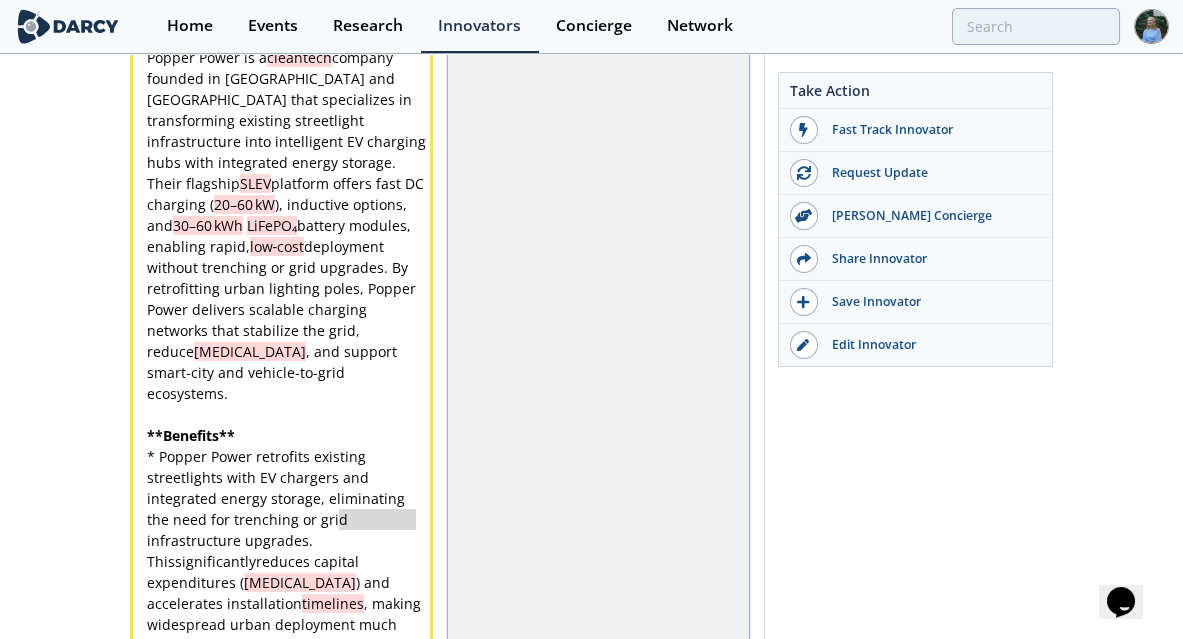type 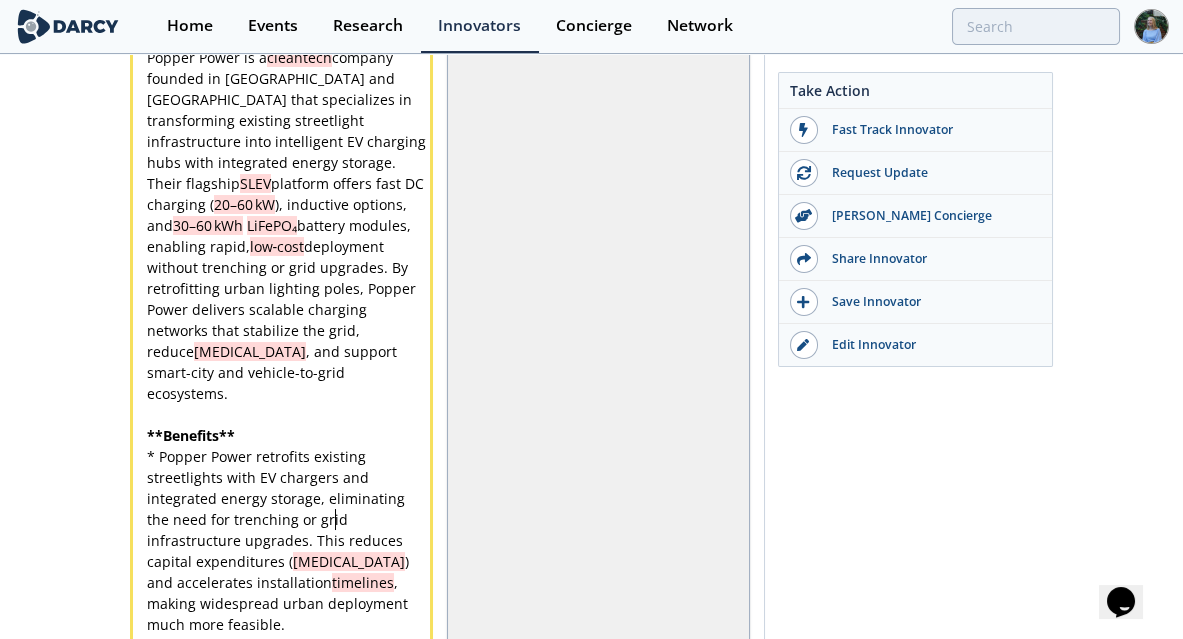 type 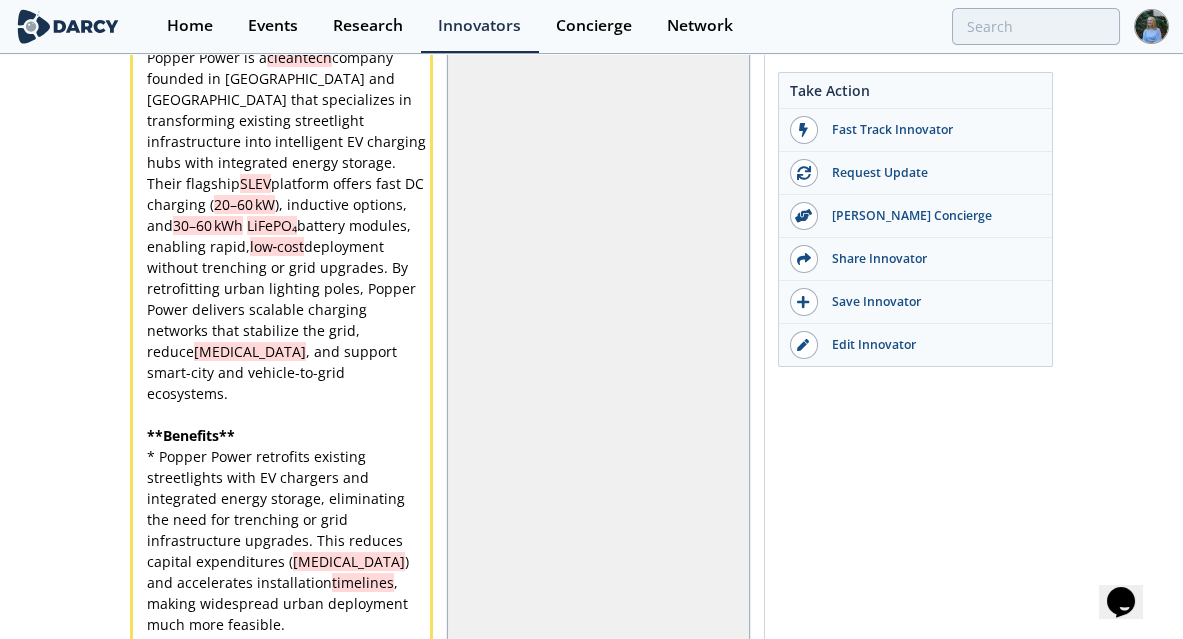 click on "timelines" at bounding box center (363, 582) 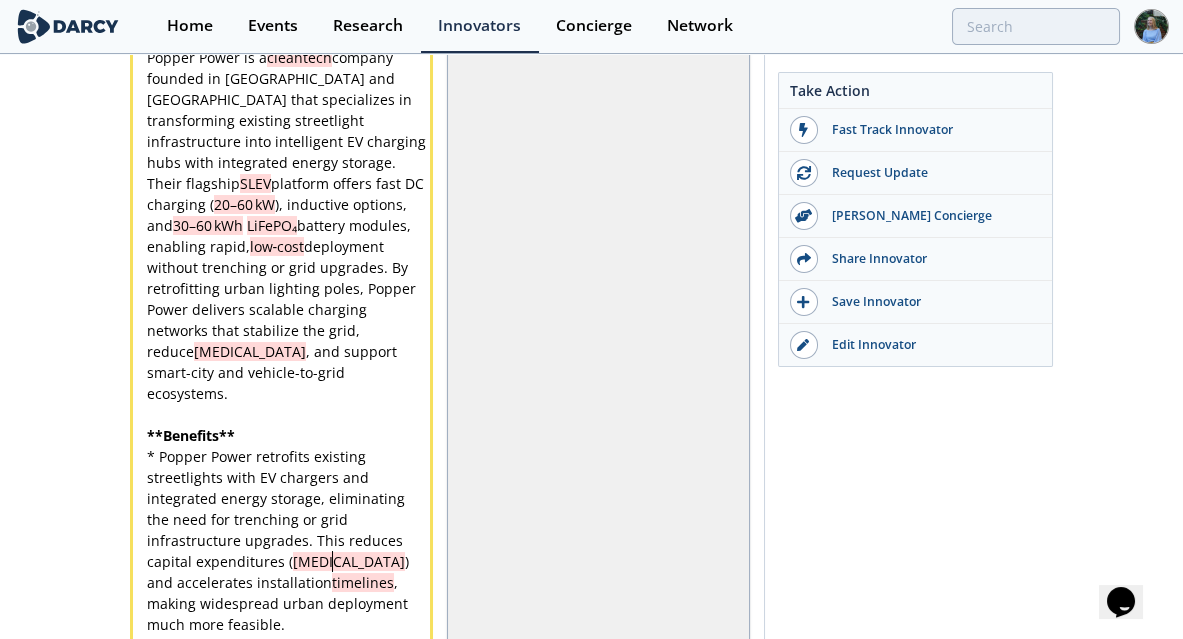 type on "timelines" 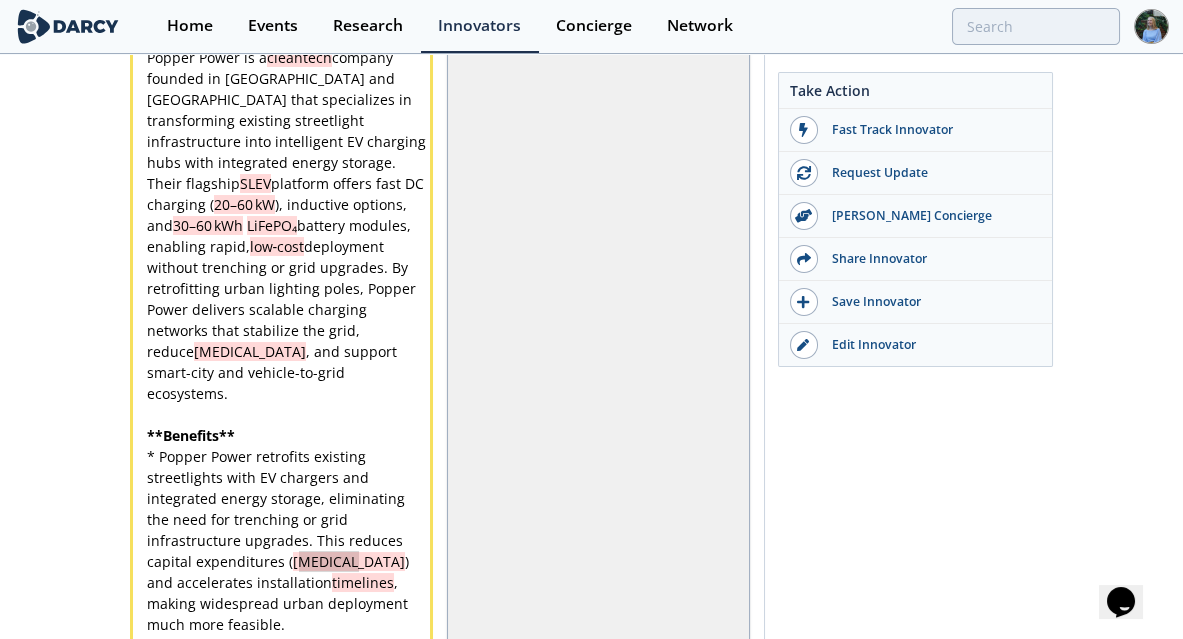 type 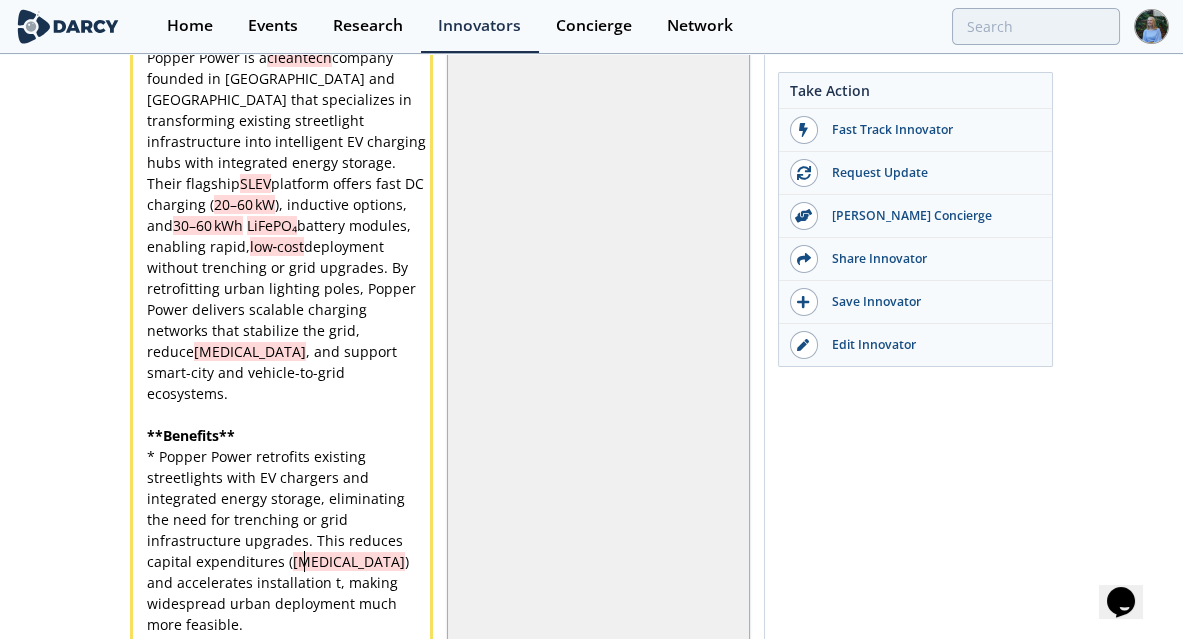 type 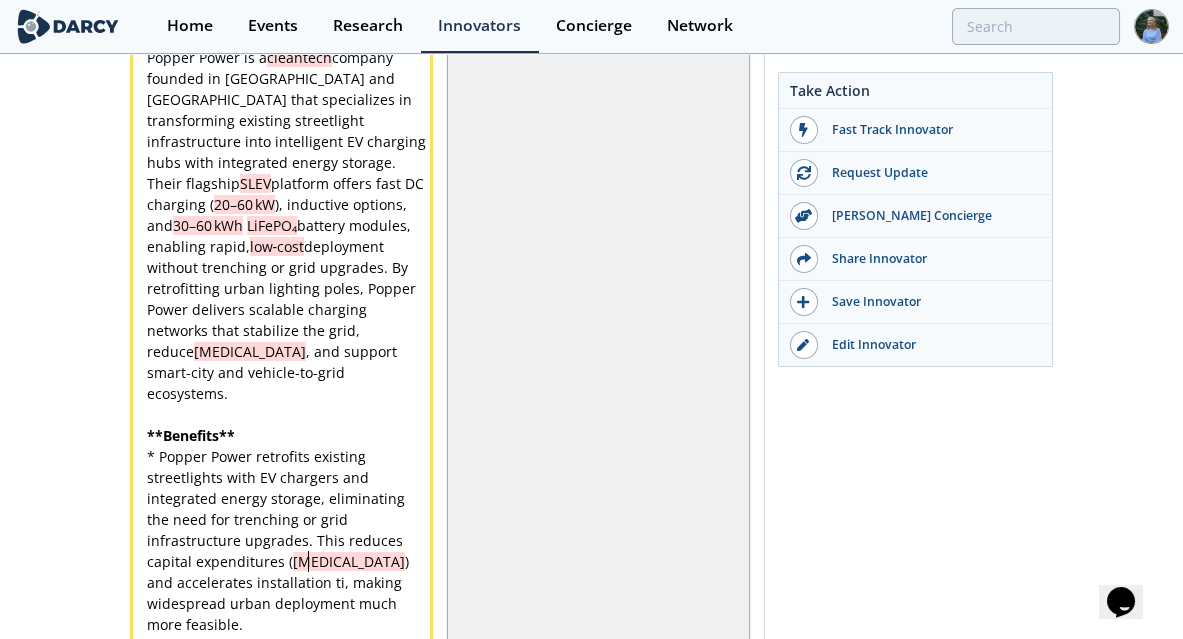 type 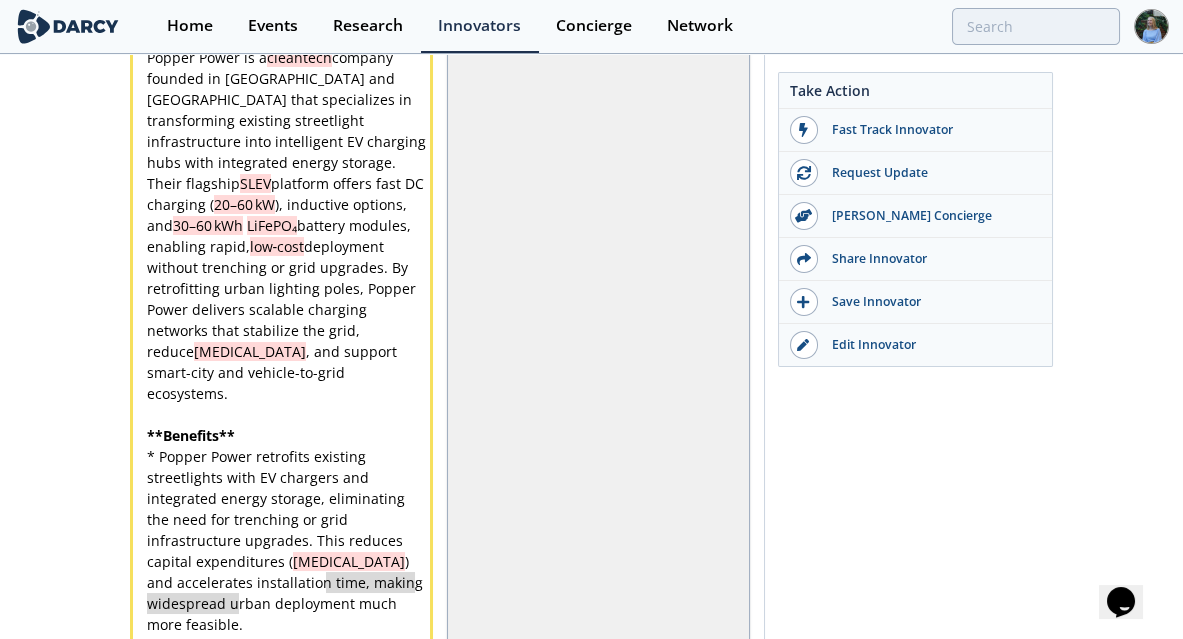type on ", making widespread urban deployment much more feasible." 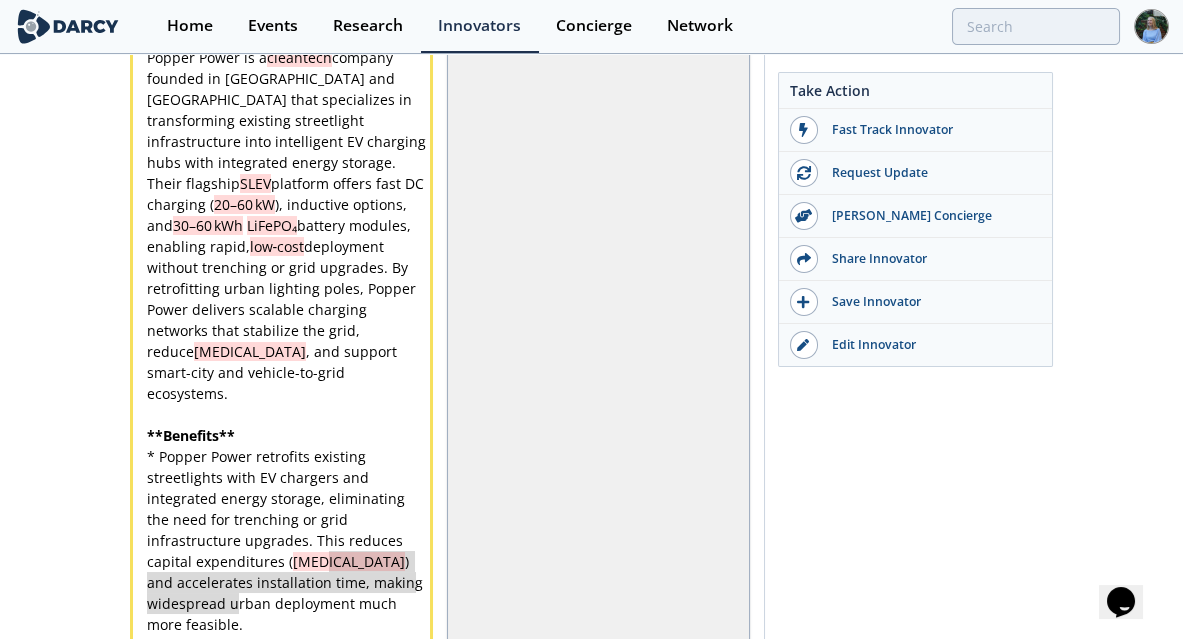 drag, startPoint x: 283, startPoint y: 564, endPoint x: 328, endPoint y: 538, distance: 51.971146 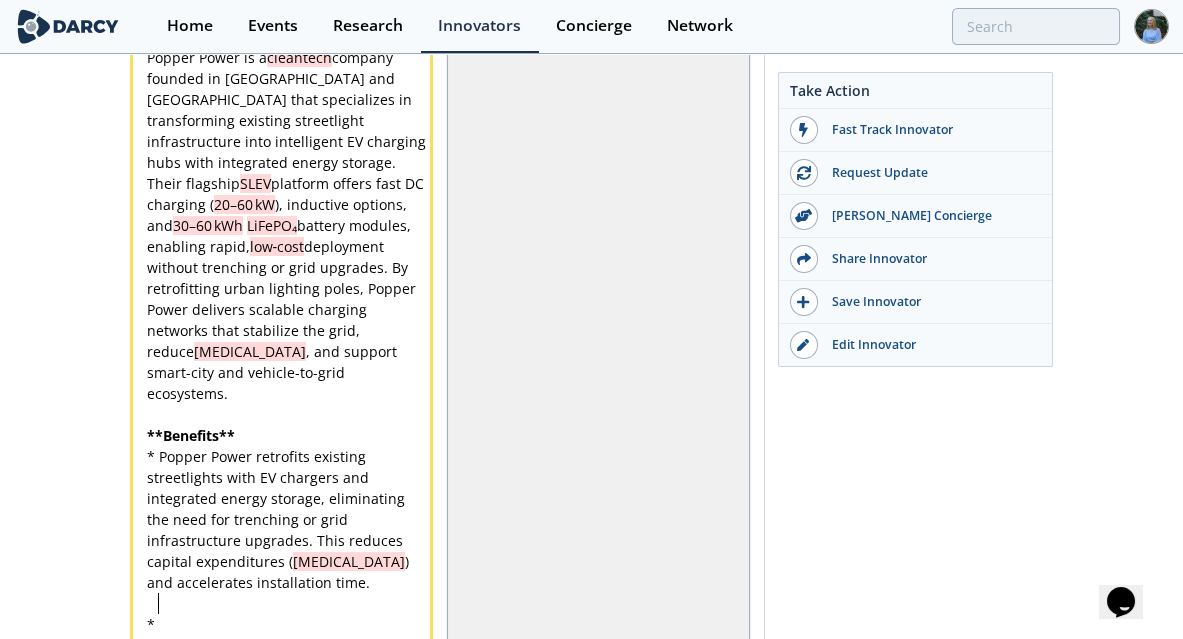 click on "*" at bounding box center (287, 624) 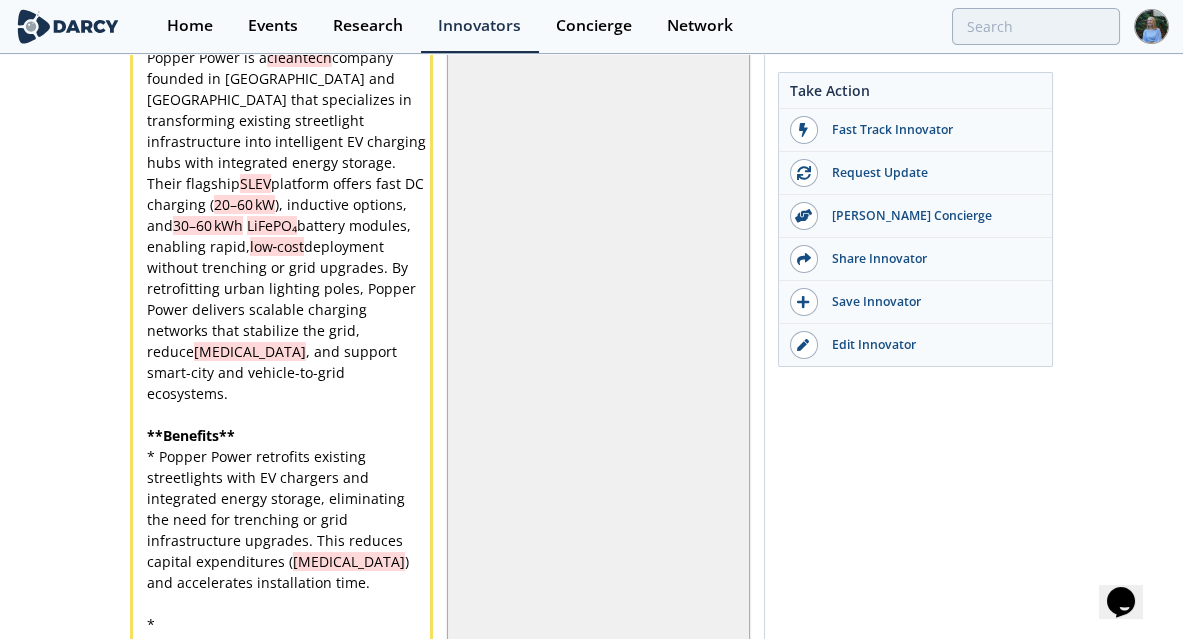 paste on "Their" 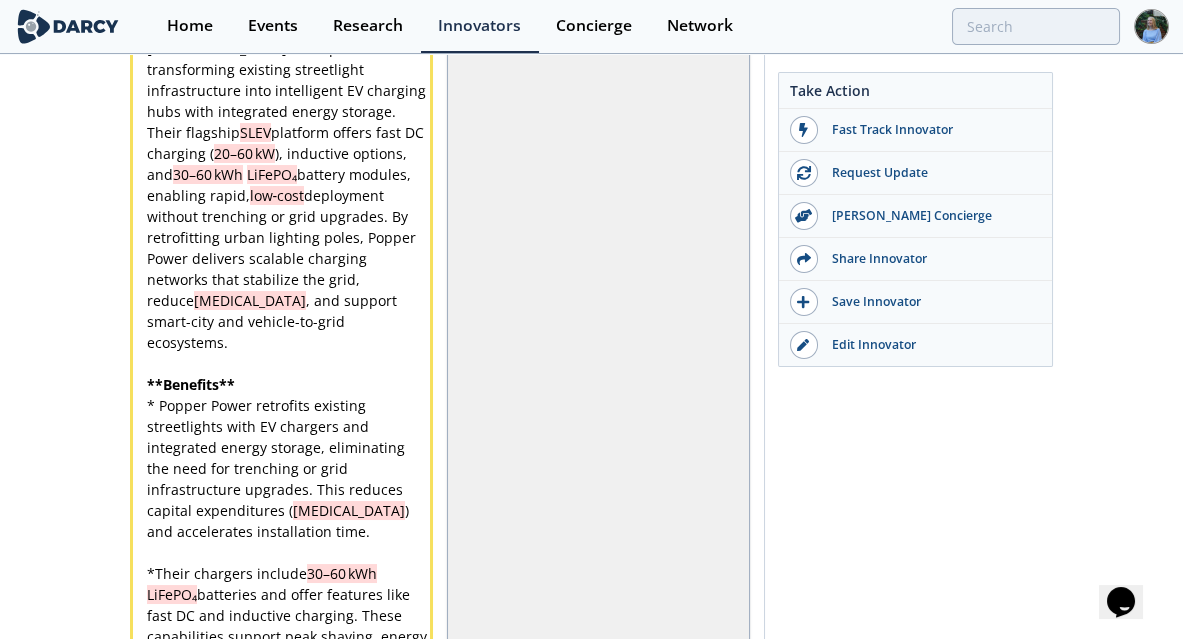 scroll, scrollTop: 5212, scrollLeft: 0, axis: vertical 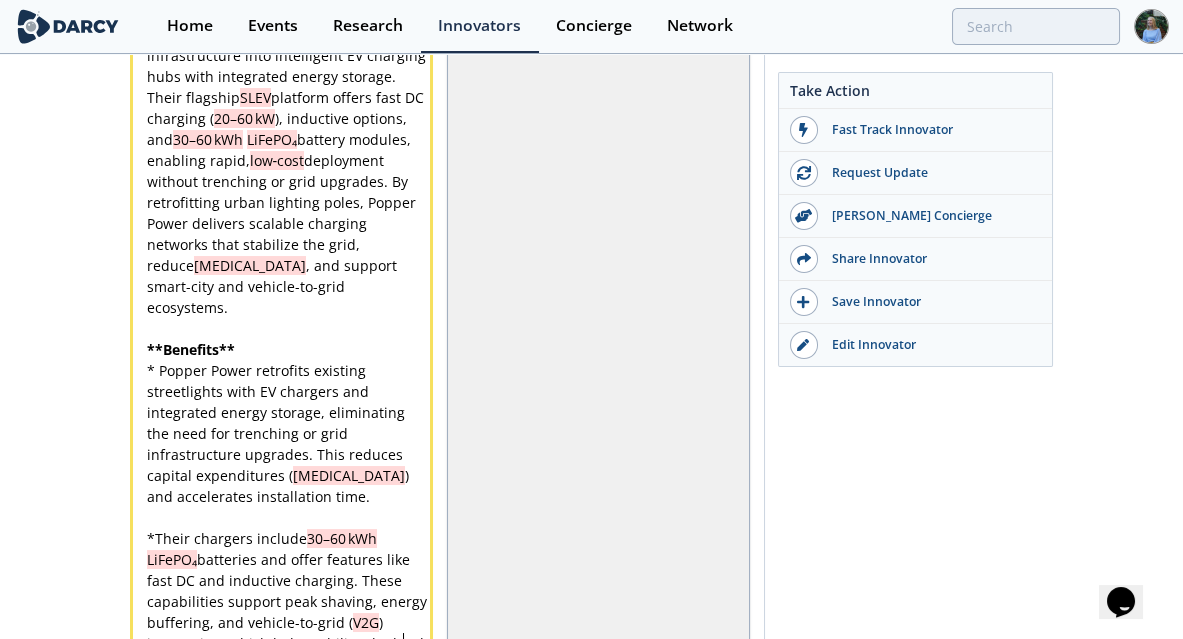 click on "x   Popper Power is a  cleantech  company founded in [GEOGRAPHIC_DATA] and [GEOGRAPHIC_DATA] that specializes in transforming existing streetlight infrastructure into intelligent EV charging hubs with integrated energy storage. Their flagship  SLEV  platform offers fast DC charging ( 20–60 kW ), inductive options, and  30–60 kWh   LiFePO₄  battery modules, enabling rapid,  low‑cost  deployment without trenching or grid upgrades. By retrofitting urban lighting poles, Popper Power delivers scalable charging networks that stabilize the grid, reduce  [MEDICAL_DATA] , and support smart-city and vehicle-to-grid ecosystems. ​ ** Benefits ** * Popper Power retrofits existing streetlights with EV chargers and integrated energy storage, eliminating the need for trenching or grid infrastructure upgrades. This reduces capital expenditures ( [MEDICAL_DATA] ) and accelerates installation time. ​ *  Their chargers include  30–60 kWh   LiFePO₄ V2G ) integration, which help stabilize the local grid and enable smart-city applications. ​" at bounding box center (287, 328) 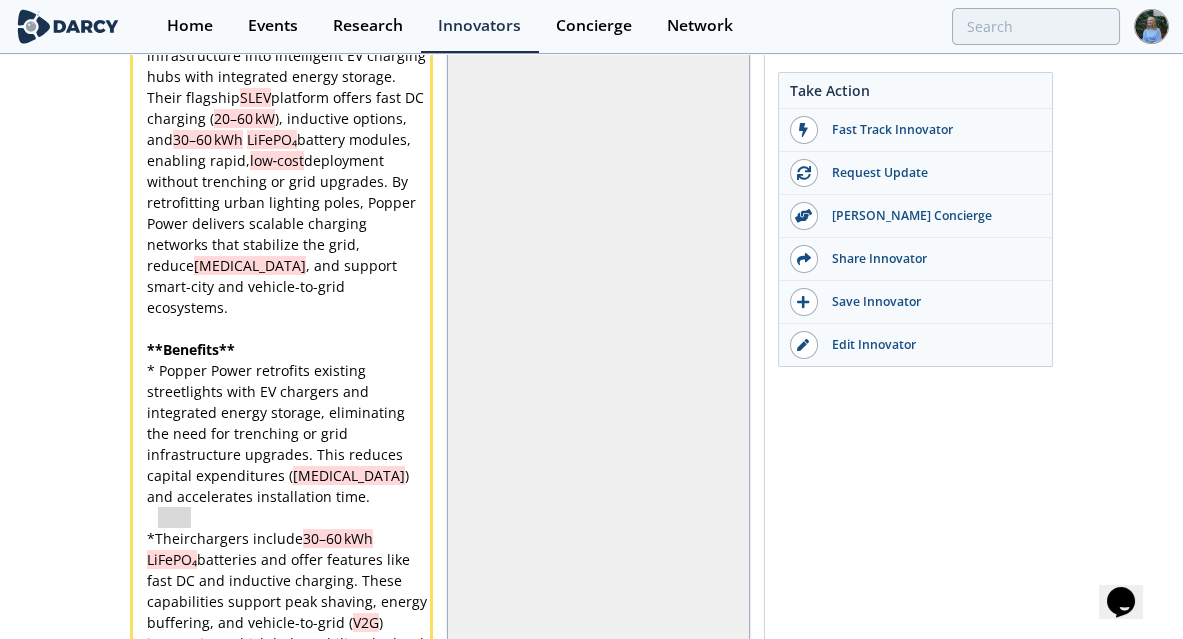 type 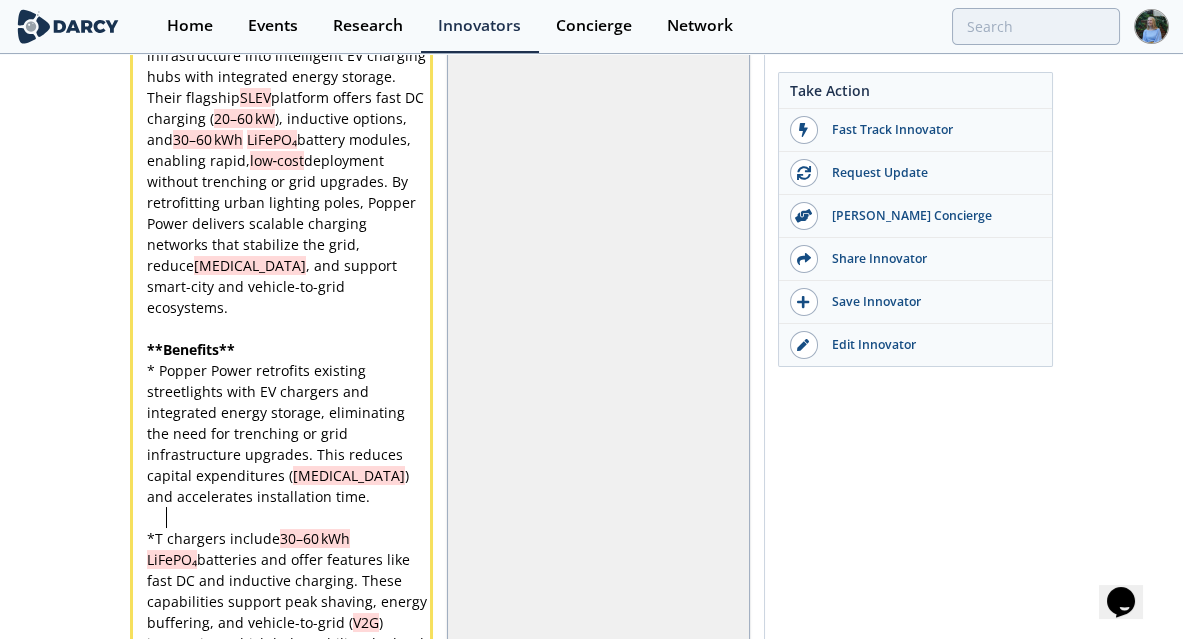 type 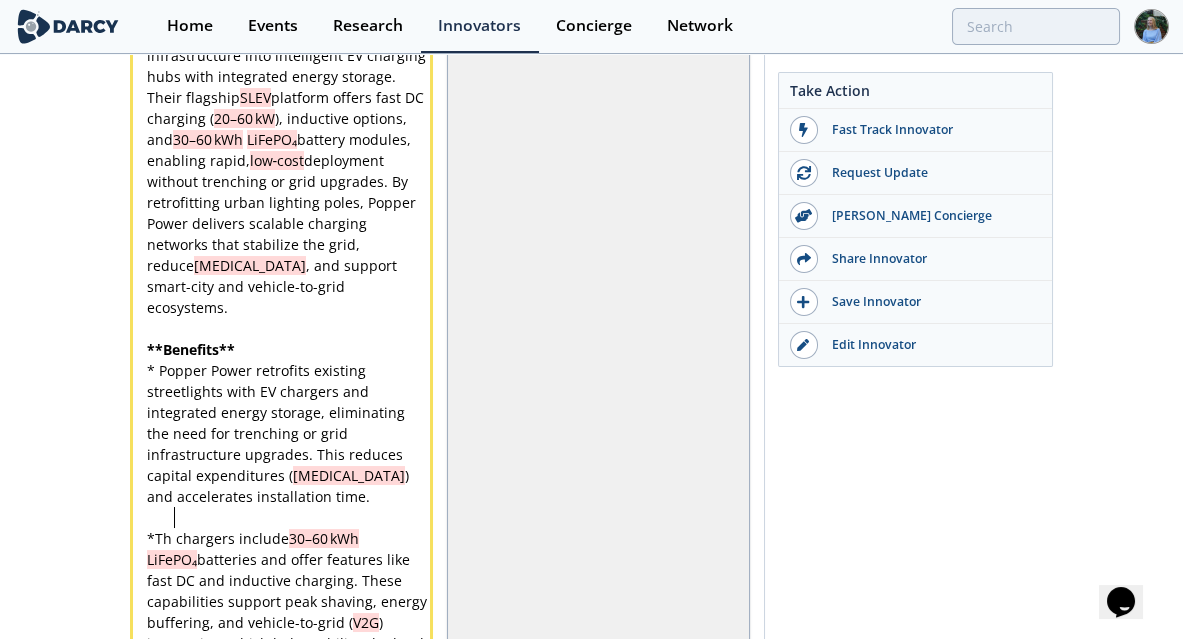 type 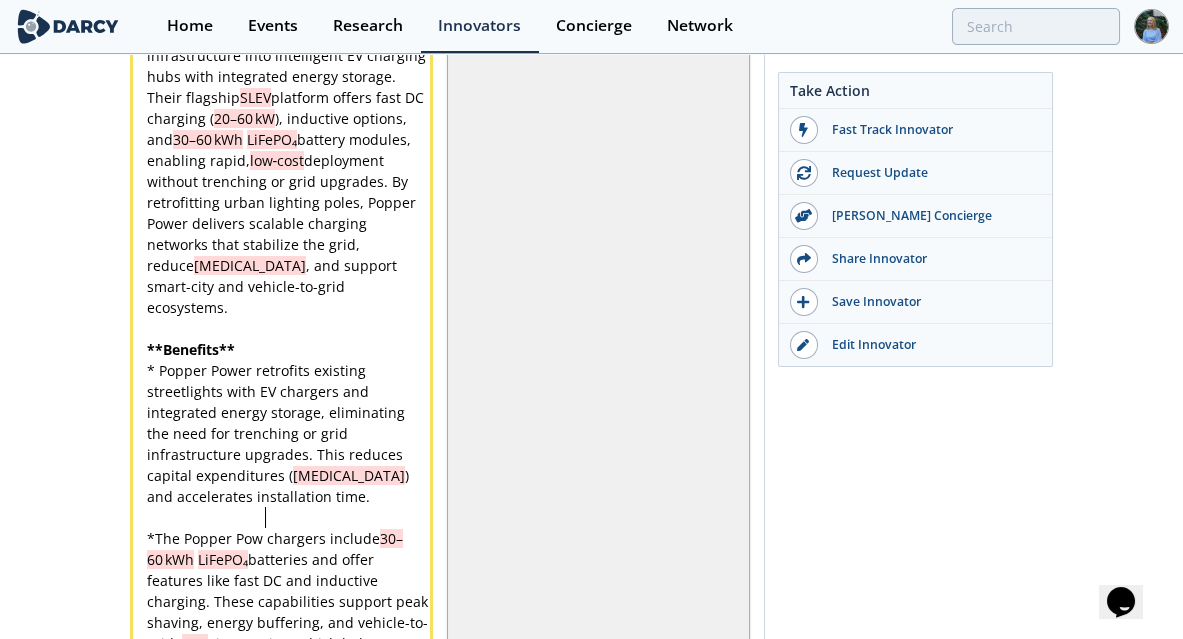 scroll, scrollTop: 0, scrollLeft: 0, axis: both 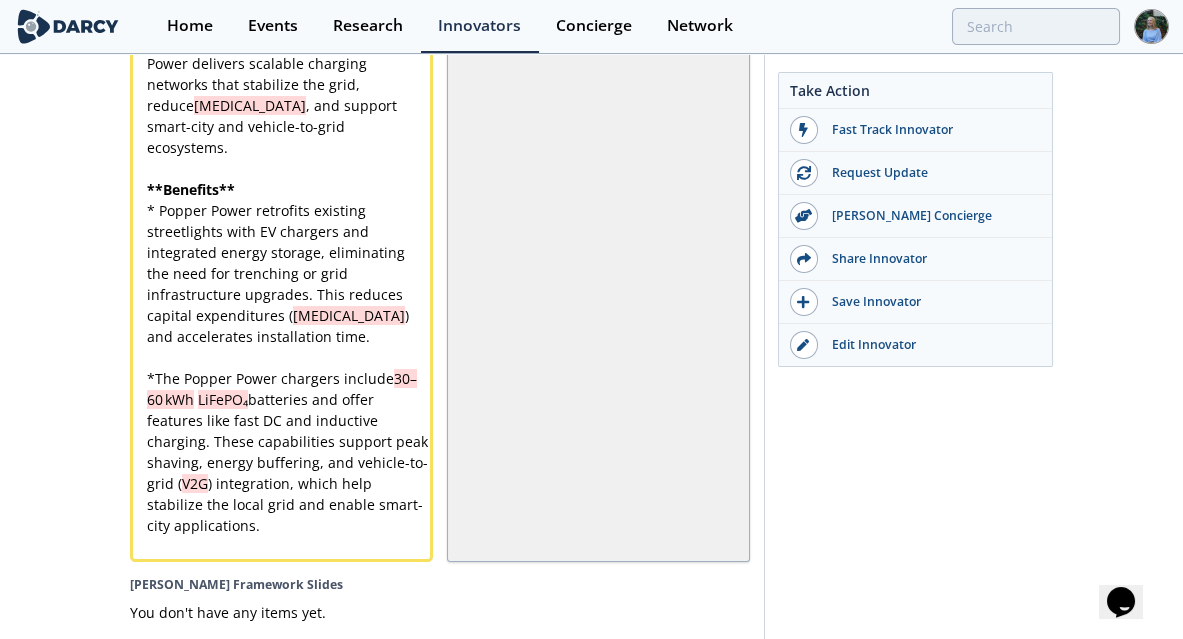 click on "*  The Popper Power chargers include  30–60 kWh   LiFePO₄  batteries and offer features like fast DC and inductive charging. These capabilities support peak shaving, energy buffering, and vehicle-to-grid ( V2G ) integration, which help stabilize the local grid and enable smart-city applications." at bounding box center [287, 452] 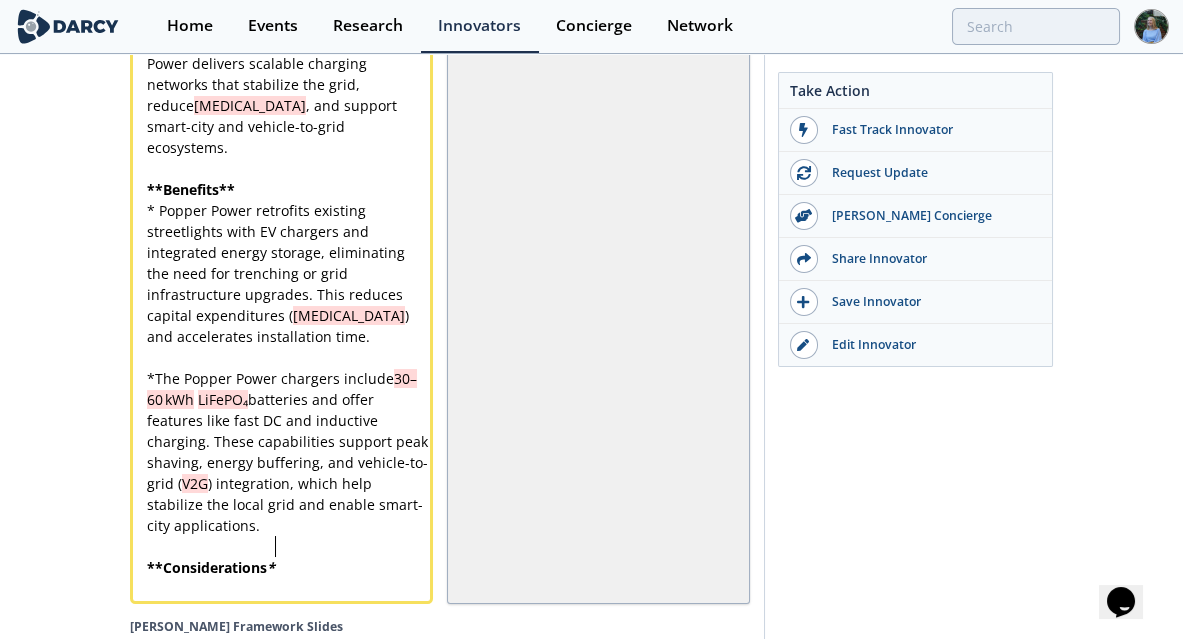 scroll, scrollTop: 0, scrollLeft: 0, axis: both 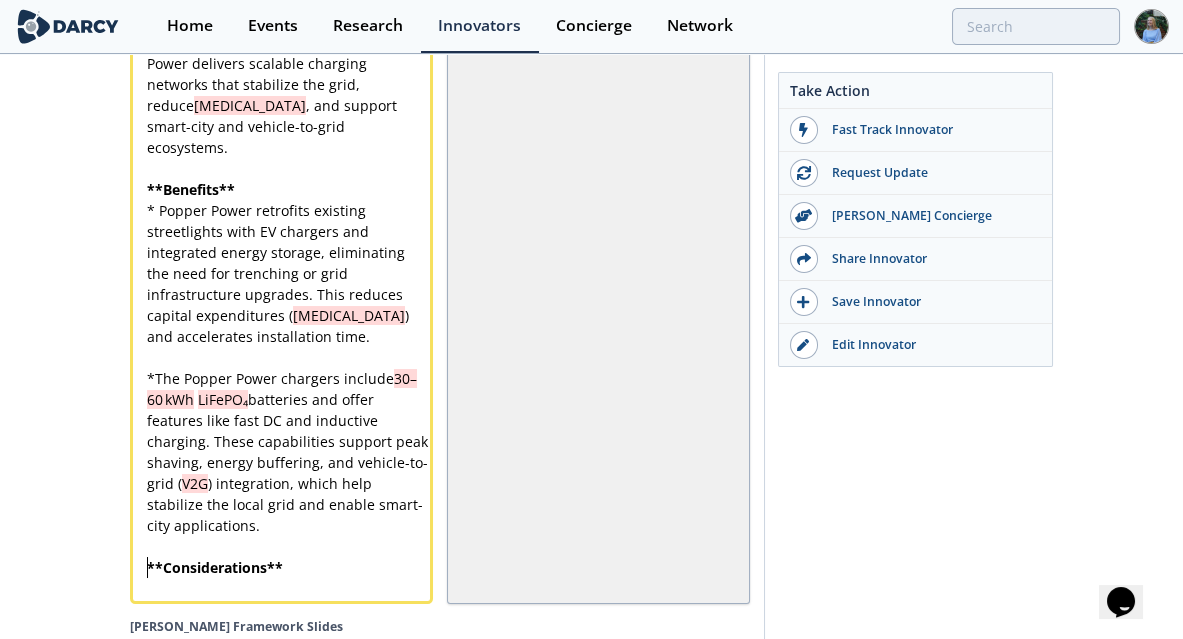 click on "​" at bounding box center (287, 588) 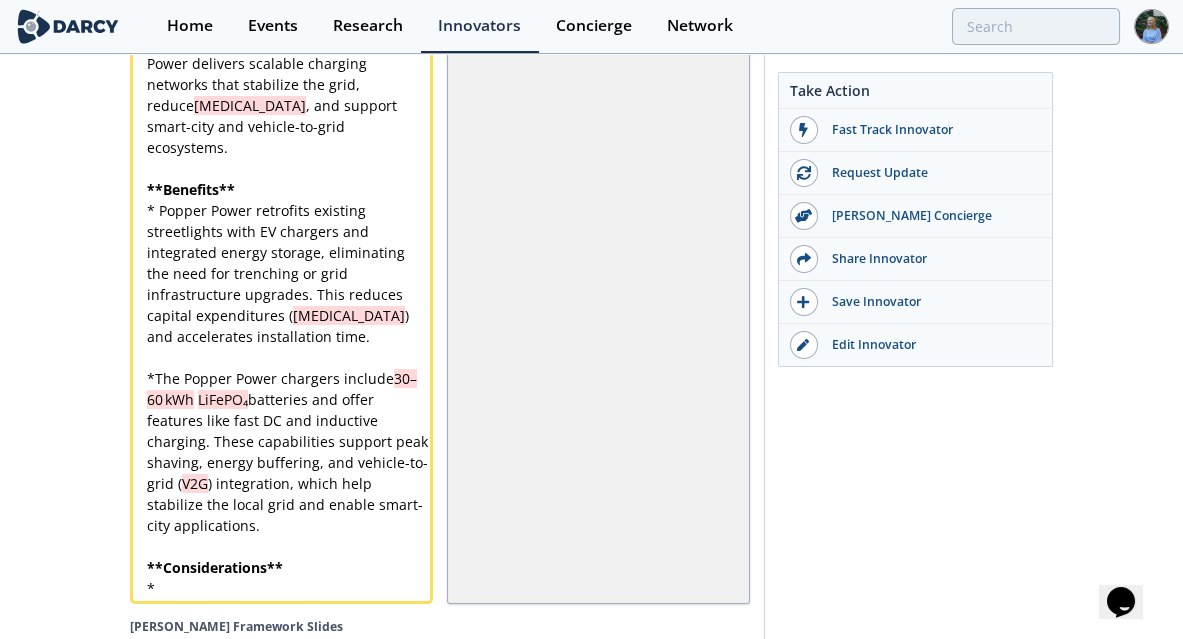 scroll, scrollTop: 0, scrollLeft: 0, axis: both 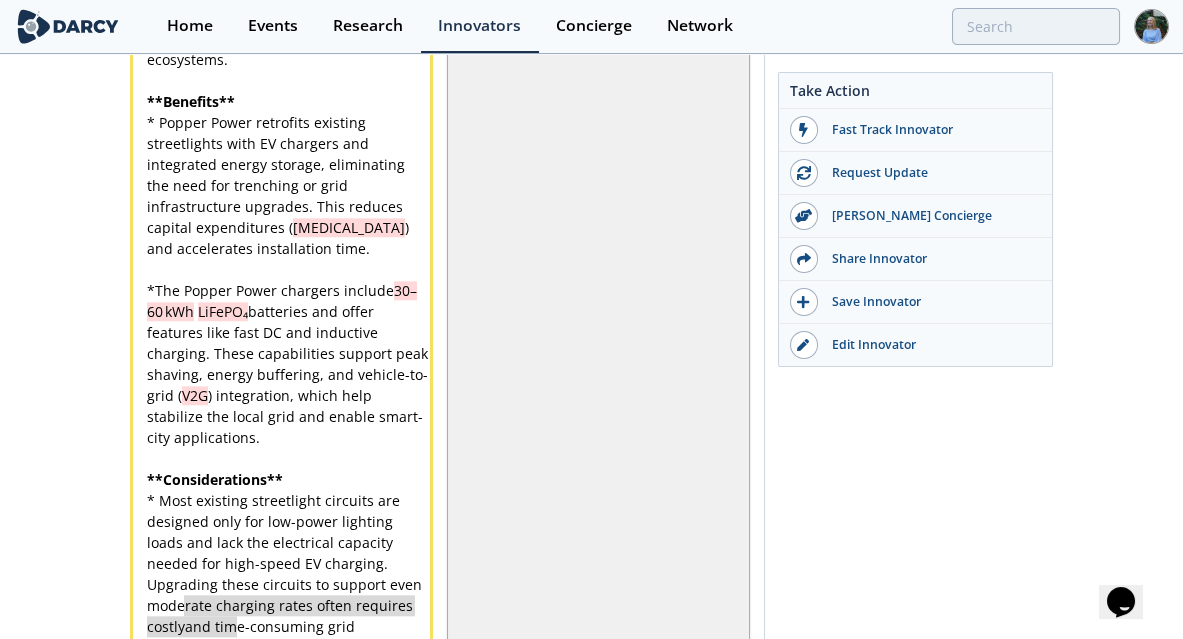 drag, startPoint x: 236, startPoint y: 598, endPoint x: 190, endPoint y: 572, distance: 52.83938 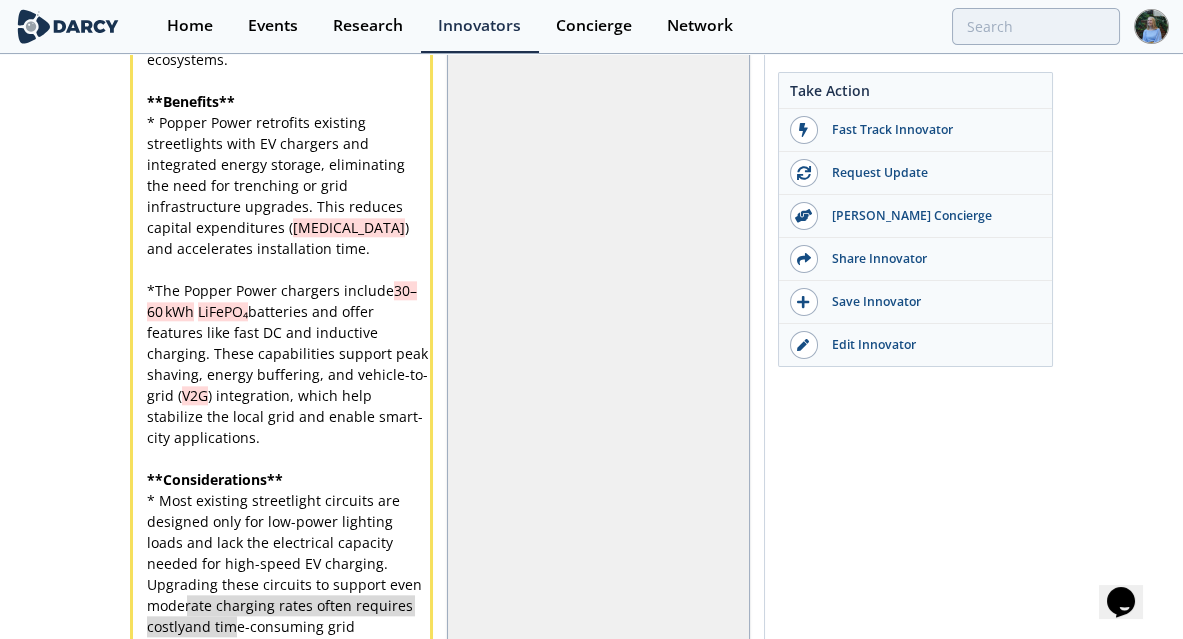 drag, startPoint x: 235, startPoint y: 596, endPoint x: 189, endPoint y: 577, distance: 49.76947 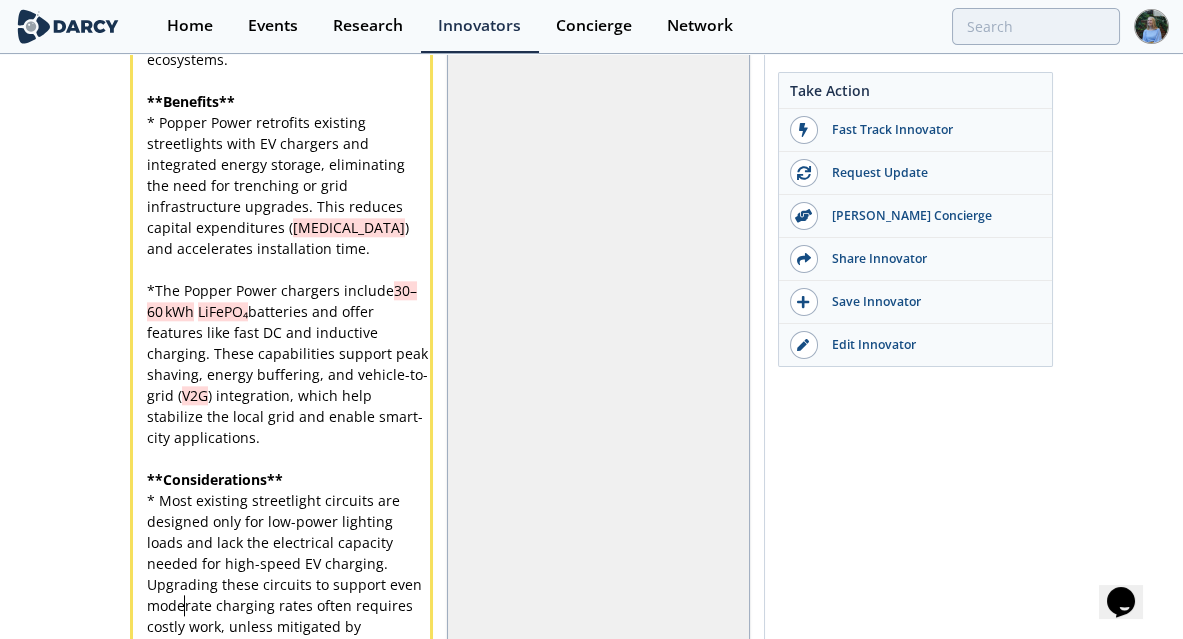 scroll, scrollTop: 0, scrollLeft: 0, axis: both 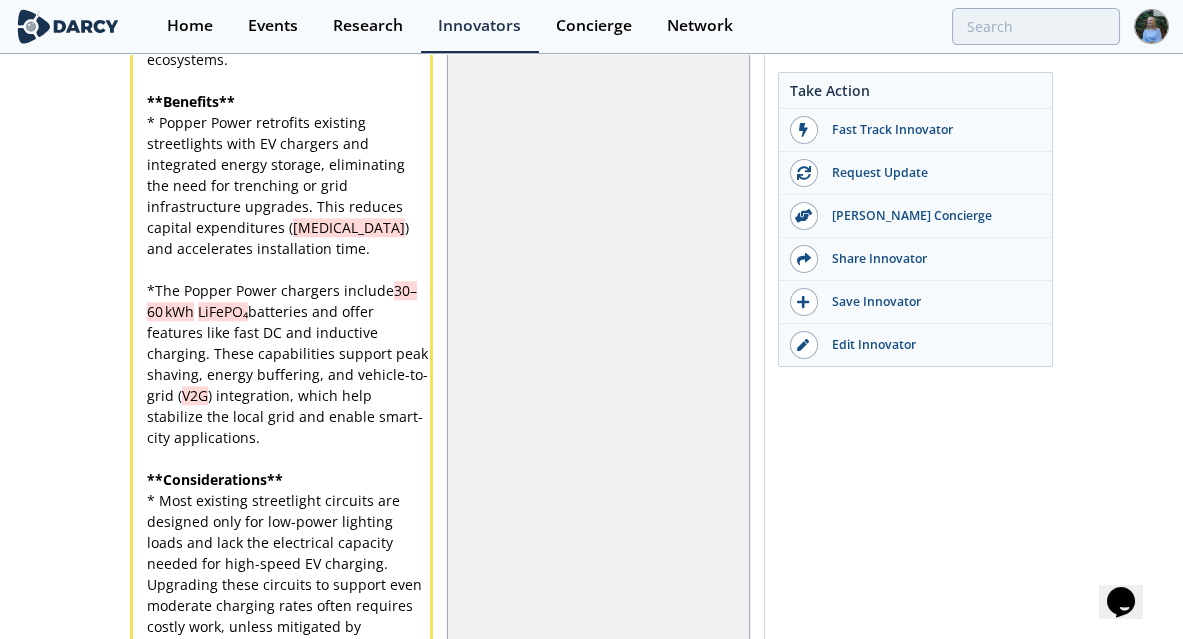 click on "* Most existing streetlight circuits are designed only for low-power lighting loads and lack the electrical capacity needed for high-speed EV charging. Upgrading these circuits to support even moderate charging rates often requires costly work, unless mitigated by technologies like local battery storage." at bounding box center (287, 574) 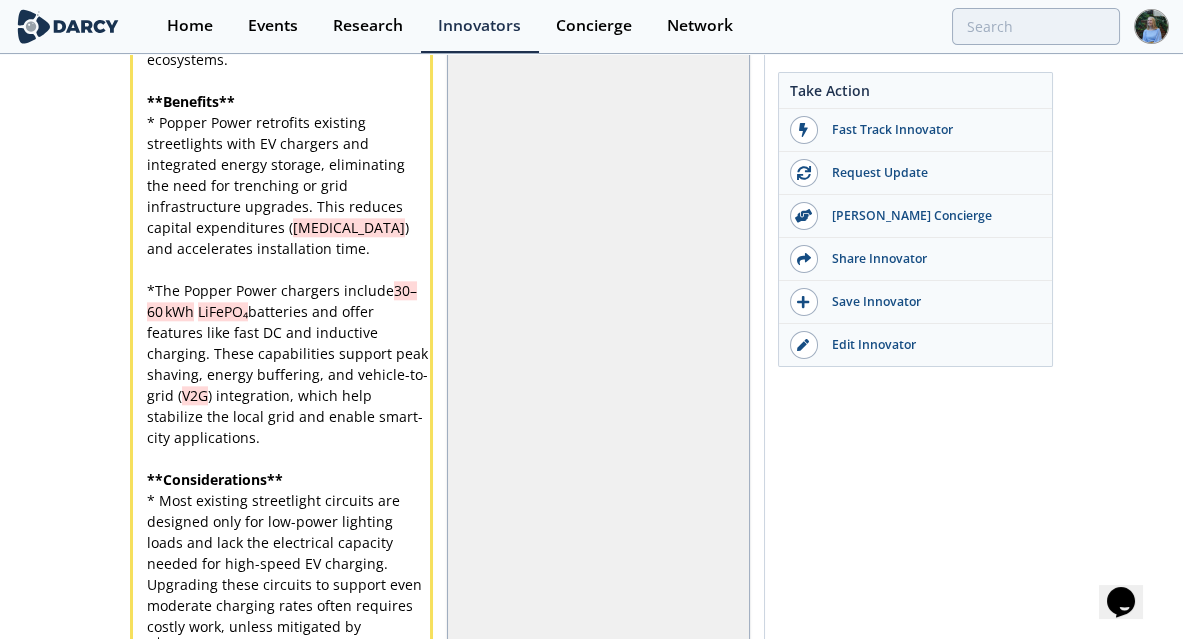 scroll, scrollTop: 0, scrollLeft: 0, axis: both 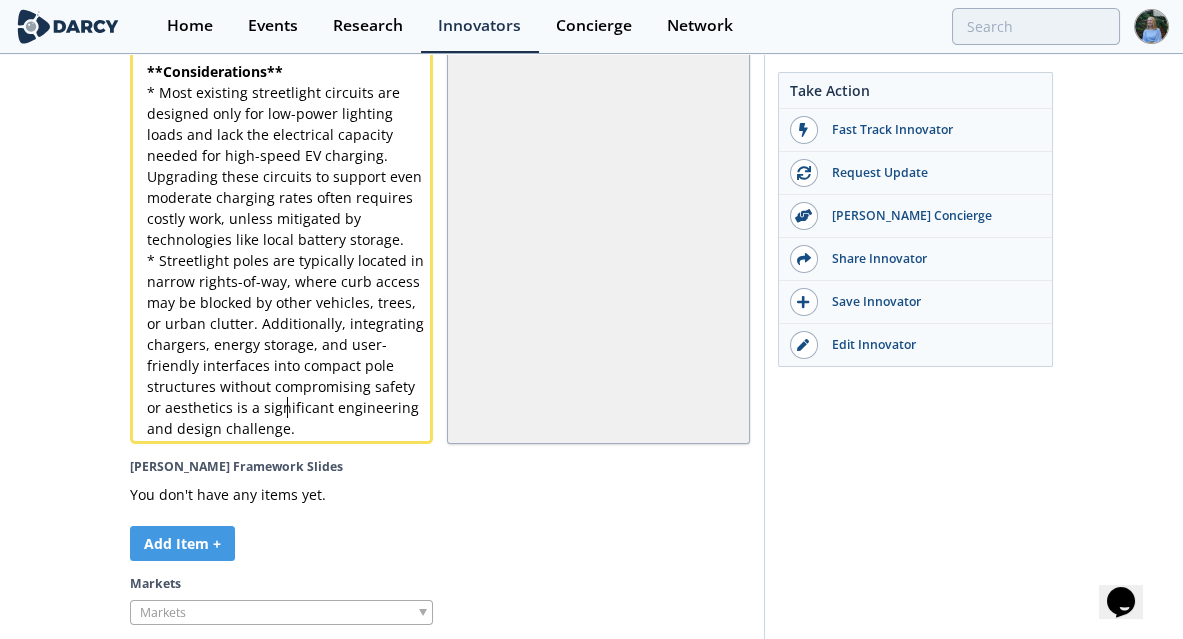 click on "x   Popper Power is a  cleantech  company founded in [GEOGRAPHIC_DATA] and [GEOGRAPHIC_DATA] that specializes in transforming existing streetlight infrastructure into intelligent EV charging hubs with integrated energy storage. Their flagship  SLEV  platform offers fast DC charging ( 20–60 kW ), inductive options, and  30–60 kWh   LiFePO₄  battery modules, enabling rapid,  low‑cost  deployment without trenching or grid upgrades. By retrofitting urban lighting poles, Popper Power delivers scalable charging networks that stabilize the grid, reduce  [MEDICAL_DATA] , and support smart-city and vehicle-to-grid ecosystems. ​ ** Benefits ** * Popper Power retrofits existing streetlights with EV chargers and integrated energy storage, eliminating the need for trenching or grid infrastructure upgrades. This reduces capital expenditures ( [MEDICAL_DATA] ) and accelerates installation time. ​ *  The Popper Power chargers include  30–60 kWh   LiFePO₄ V2G ​ ** Considerations **" at bounding box center [287, -128] 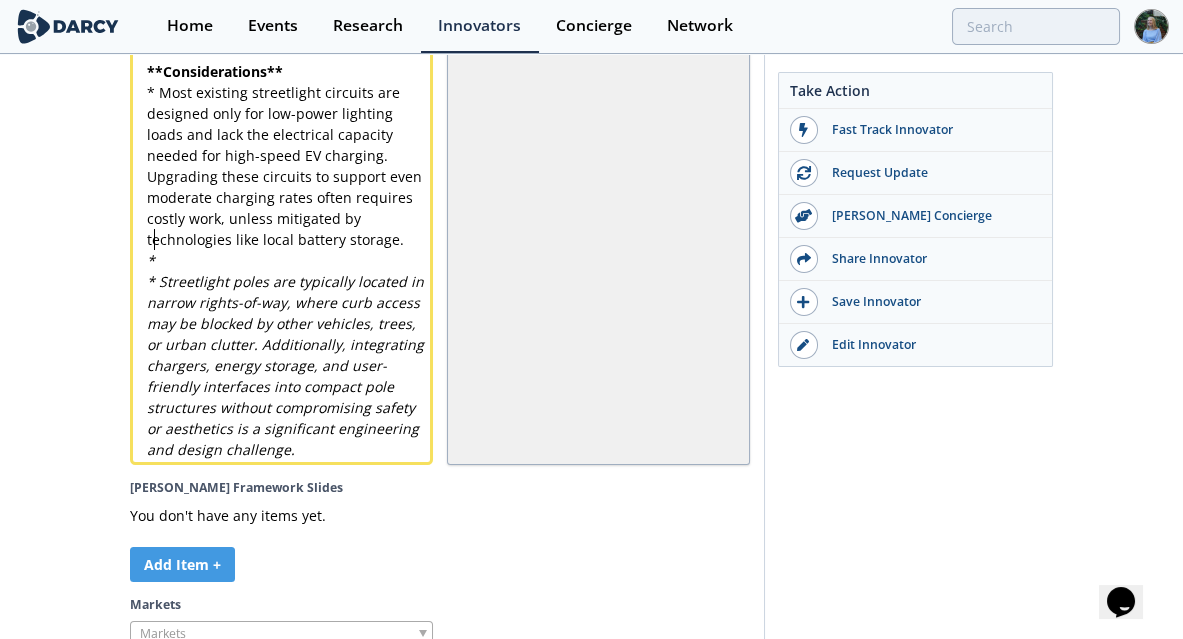 scroll, scrollTop: 0, scrollLeft: 0, axis: both 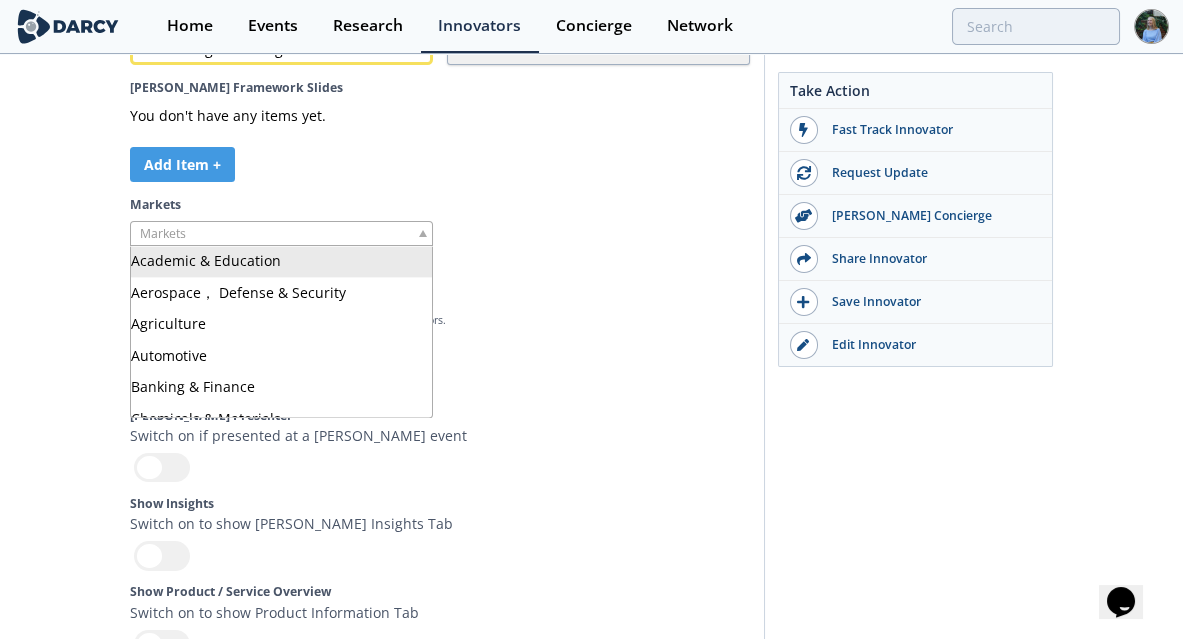 click at bounding box center (281, 233) 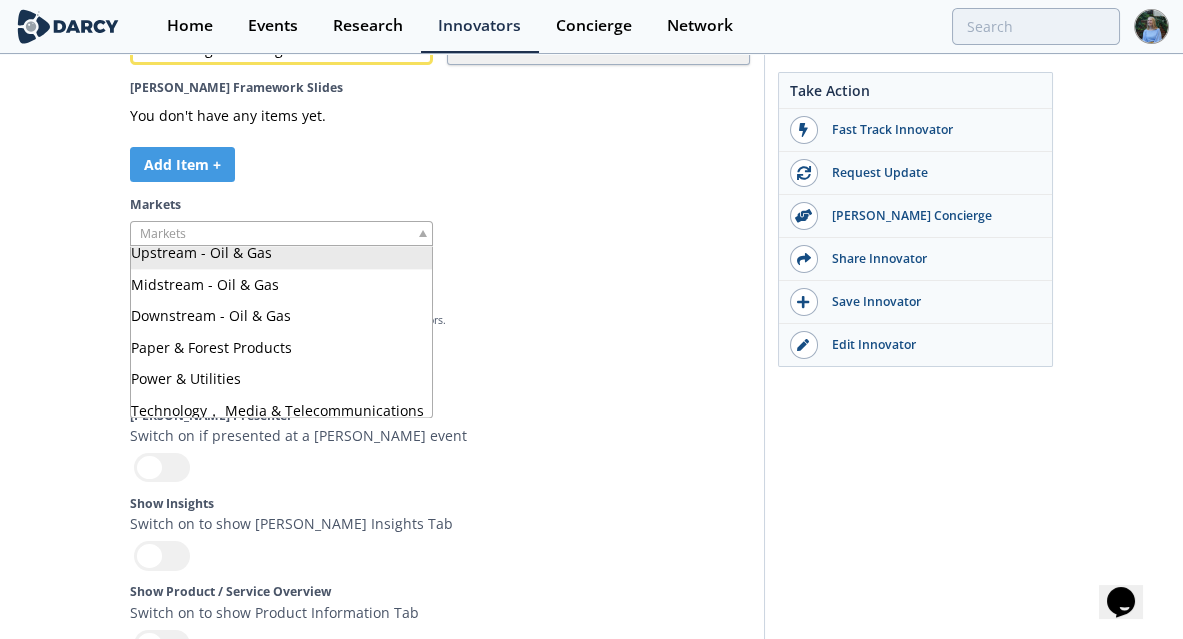 scroll, scrollTop: 489, scrollLeft: 0, axis: vertical 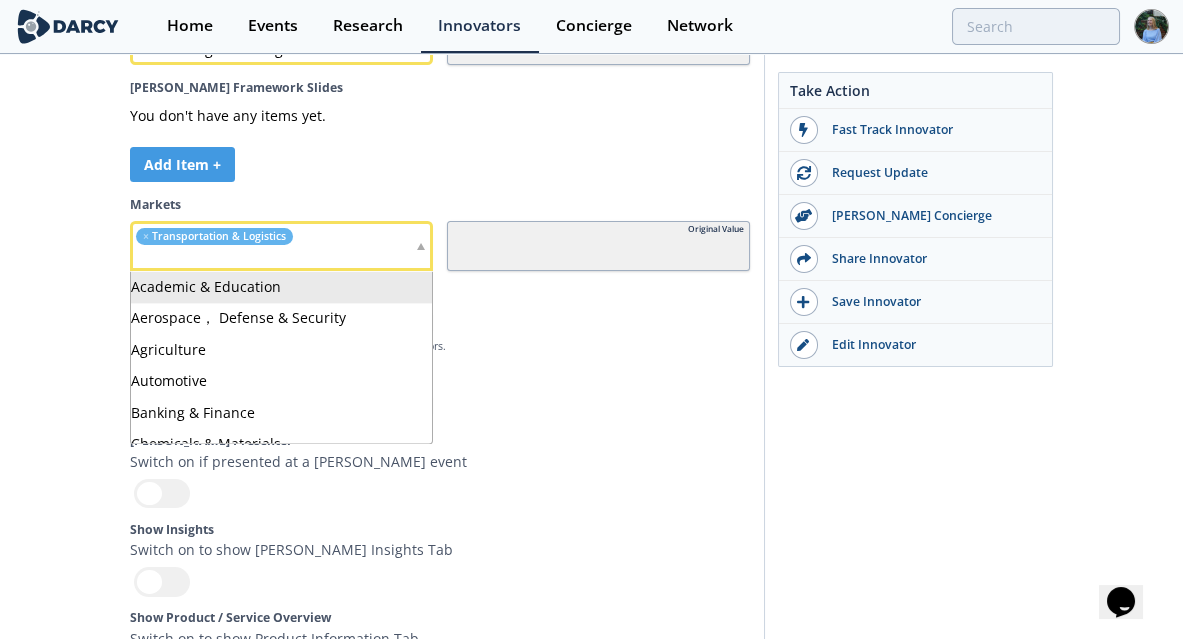 click at bounding box center [273, 257] 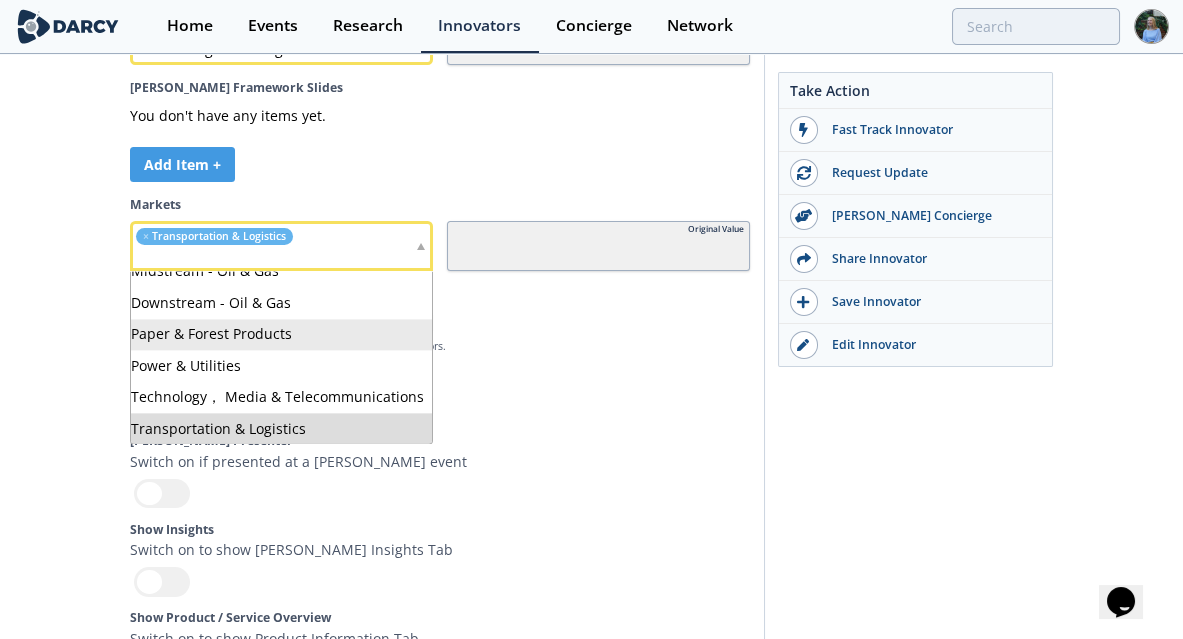 scroll, scrollTop: 489, scrollLeft: 0, axis: vertical 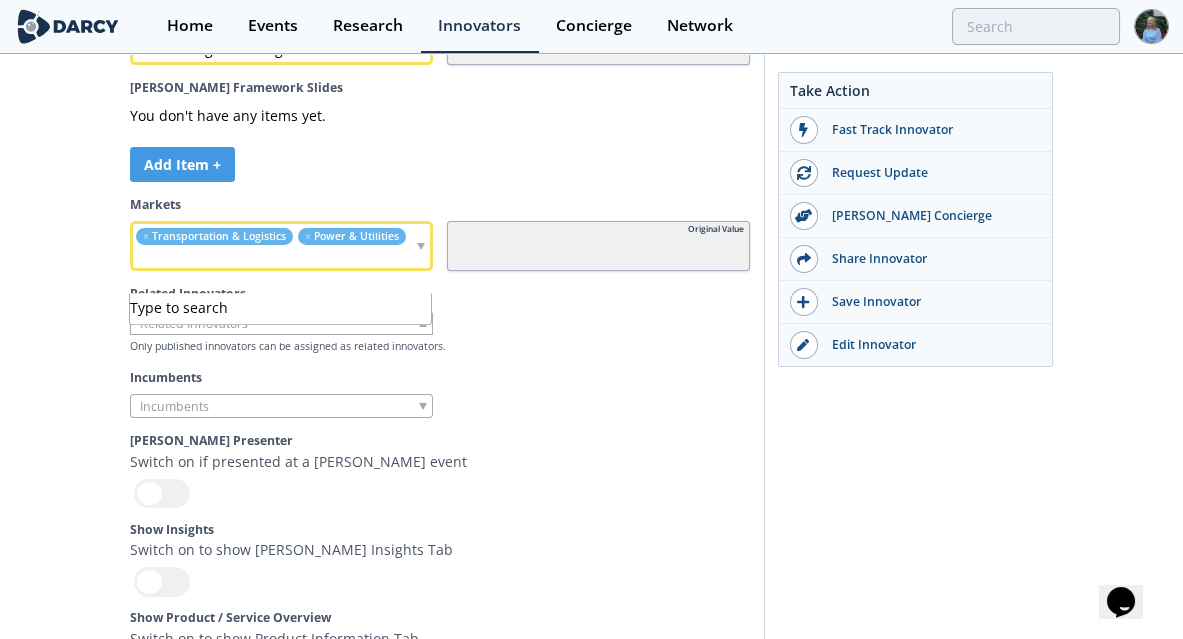 click at bounding box center [281, 323] 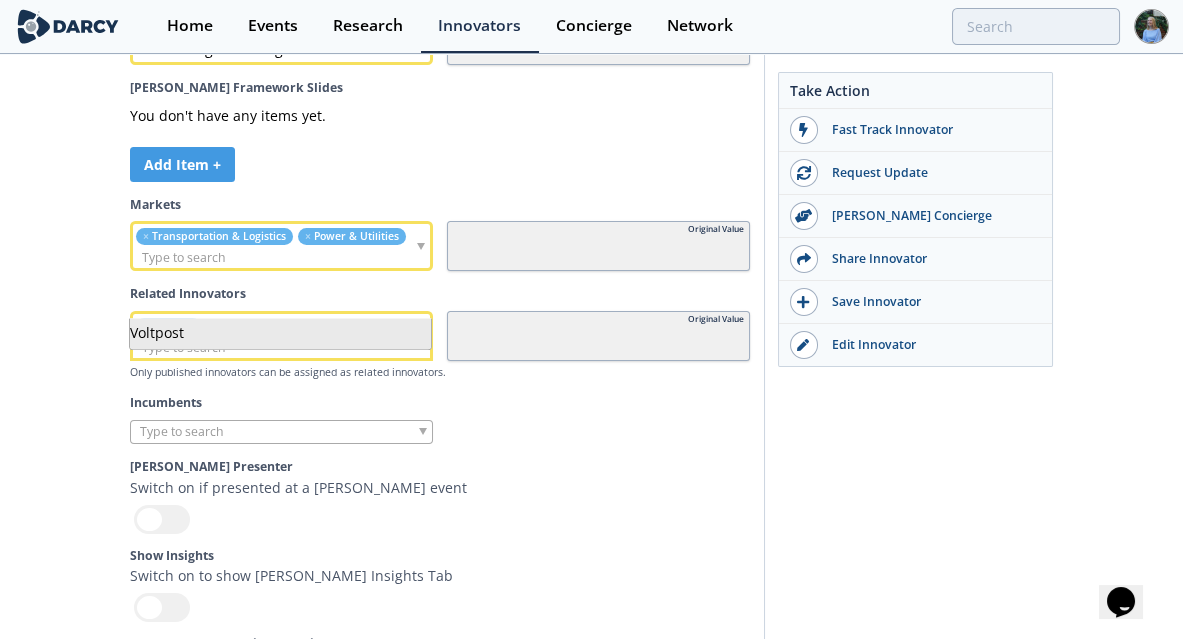 click at bounding box center (207, 431) 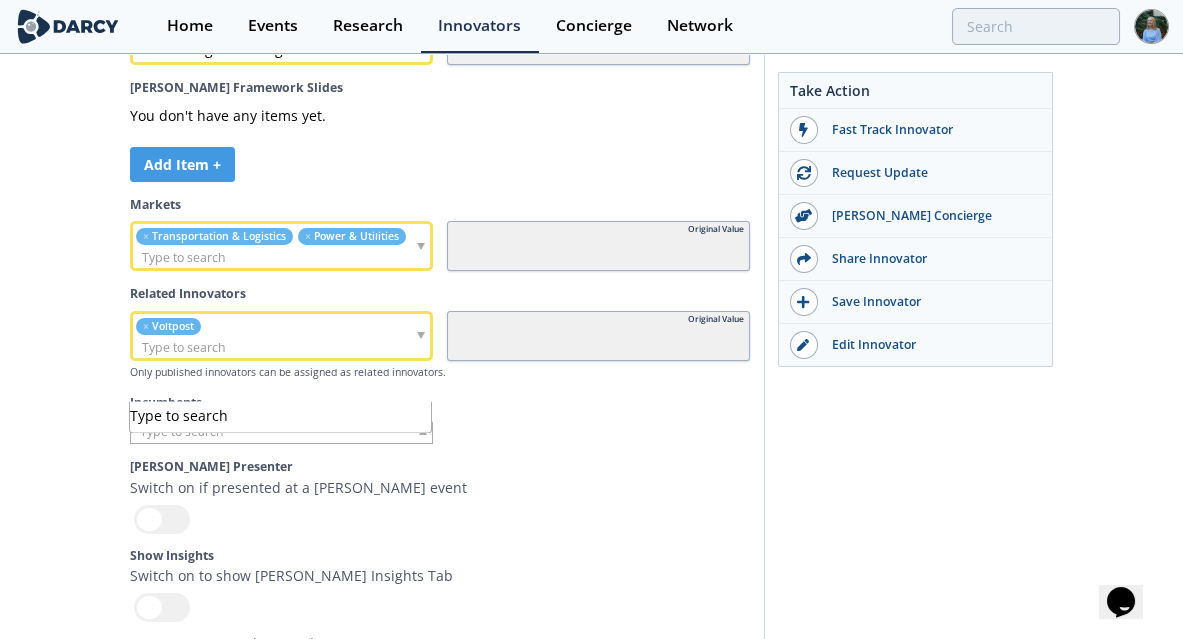 click at bounding box center (244, 347) 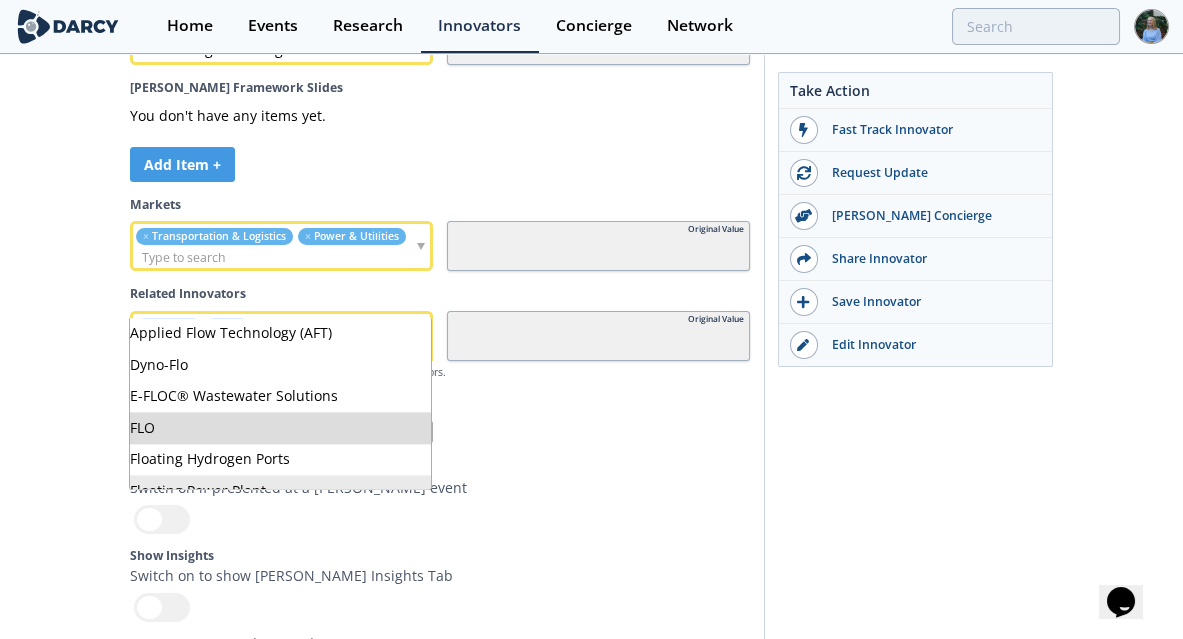 click on "[PERSON_NAME] Admin Fields
Tagline
In 100 characters or less, provide a technical description of the company
Curbside EV charging
20 /100 characters
Short Description
In one or two sentences please describe the company
xxxxxxxxxx   Popper Power  GmbH  develops advanced energy storage and EV charging solutions powered by street light infrastructure.
116 /500 characters
Technology Tags
Technology Tags
x" at bounding box center [440, -418] 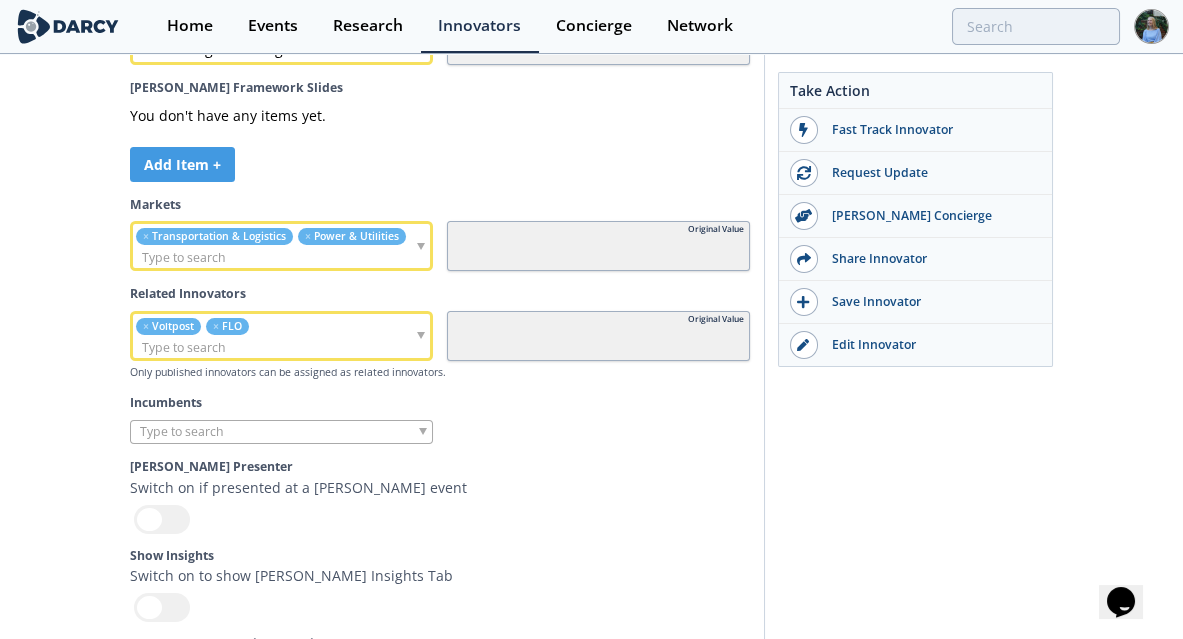 click at bounding box center (281, 432) 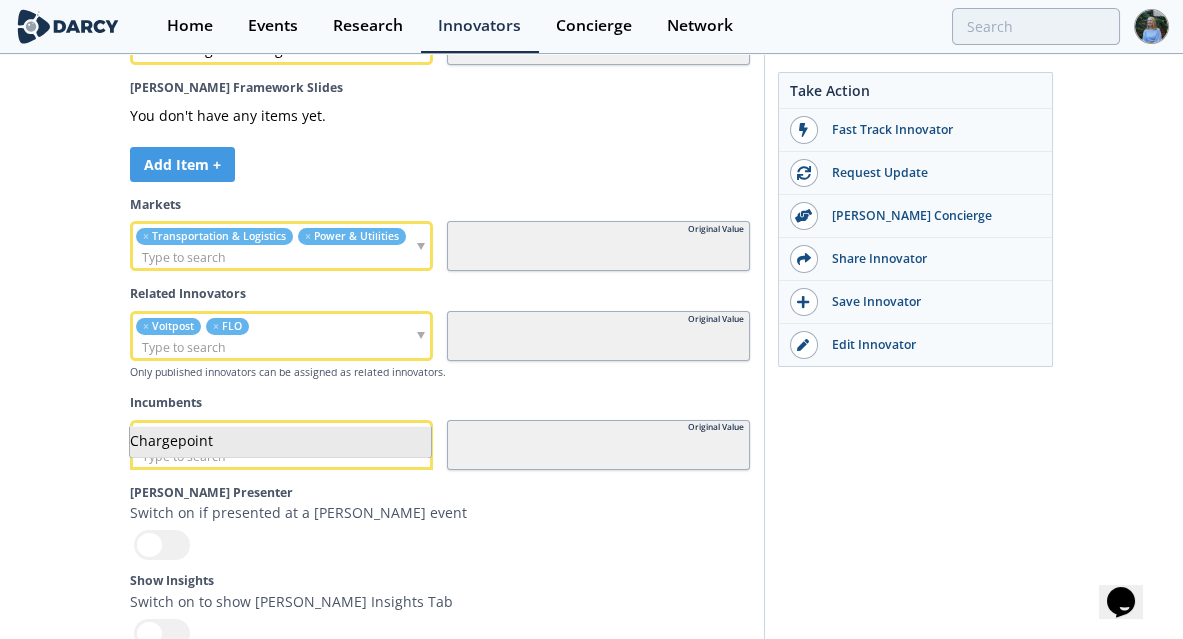 click on "[PERSON_NAME] Admin Fields
Tagline
In 100 characters or less, provide a technical description of the company
Curbside EV charging
20 /100 characters
Short Description
In one or two sentences please describe the company
xxxxxxxxxx   Popper Power  GmbH  develops advanced energy storage and EV charging solutions powered by street light infrastructure.
116 /500 characters
Technology Tags
Technology Tags
x" at bounding box center [440, -405] 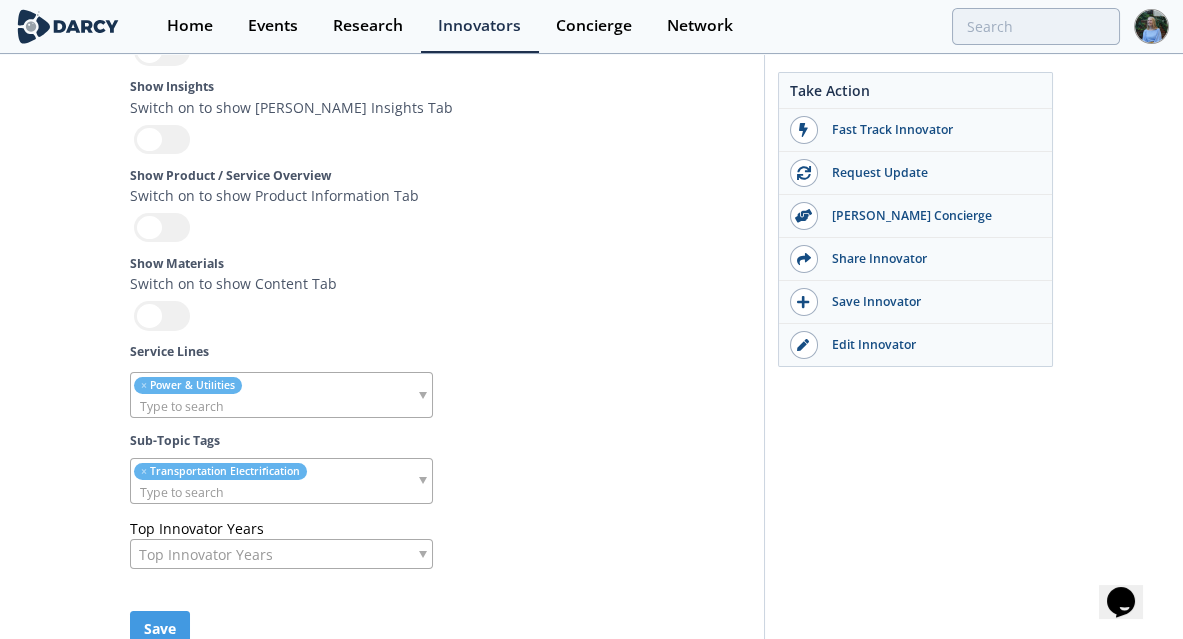 scroll, scrollTop: 6737, scrollLeft: 0, axis: vertical 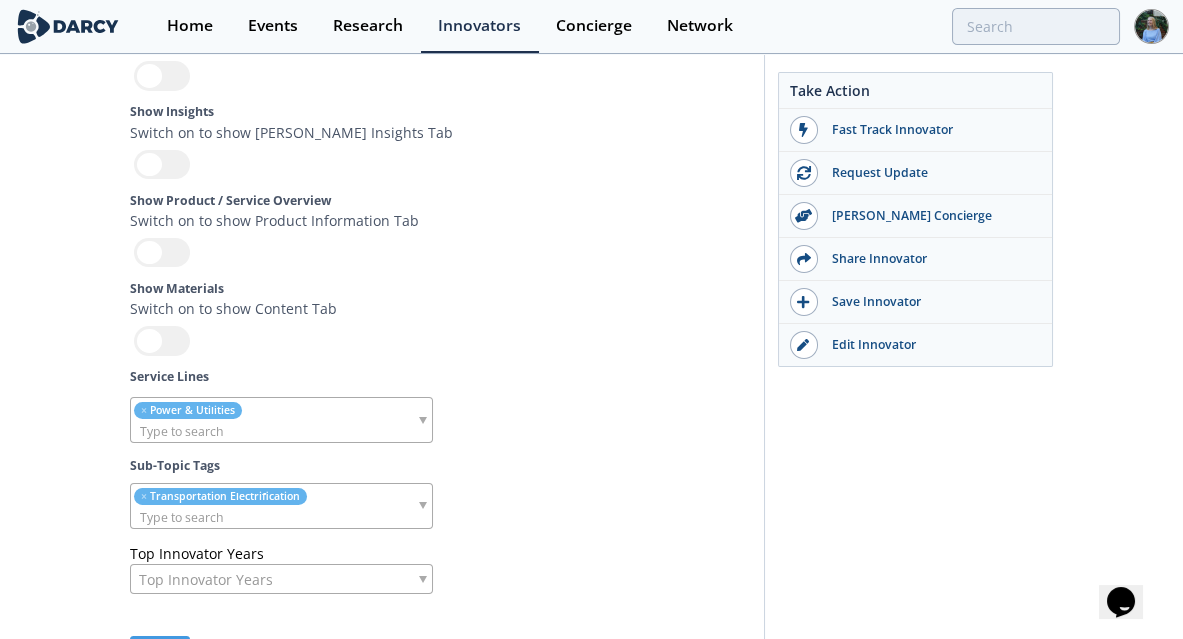 click at bounding box center (162, 164) 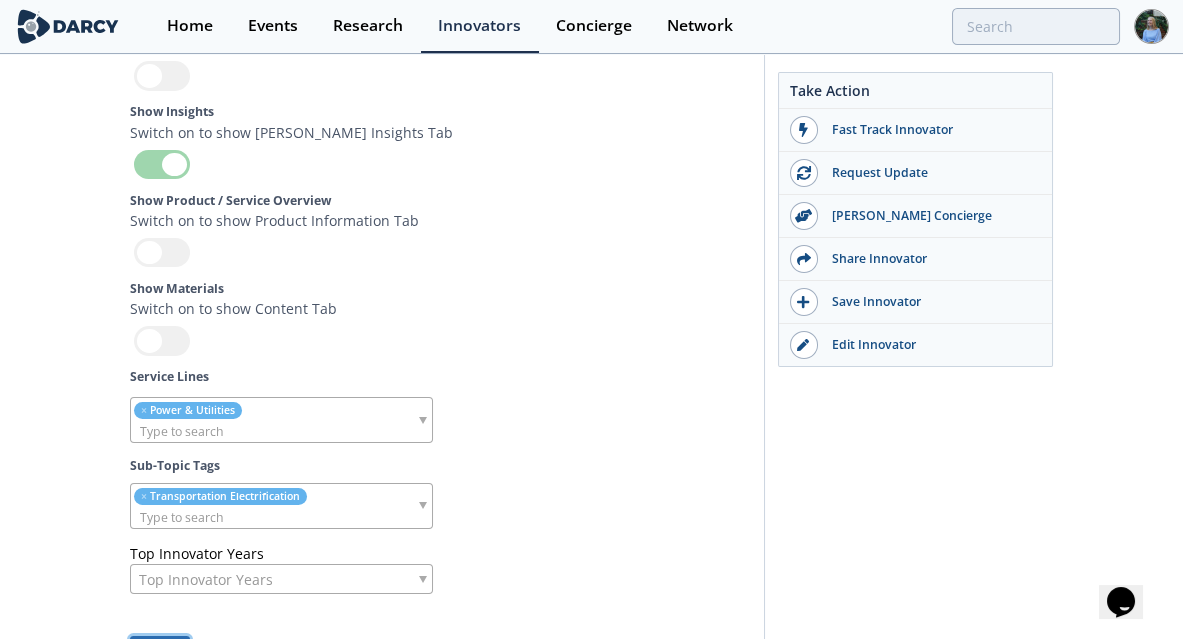 click on "Save" at bounding box center (160, 653) 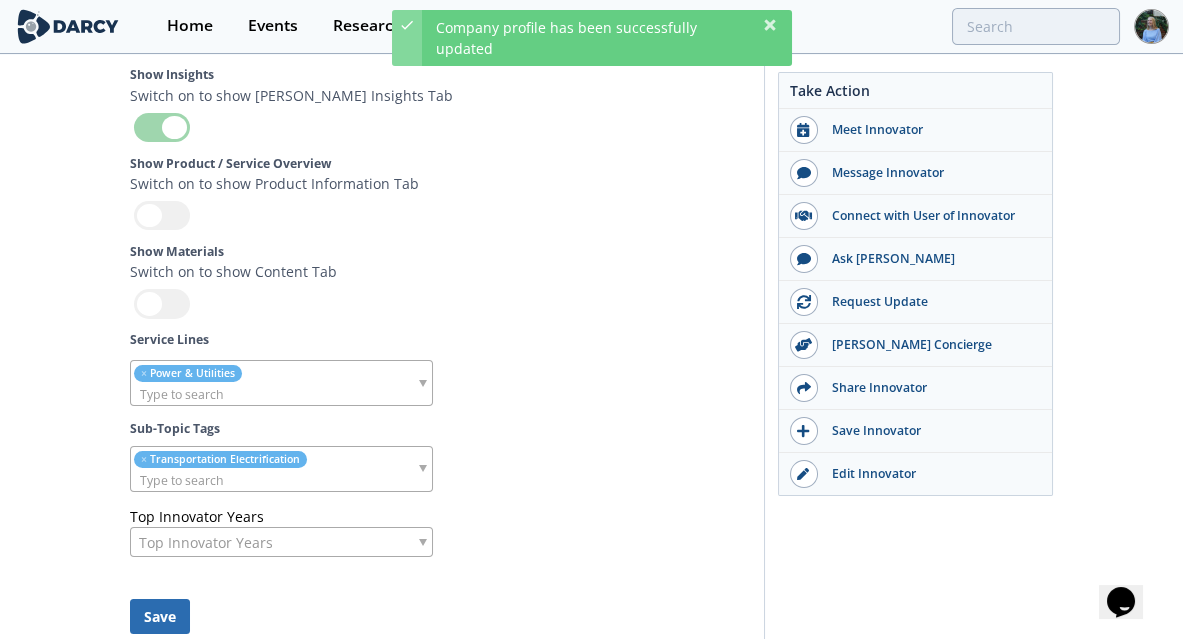 scroll, scrollTop: 6699, scrollLeft: 0, axis: vertical 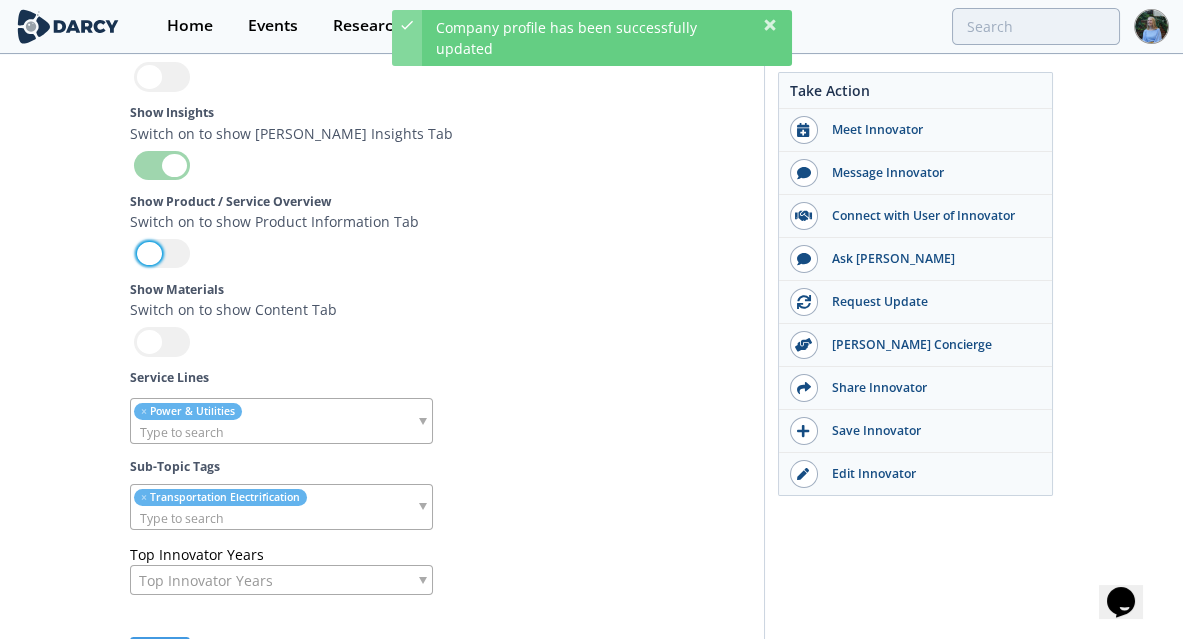 click at bounding box center [162, 253] 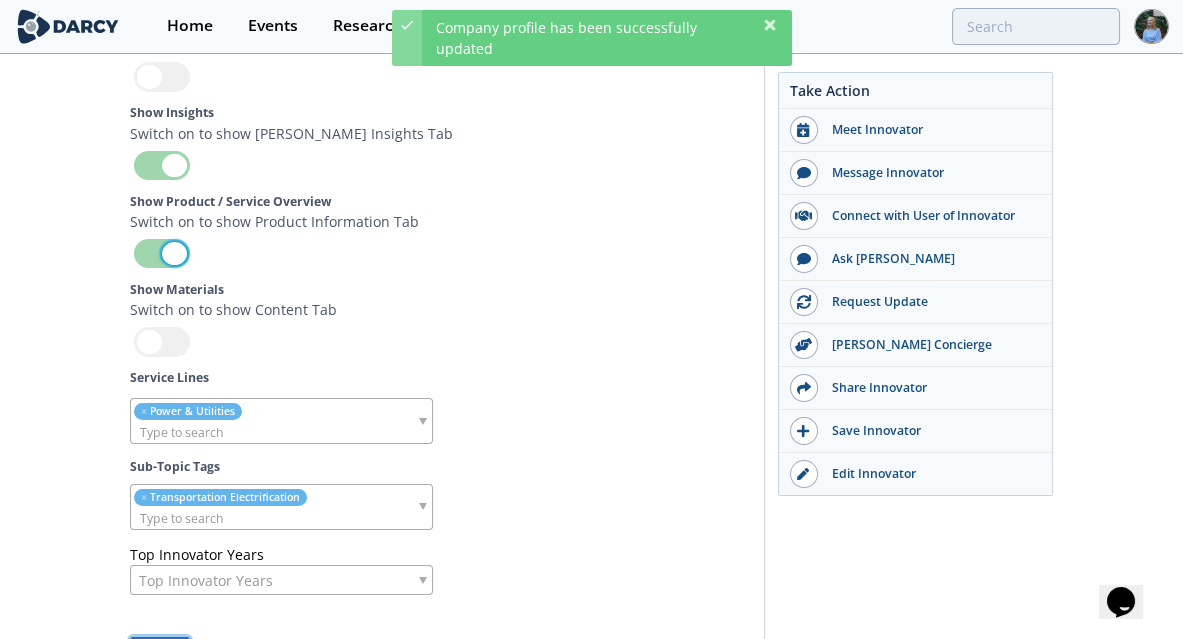 click on "Save" at bounding box center (160, 654) 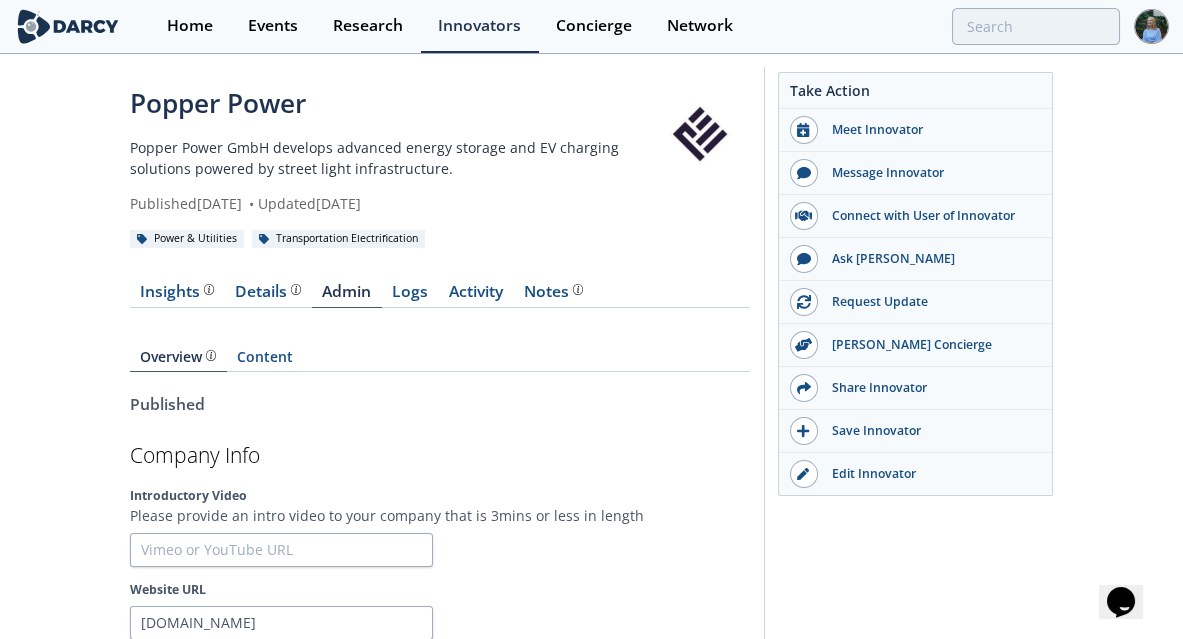 scroll, scrollTop: 0, scrollLeft: 0, axis: both 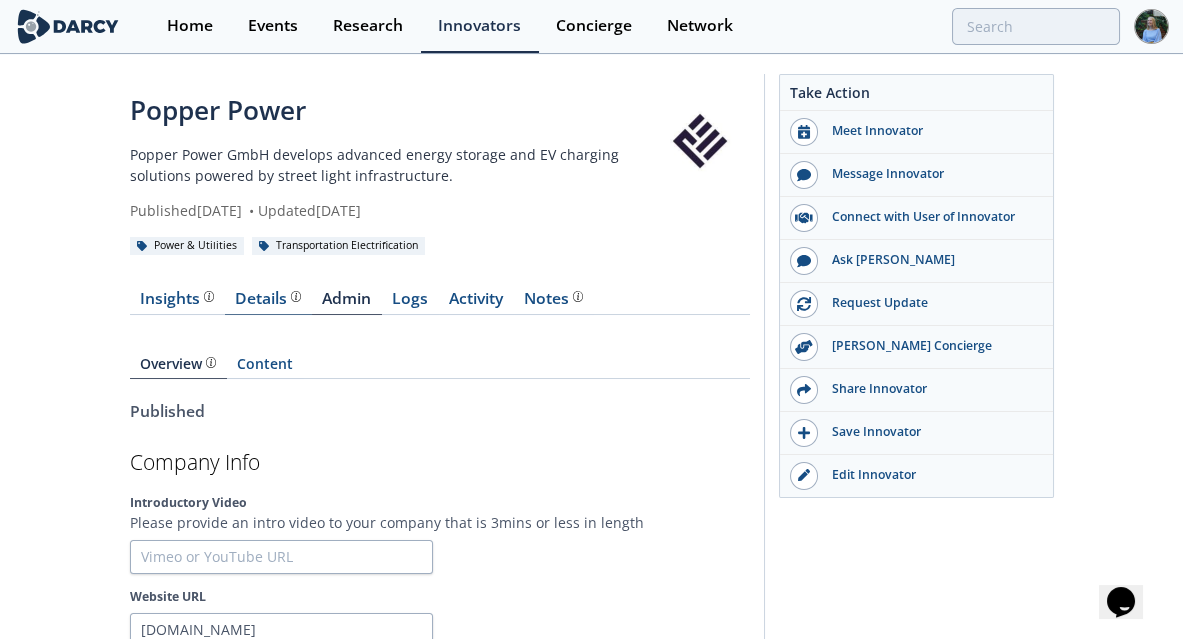 click on "Details" at bounding box center [268, 299] 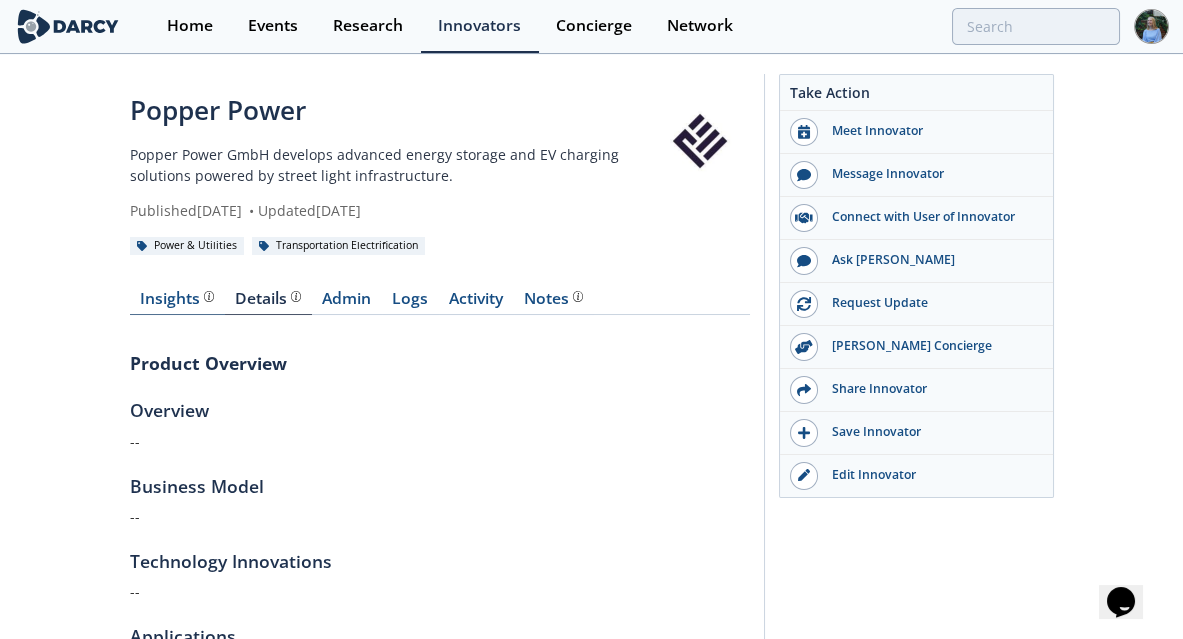 click on "Insights" at bounding box center [177, 299] 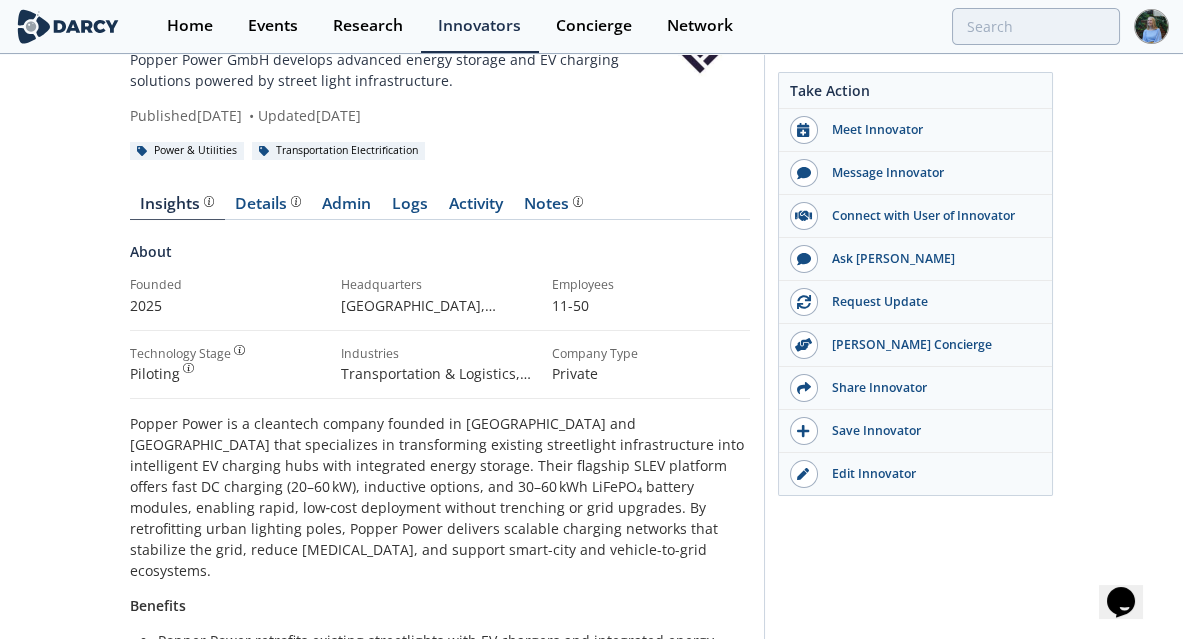 scroll, scrollTop: 0, scrollLeft: 0, axis: both 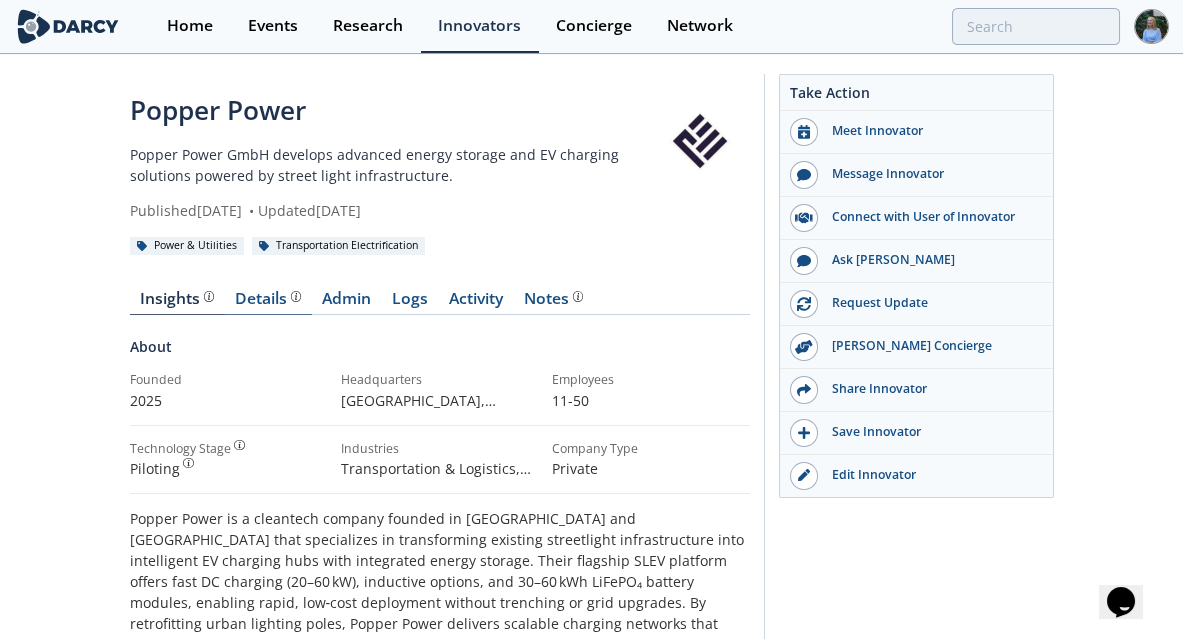 click on "Details" at bounding box center (268, 299) 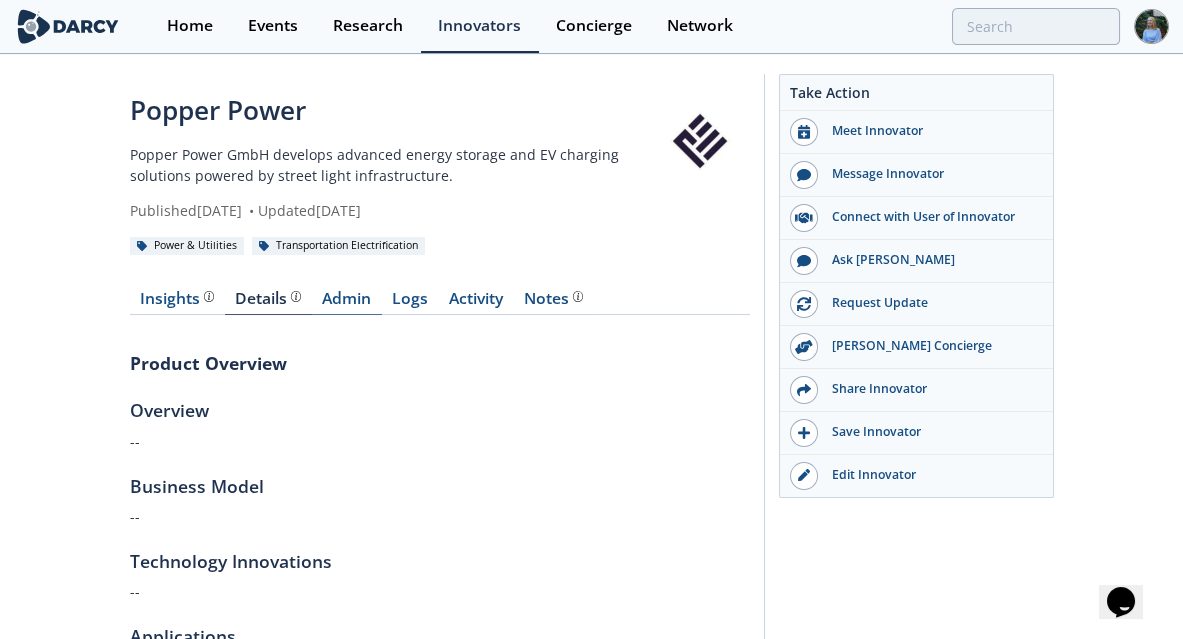 click on "Admin" at bounding box center [347, 303] 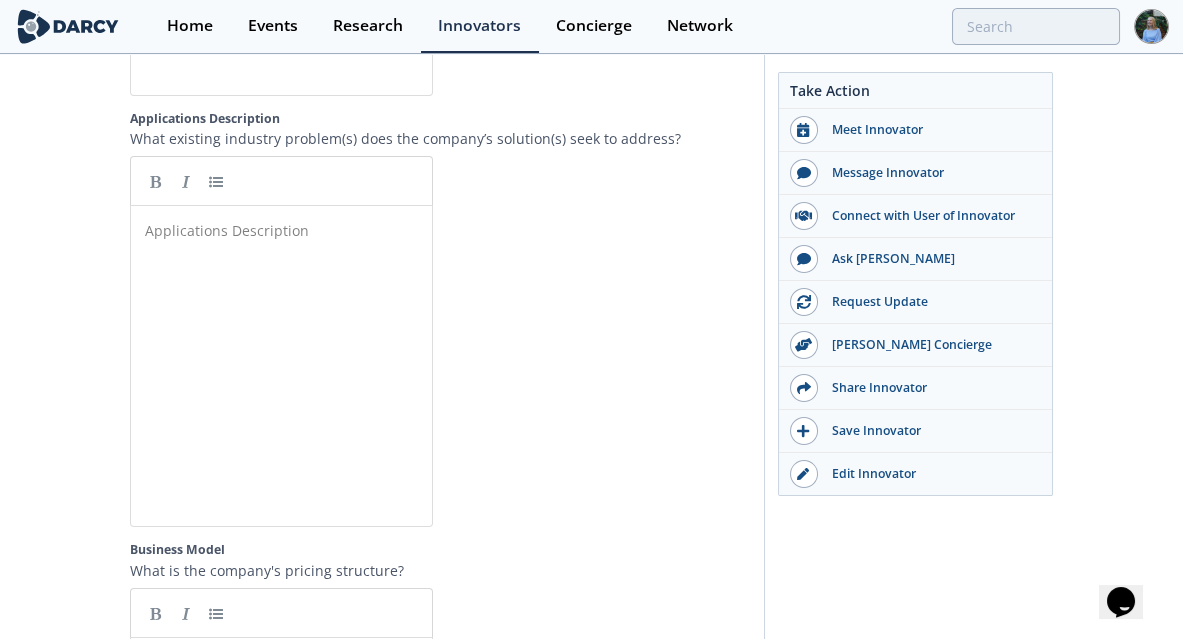 scroll, scrollTop: 3200, scrollLeft: 0, axis: vertical 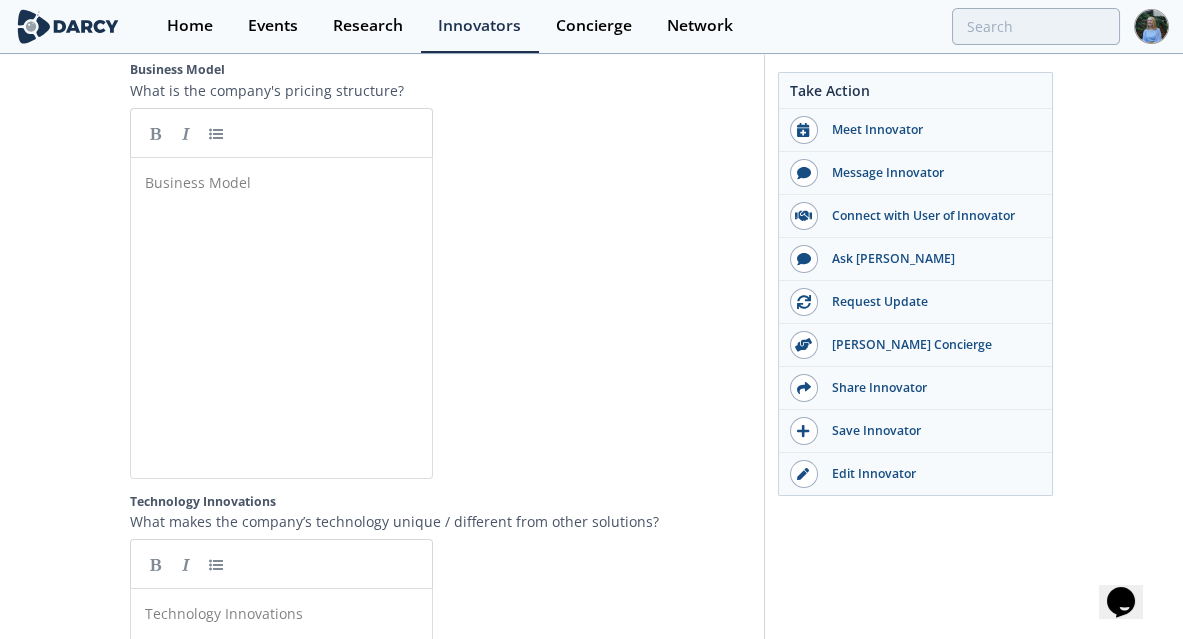 click on "Business Model   ​" at bounding box center (296, 333) 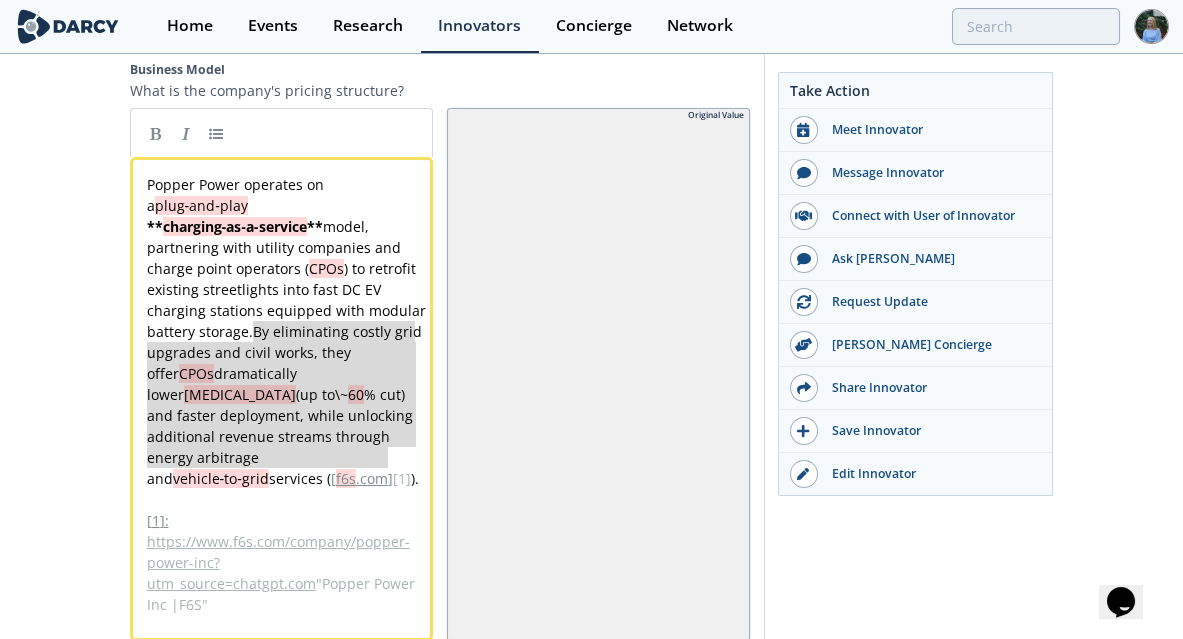 drag, startPoint x: 392, startPoint y: 440, endPoint x: 258, endPoint y: 326, distance: 175.93181 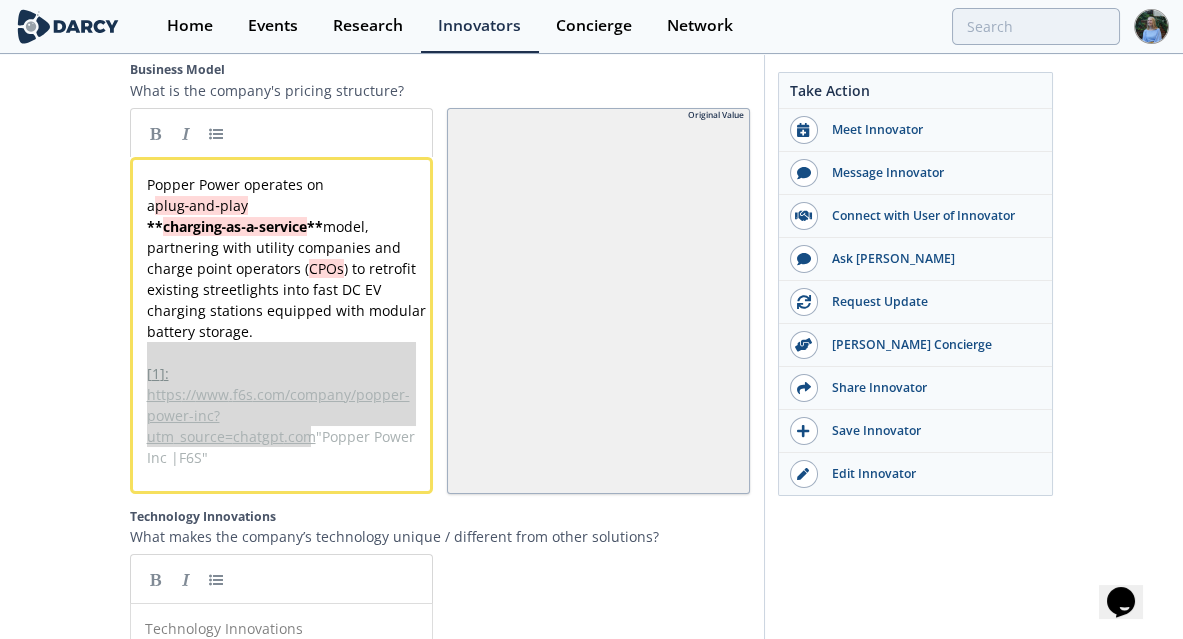 drag, startPoint x: 314, startPoint y: 410, endPoint x: 44, endPoint y: 329, distance: 281.88828 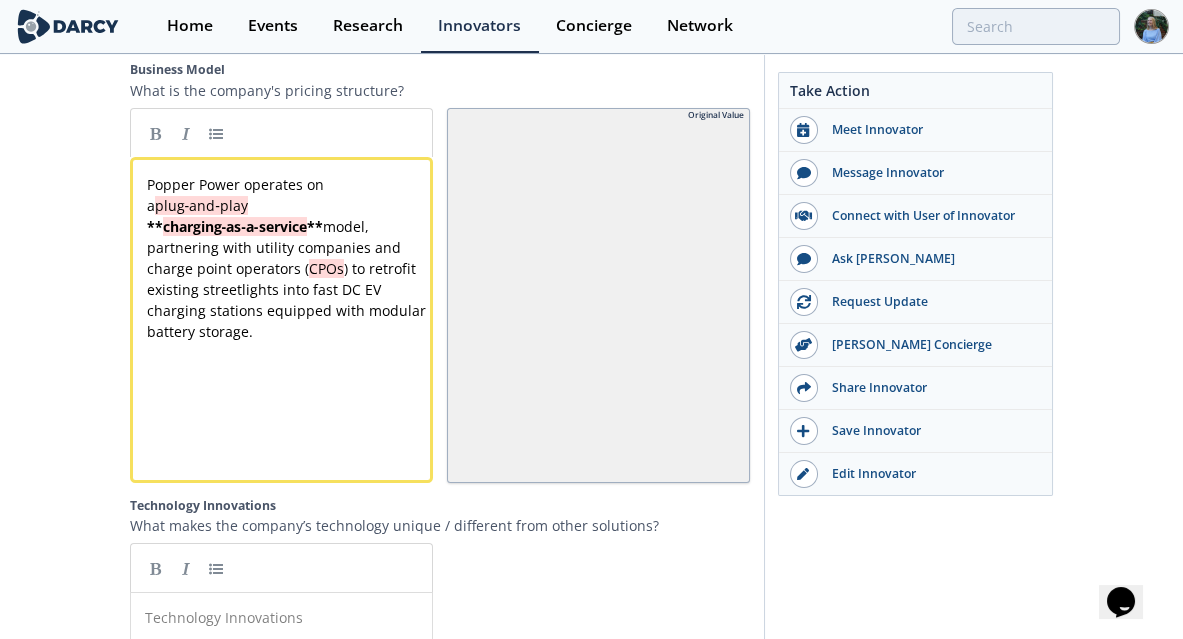 click on "charging‑as‑a‑service" at bounding box center (235, 226) 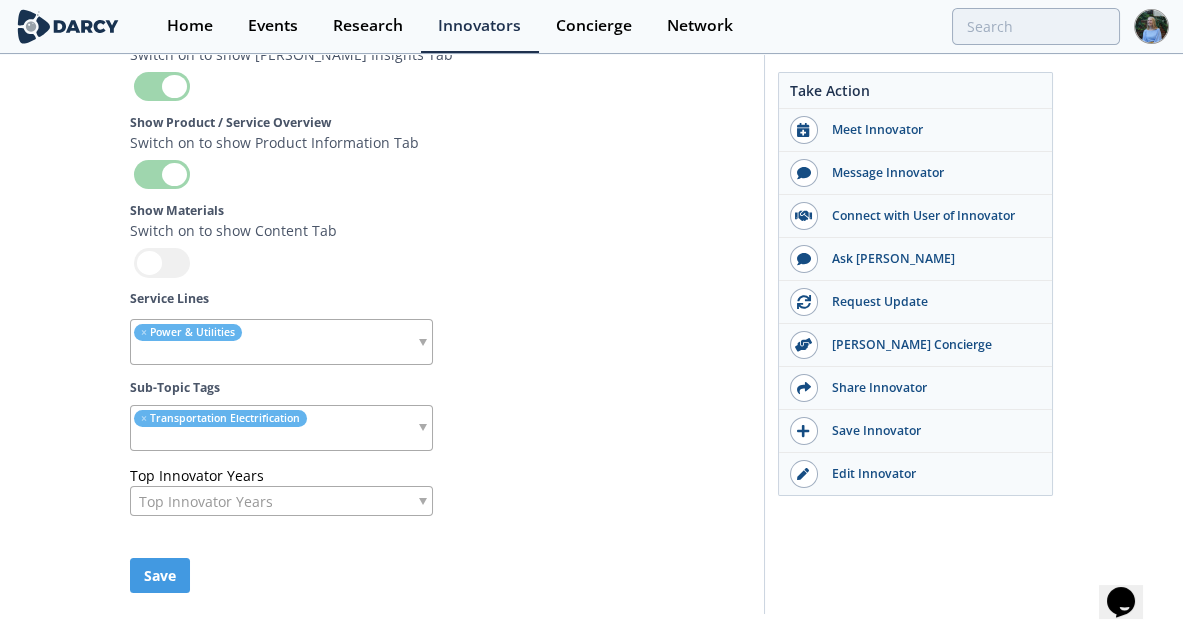 scroll, scrollTop: 6784, scrollLeft: 0, axis: vertical 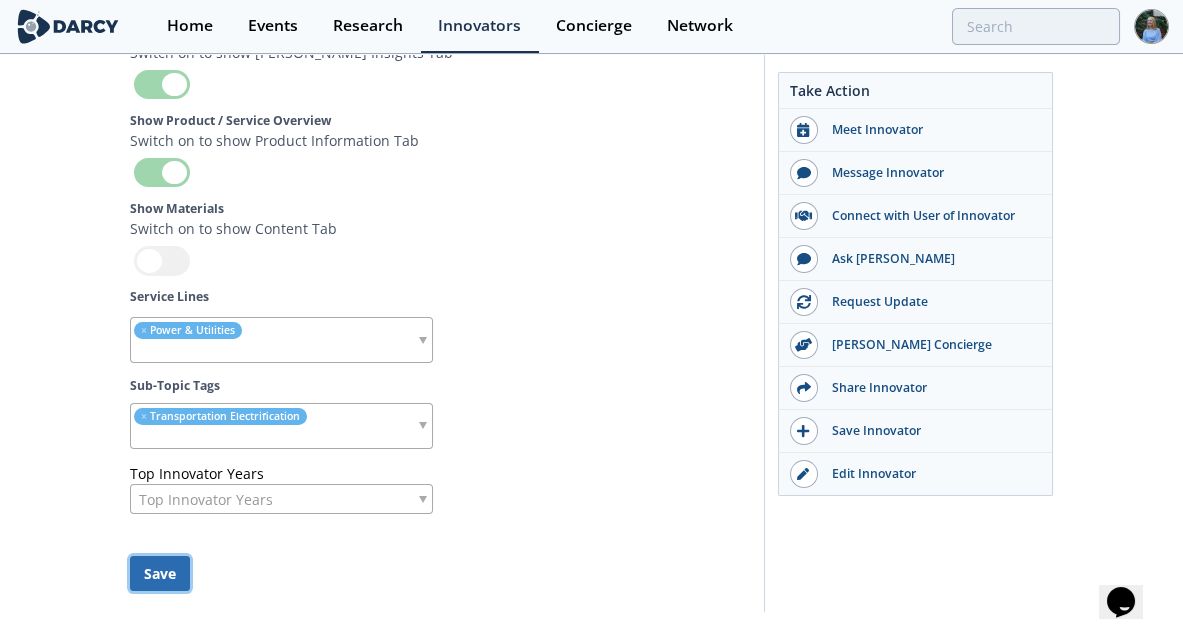 click on "Save" at bounding box center [160, 573] 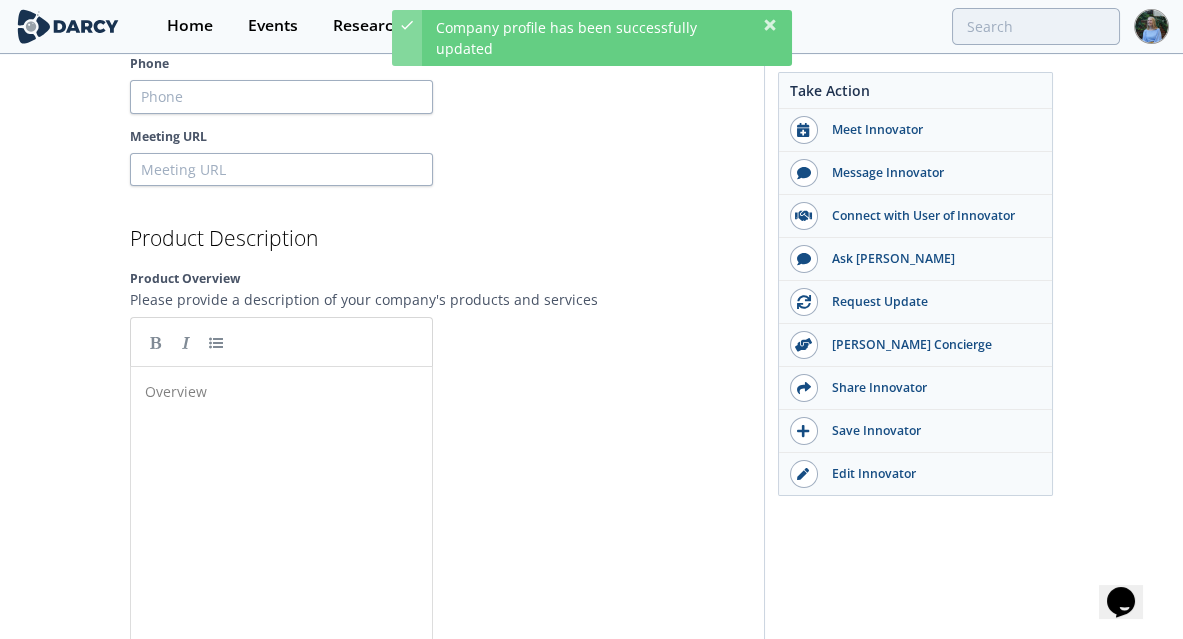 scroll, scrollTop: 2059, scrollLeft: 0, axis: vertical 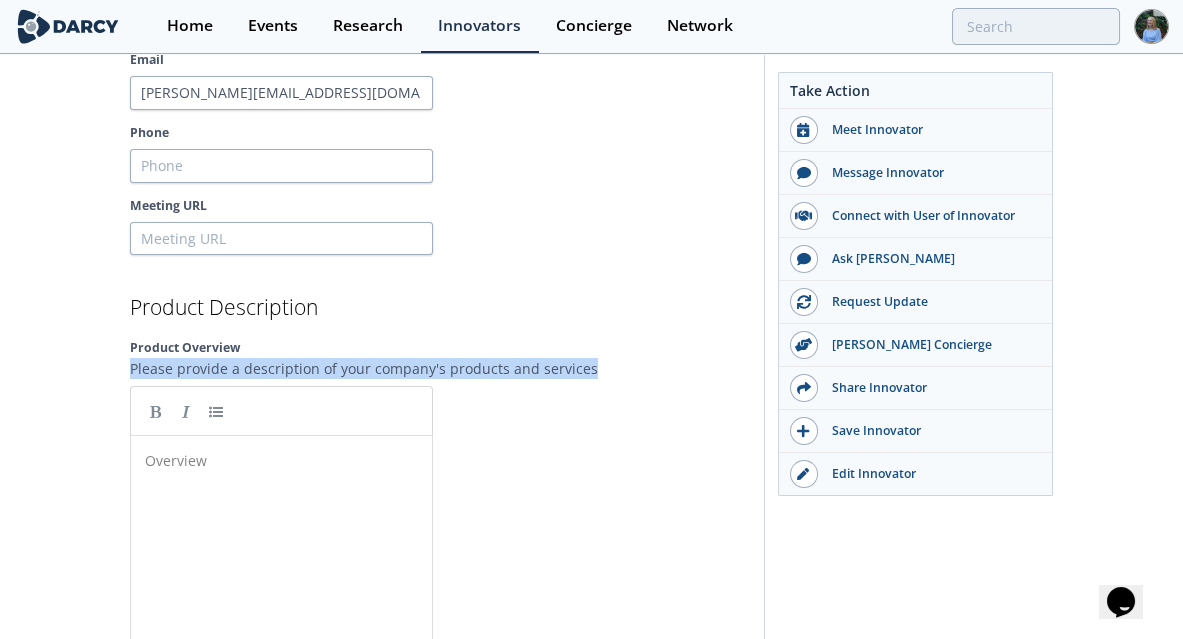drag, startPoint x: 580, startPoint y: 346, endPoint x: 111, endPoint y: 345, distance: 469.00107 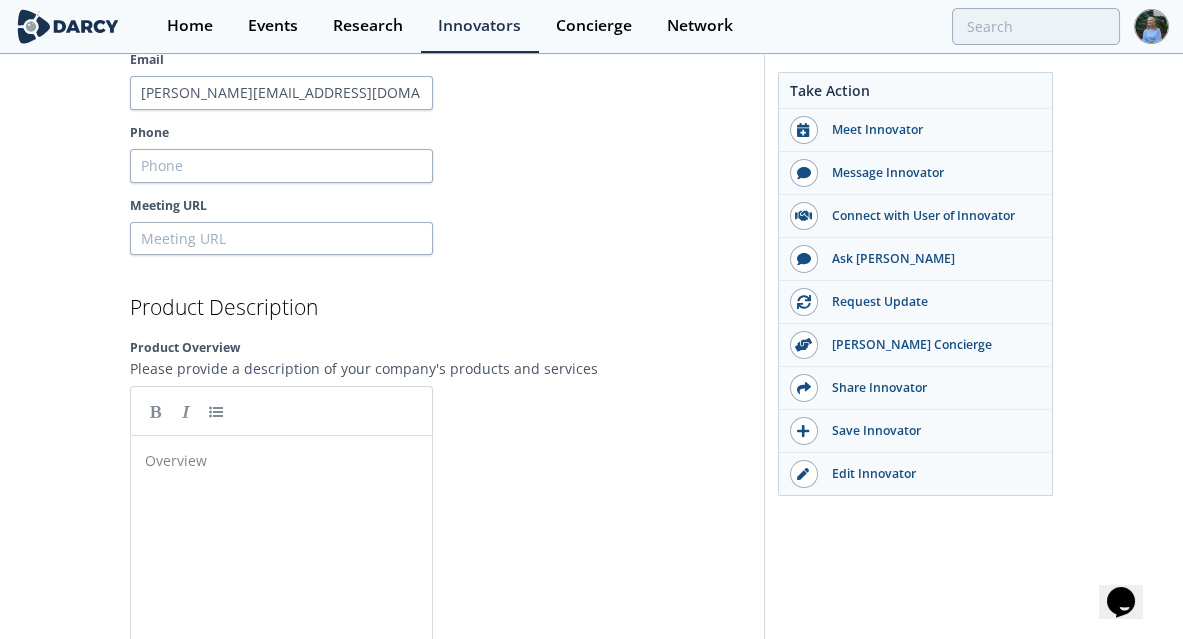 click on "Overview   ​" at bounding box center (287, 460) 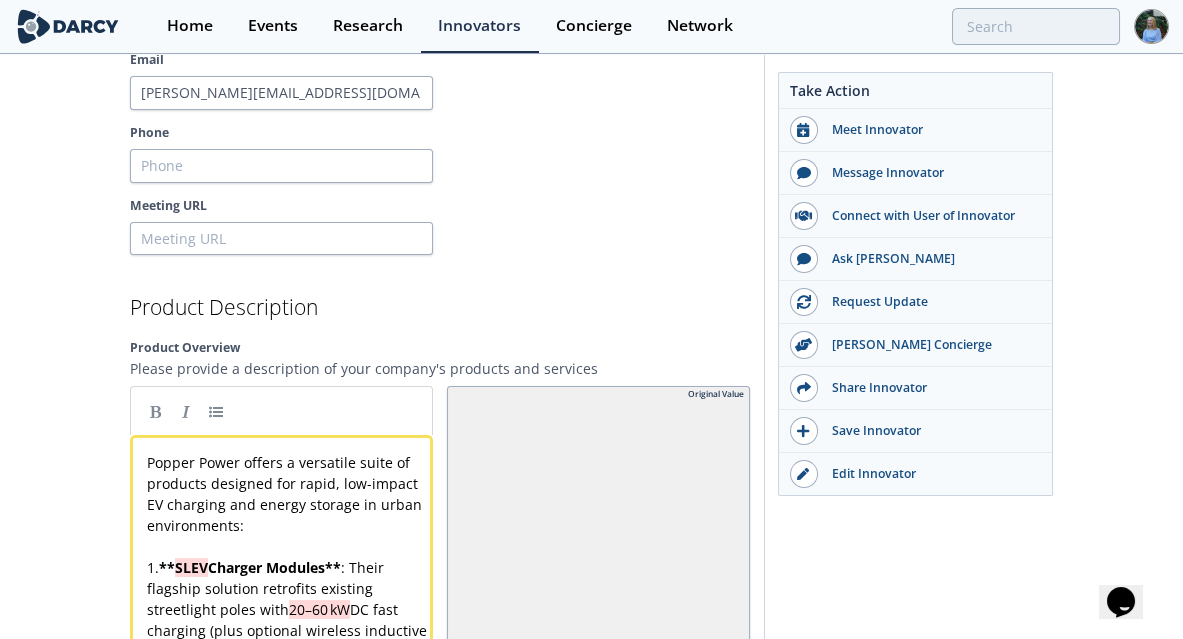 scroll, scrollTop: 2109, scrollLeft: 0, axis: vertical 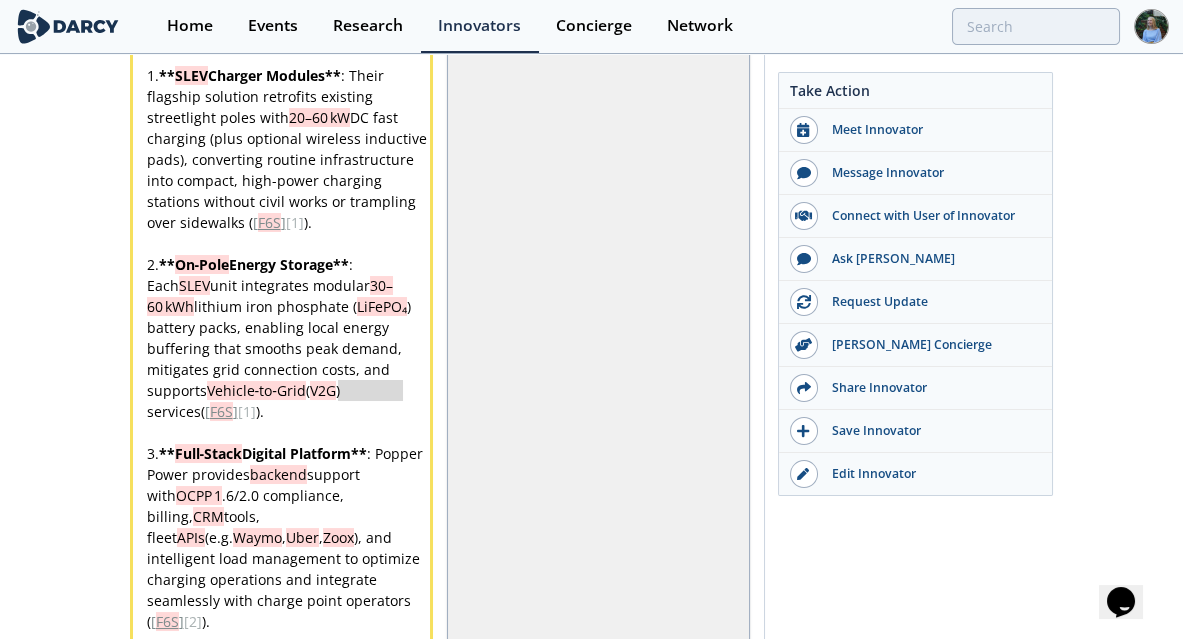 drag, startPoint x: 406, startPoint y: 370, endPoint x: 353, endPoint y: 369, distance: 53.009434 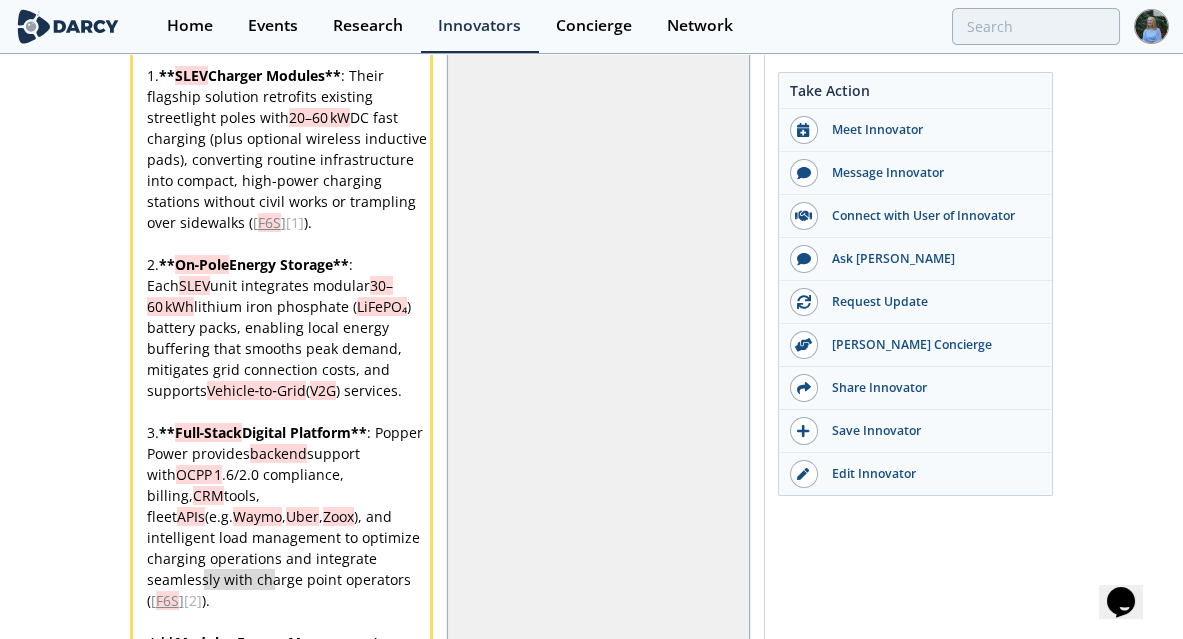 drag, startPoint x: 293, startPoint y: 566, endPoint x: 258, endPoint y: 567, distance: 35.014282 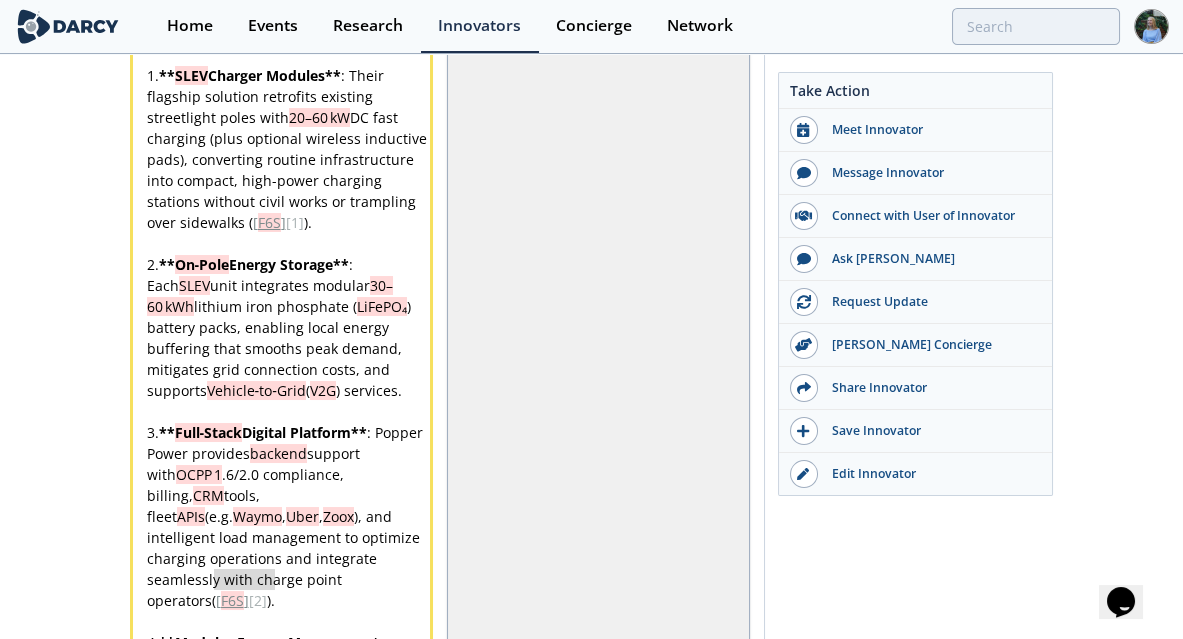drag, startPoint x: 312, startPoint y: 561, endPoint x: 210, endPoint y: 550, distance: 102.59142 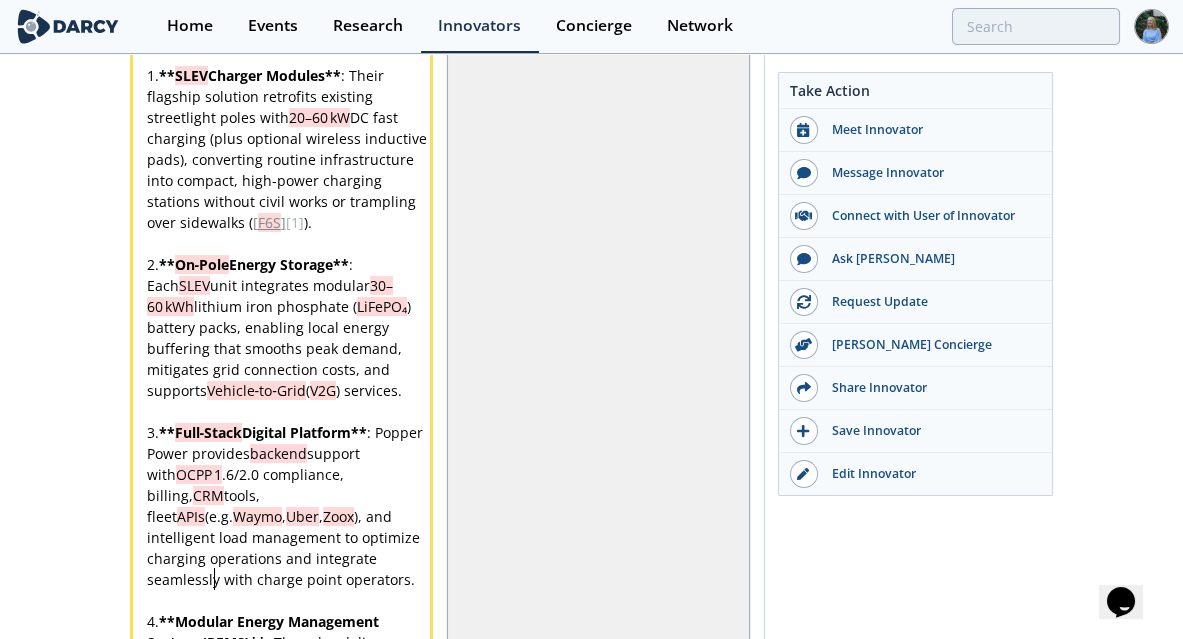 scroll, scrollTop: 0, scrollLeft: 0, axis: both 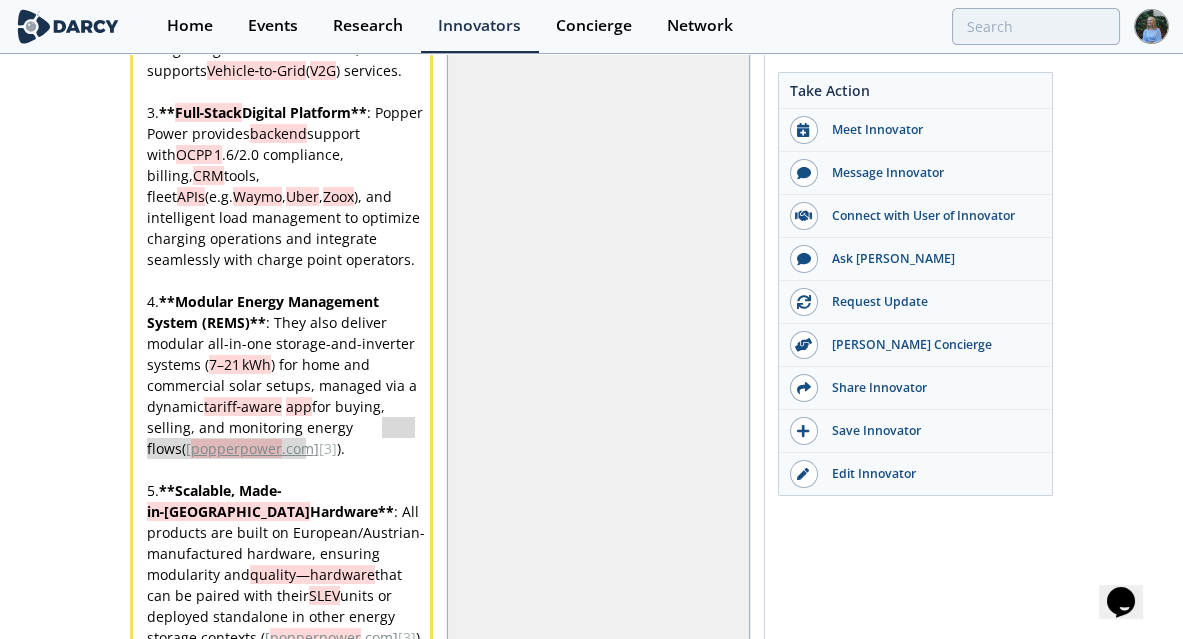 drag, startPoint x: 305, startPoint y: 429, endPoint x: 401, endPoint y: 397, distance: 101.19289 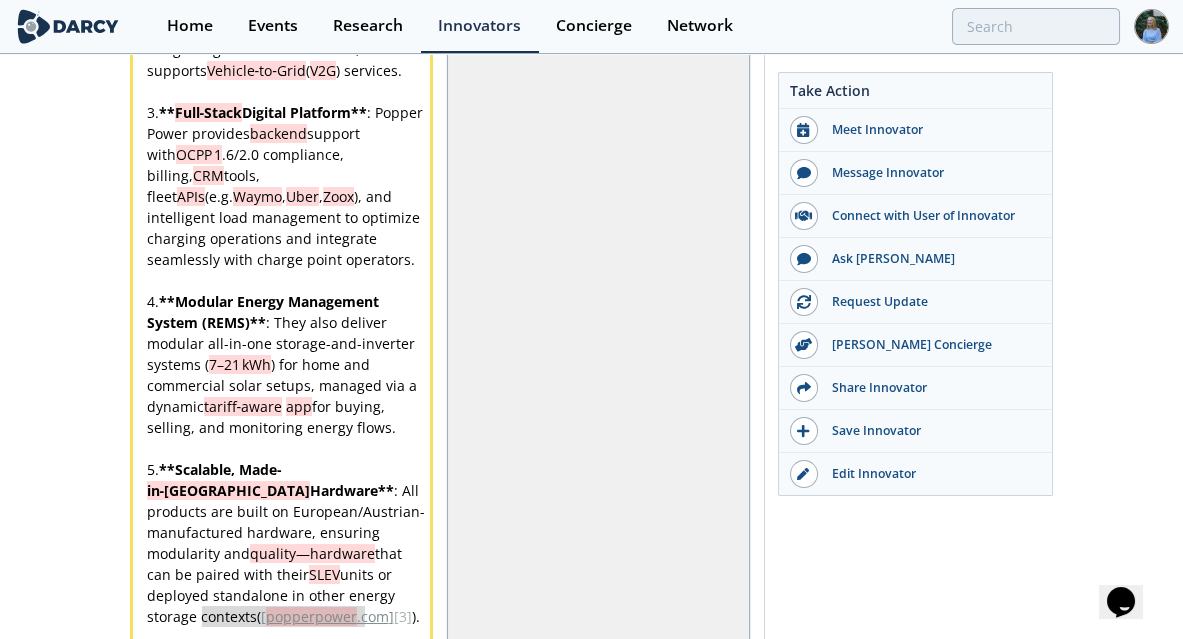 drag, startPoint x: 386, startPoint y: 601, endPoint x: 208, endPoint y: 604, distance: 178.02528 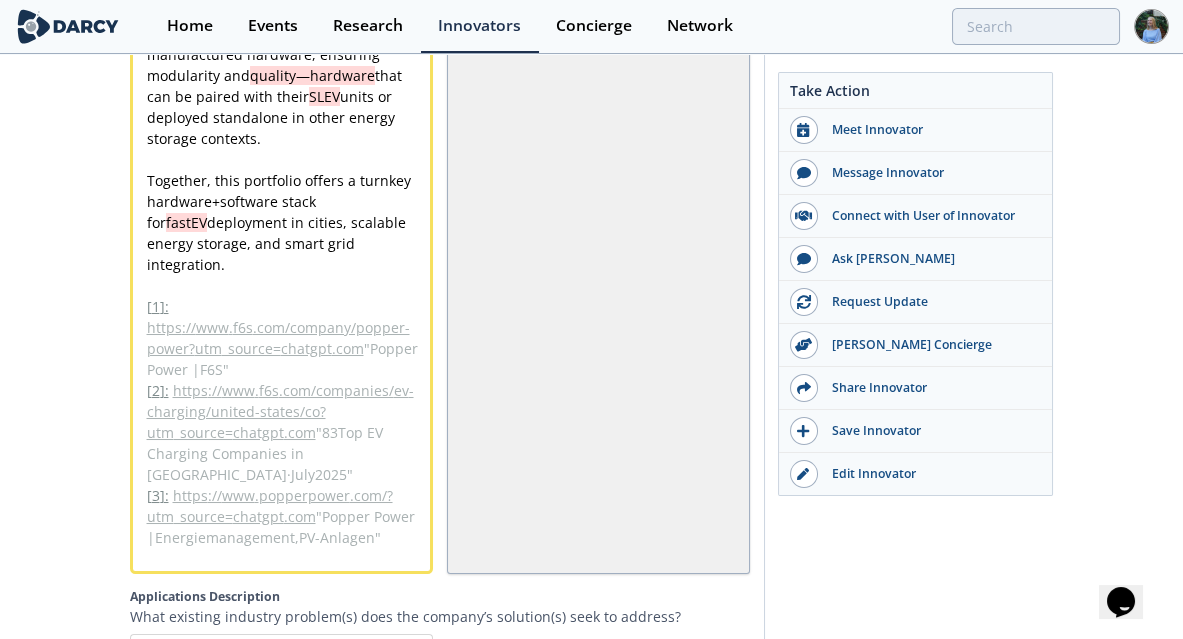 scroll, scrollTop: 3351, scrollLeft: 0, axis: vertical 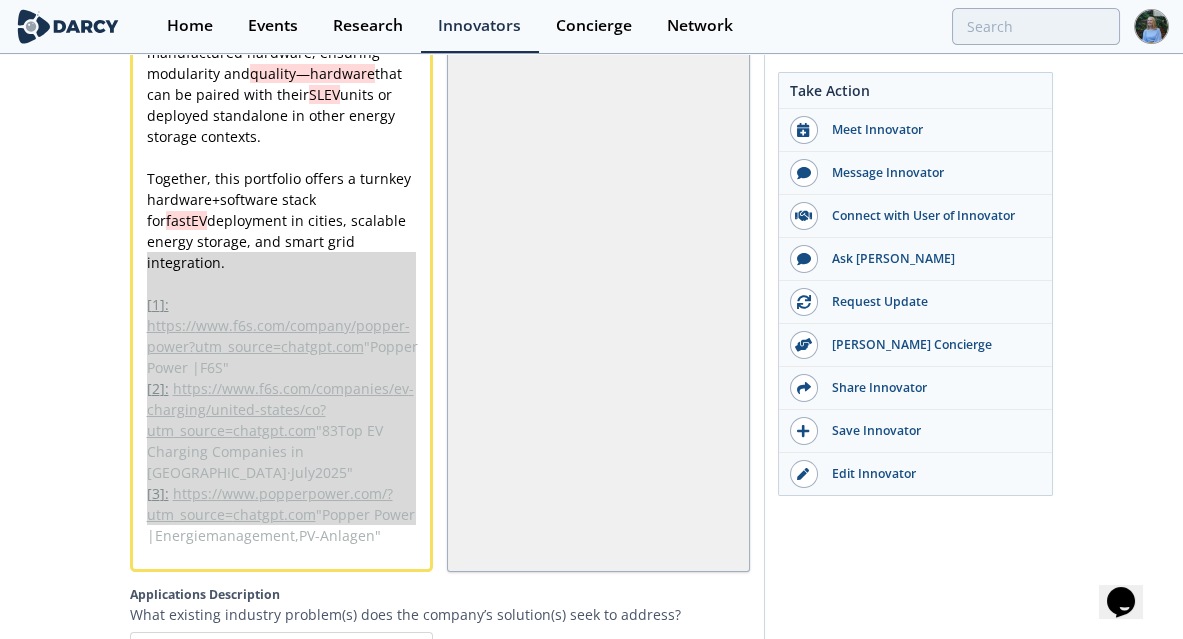 drag, startPoint x: 386, startPoint y: 512, endPoint x: 135, endPoint y: 250, distance: 362.82916 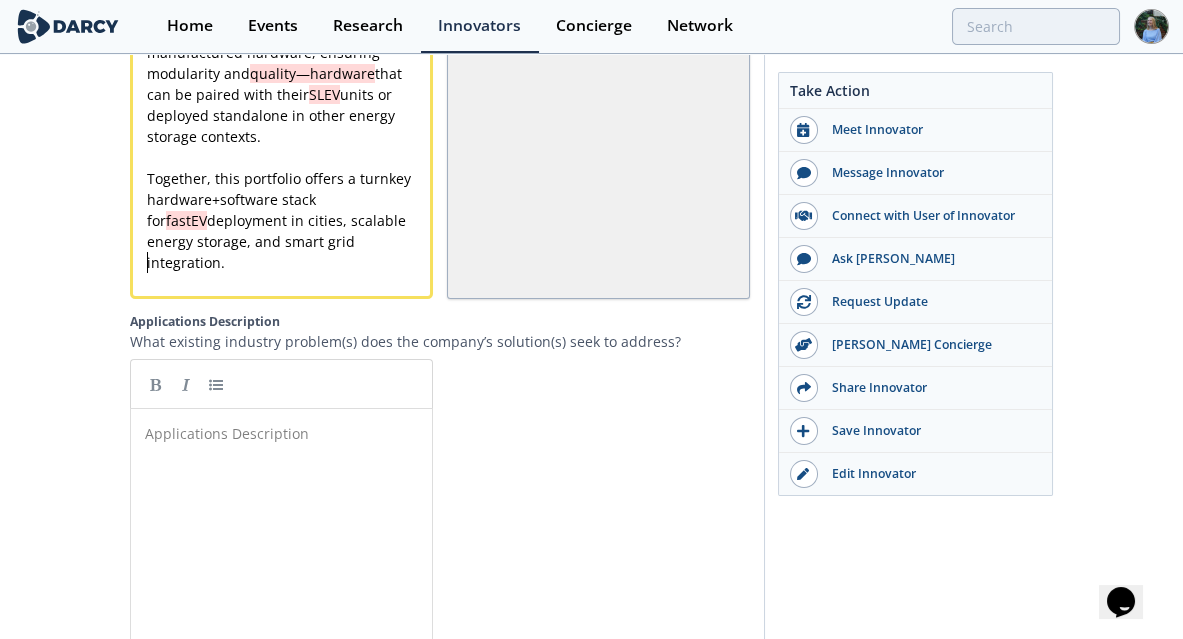 click on "x   Popper Power offers a versatile suite of products designed for rapid, low-impact EV charging and energy storage in urban environments: ​ 1.  ** SLEV  Charger Modules ** : Their flagship solution retrofits existing streetlight poles with  20–60 kW  DC fast charging (plus optional wireless inductive pads), converting routine infrastructure into compact, high-power charging stations without civil works or trampling over sidewalks ( [ F6S ] [ 1 ] ). ​ 2.  ** On‑Pole  Energy Storage ** : Each  SLEV  unit integrates modular  30–60 kWh  lithium iron phosphate ( LiFePO₄ ) battery packs, enabling local energy buffering that smooths peak demand, mitigates grid connection costs, and supports  Vehicle‑to‑Grid  ( V2G ) services. ​ 3.  ** Full‑Stack  Digital Platform ** : Popper Power provides  backend  support with  OCPP 1 .6/2.0 compliance, billing,  CRM  tools, fleet  APIs  (e.g.  Waymo ,  Uber ,  Zoox ​ 4.  ** Modular Energy Management System (REMS) ** 7–21 kWh tariff‑aware   app" at bounding box center (287, -273) 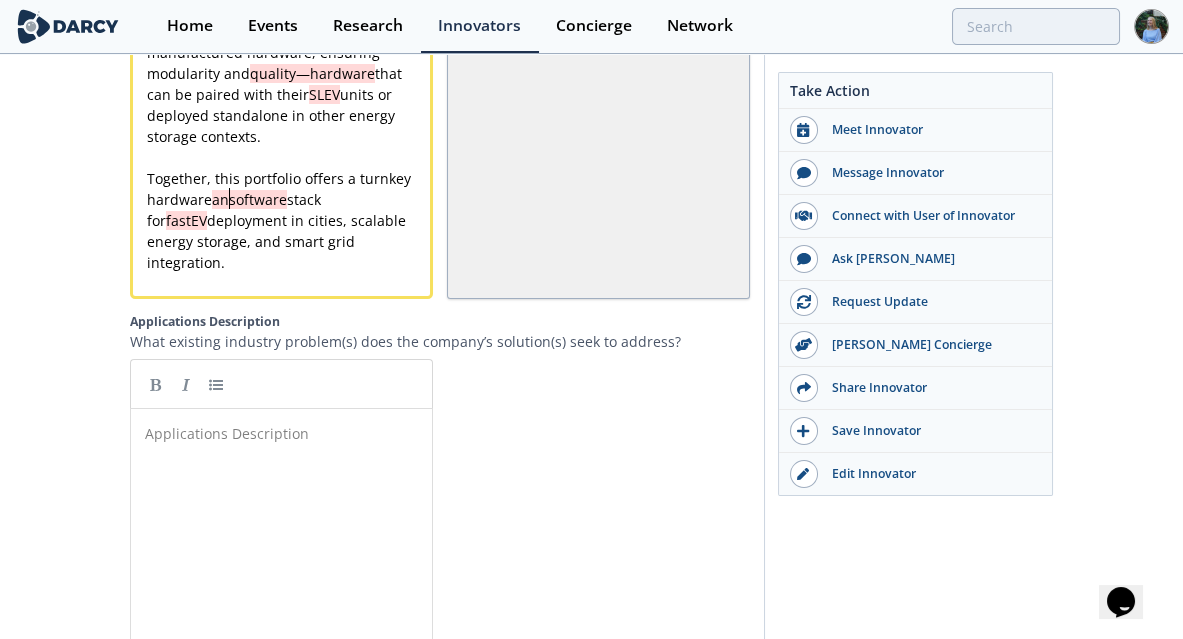 scroll, scrollTop: 0, scrollLeft: 0, axis: both 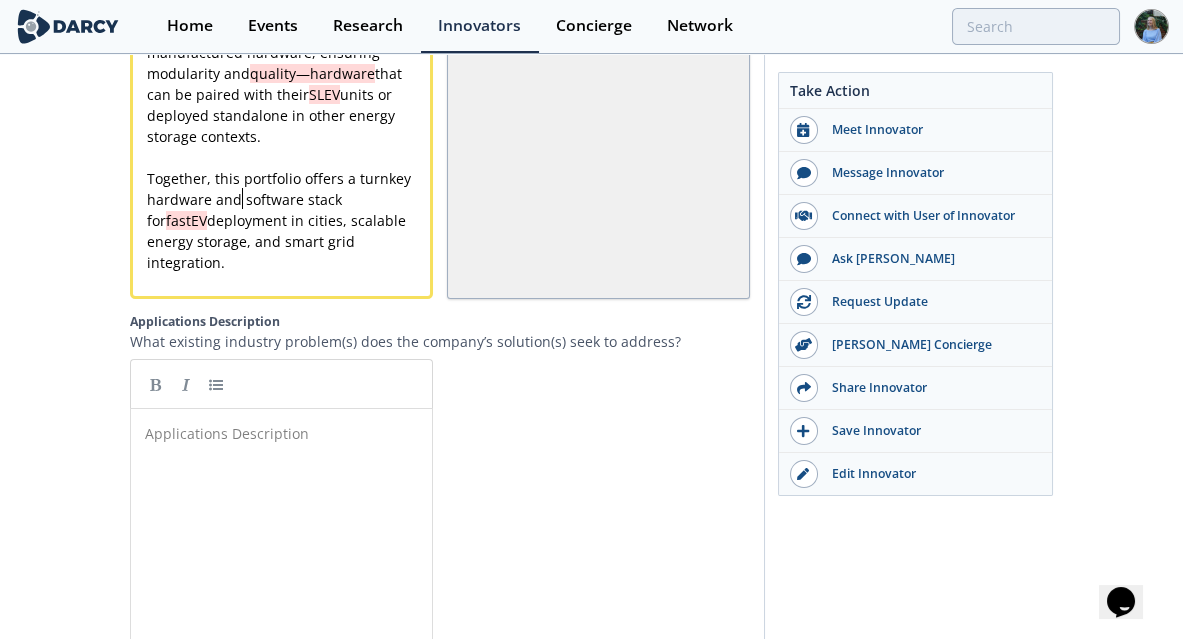 click on "fastEV" at bounding box center (186, 220) 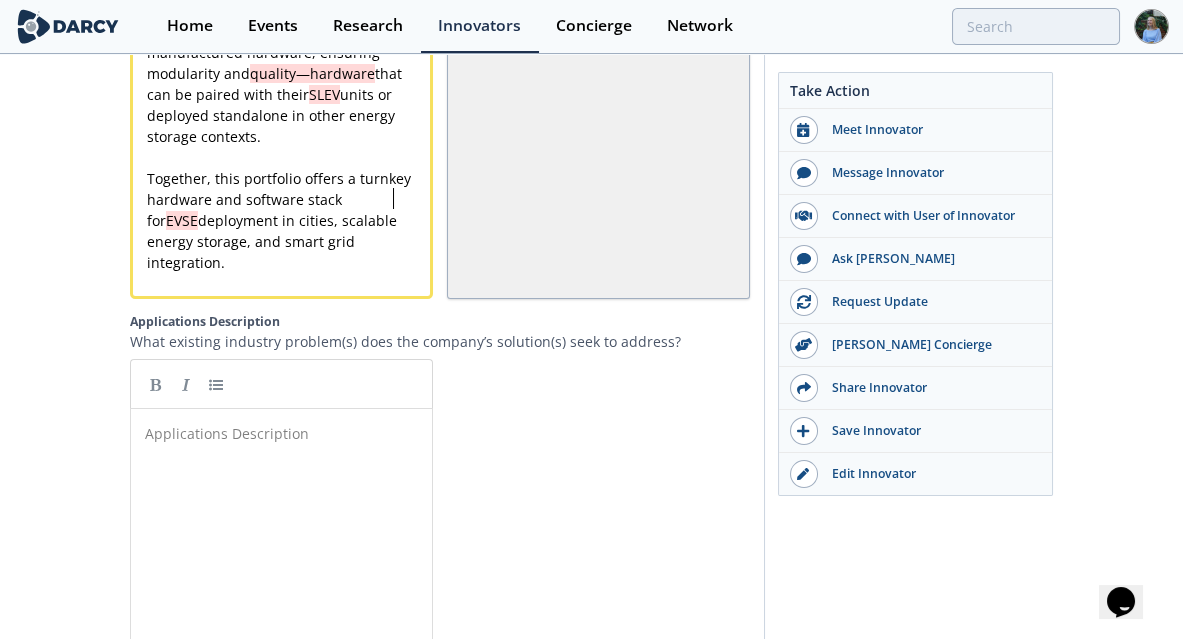 scroll, scrollTop: 0, scrollLeft: 0, axis: both 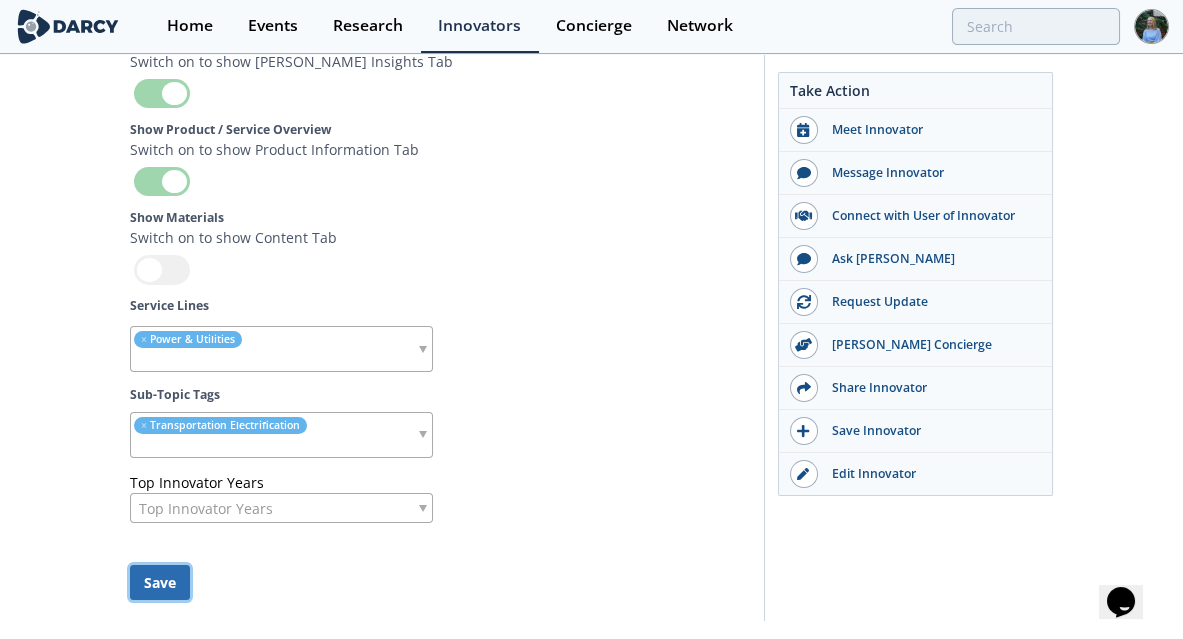 click on "Save" at bounding box center [160, 582] 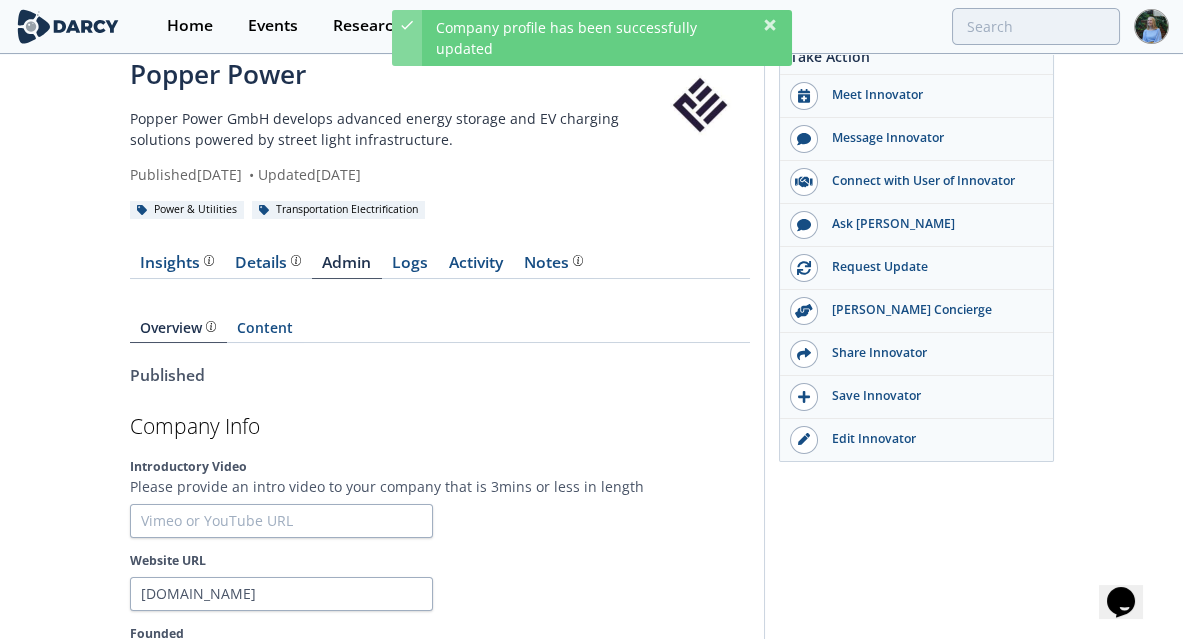 scroll, scrollTop: 0, scrollLeft: 0, axis: both 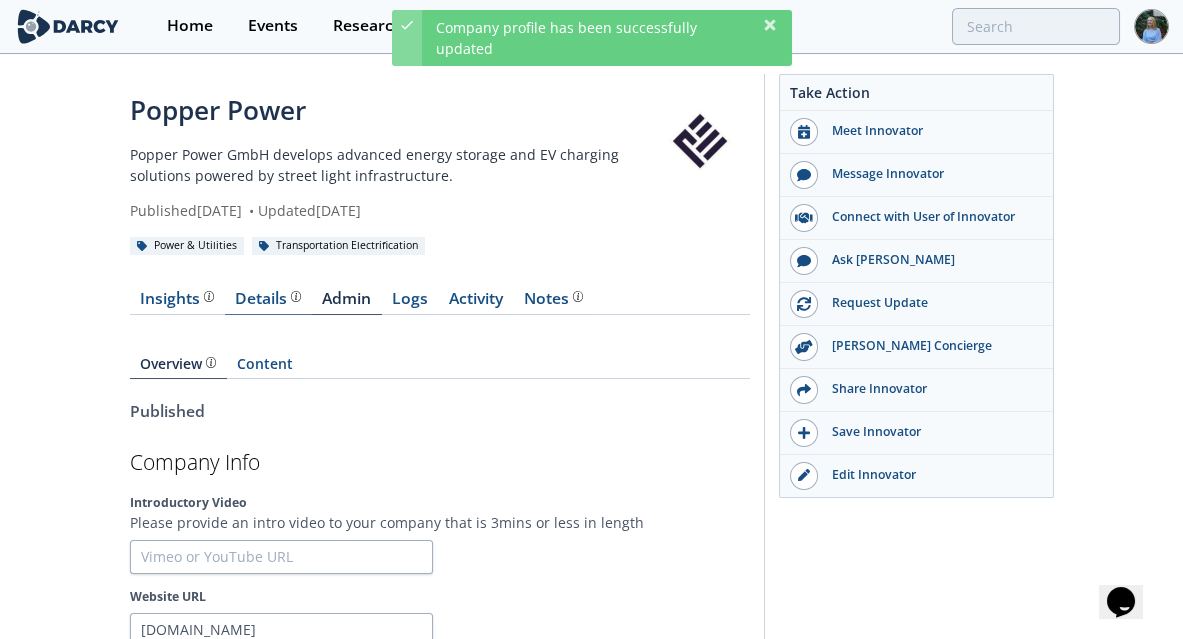click on "Details" at bounding box center [268, 299] 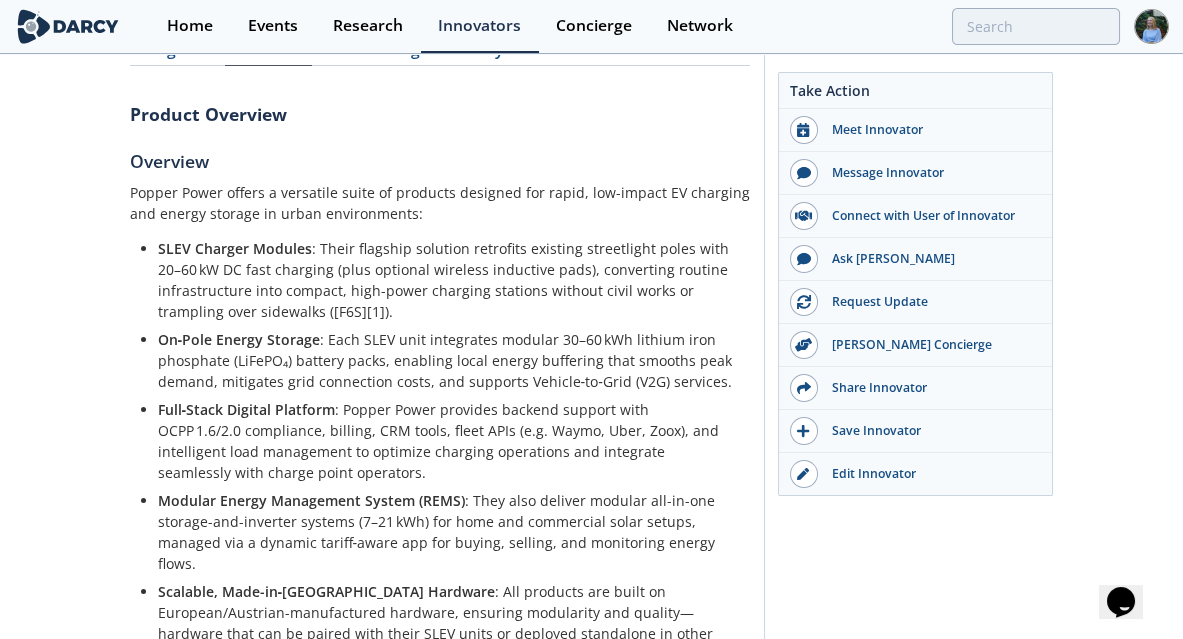 scroll, scrollTop: 74, scrollLeft: 0, axis: vertical 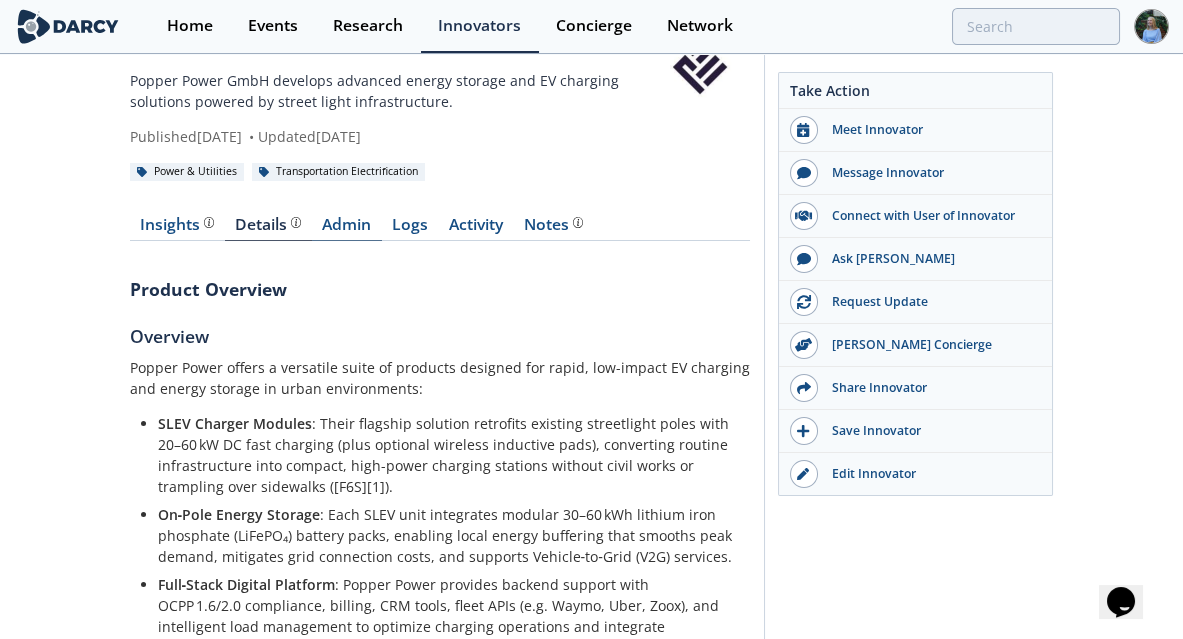 click on "Admin" at bounding box center (347, 229) 